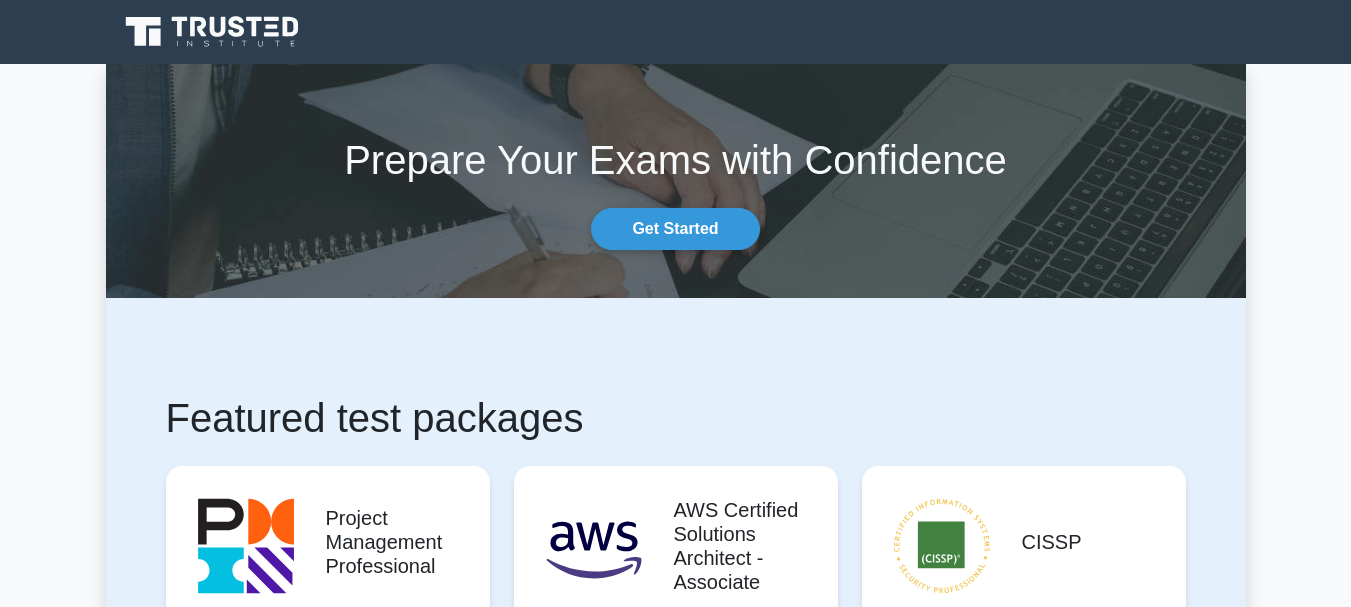 scroll, scrollTop: 0, scrollLeft: 0, axis: both 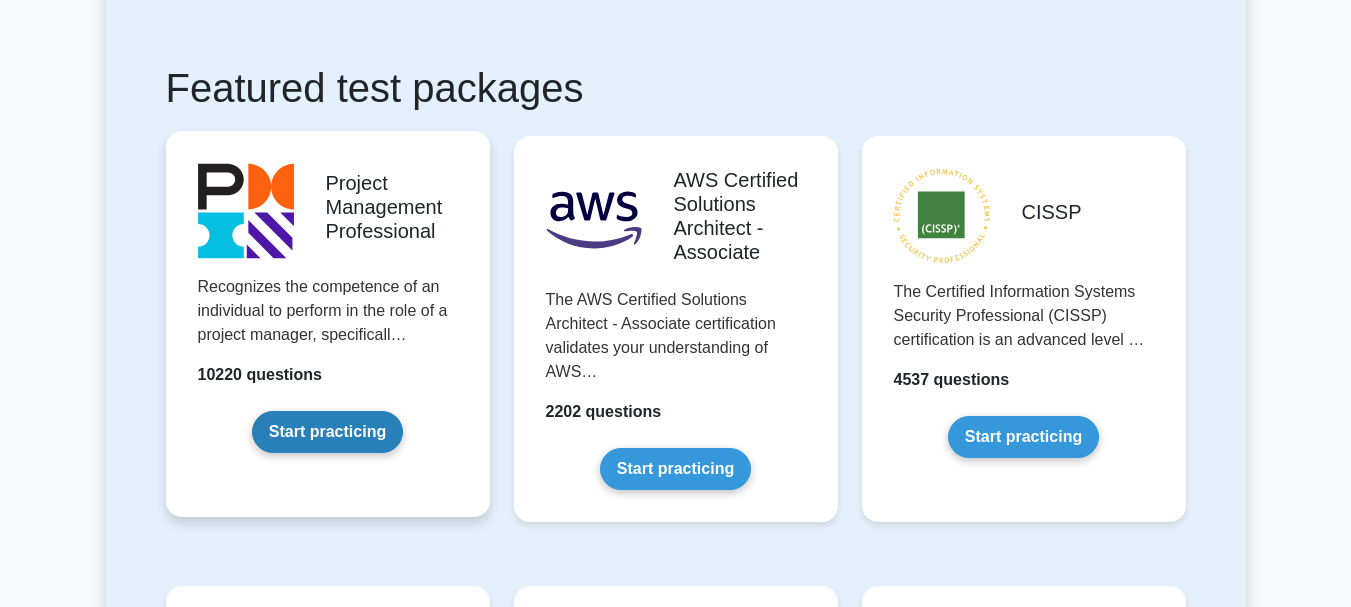 click on "Start practicing" at bounding box center (327, 432) 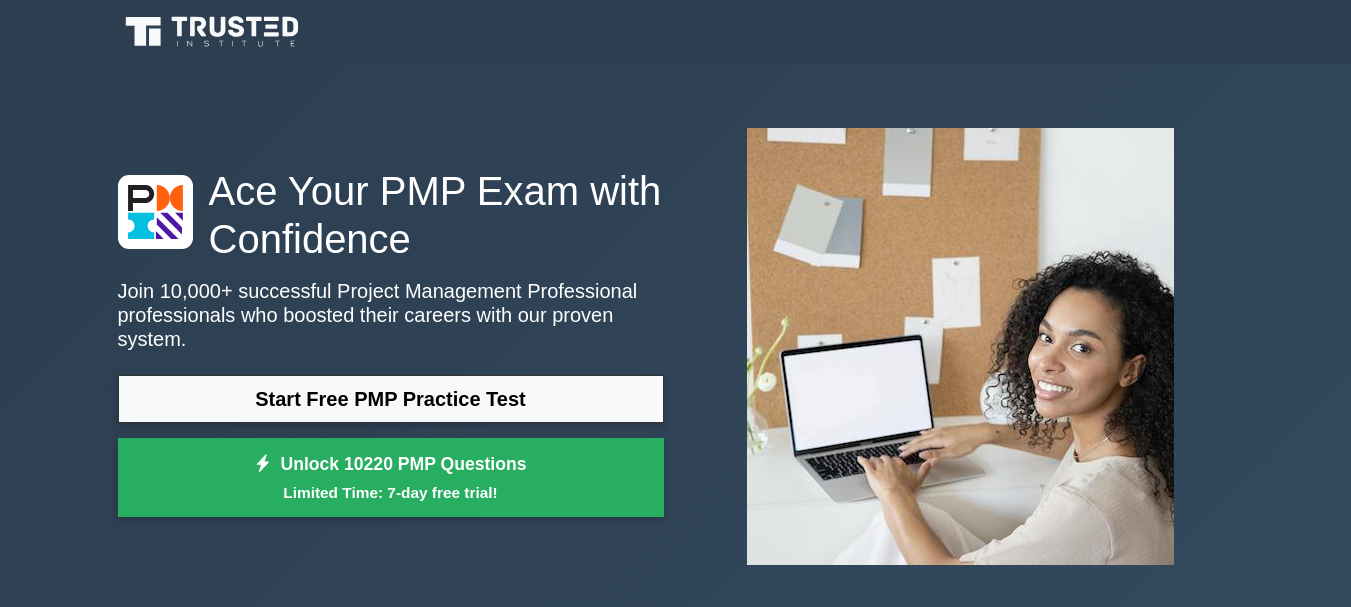 scroll, scrollTop: 0, scrollLeft: 0, axis: both 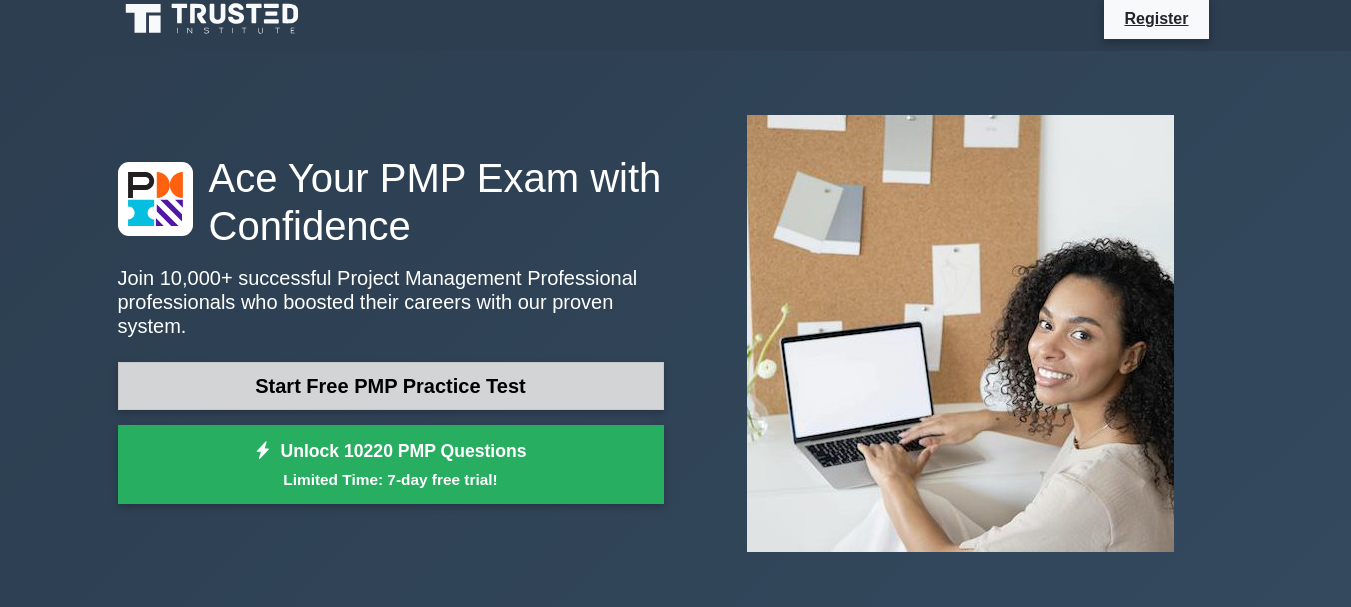 click on "Start Free PMP Practice Test" at bounding box center [391, 386] 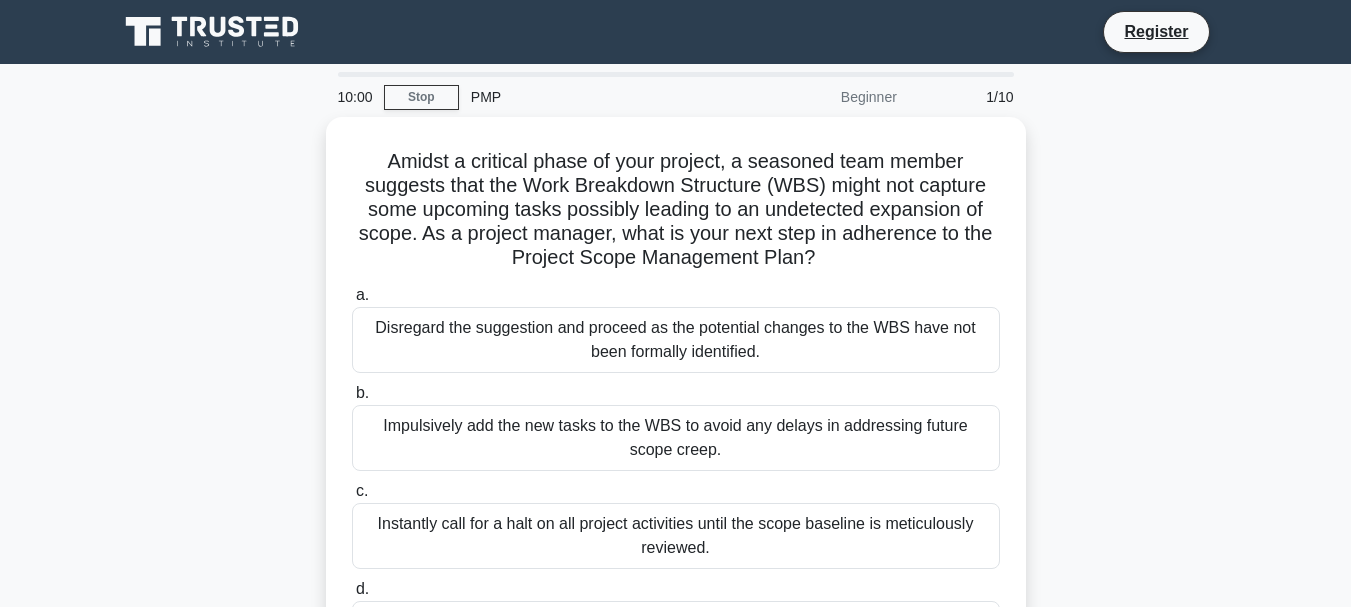 scroll, scrollTop: 0, scrollLeft: 0, axis: both 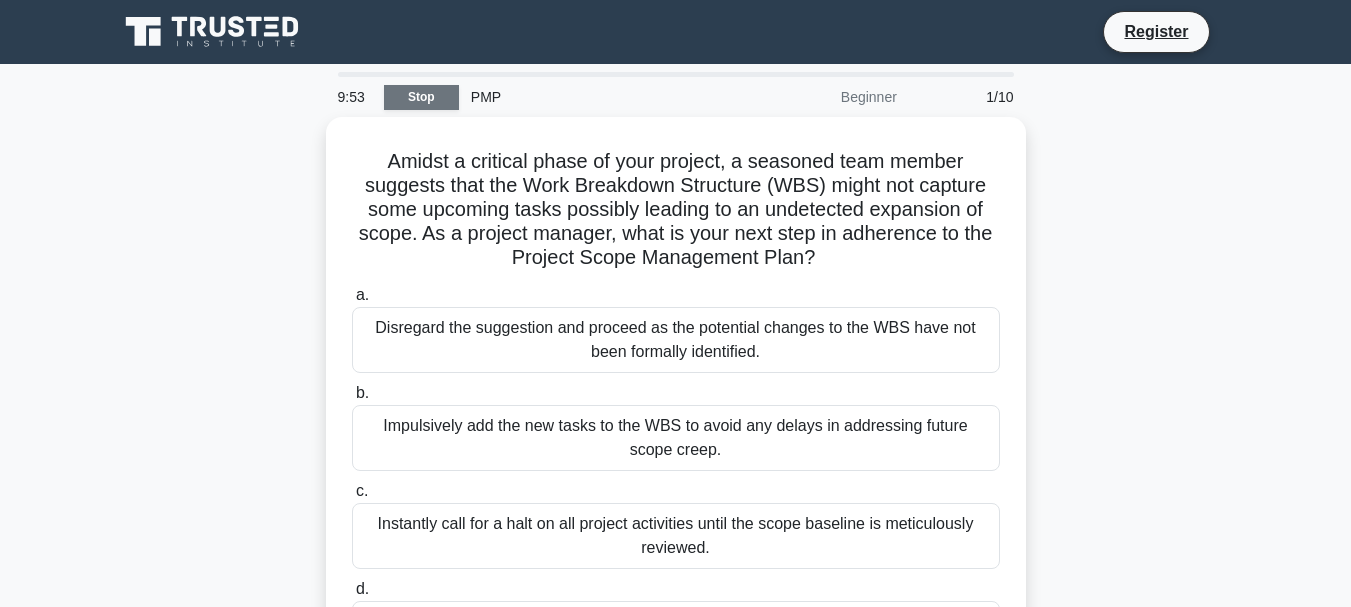 click on "Stop" at bounding box center (421, 97) 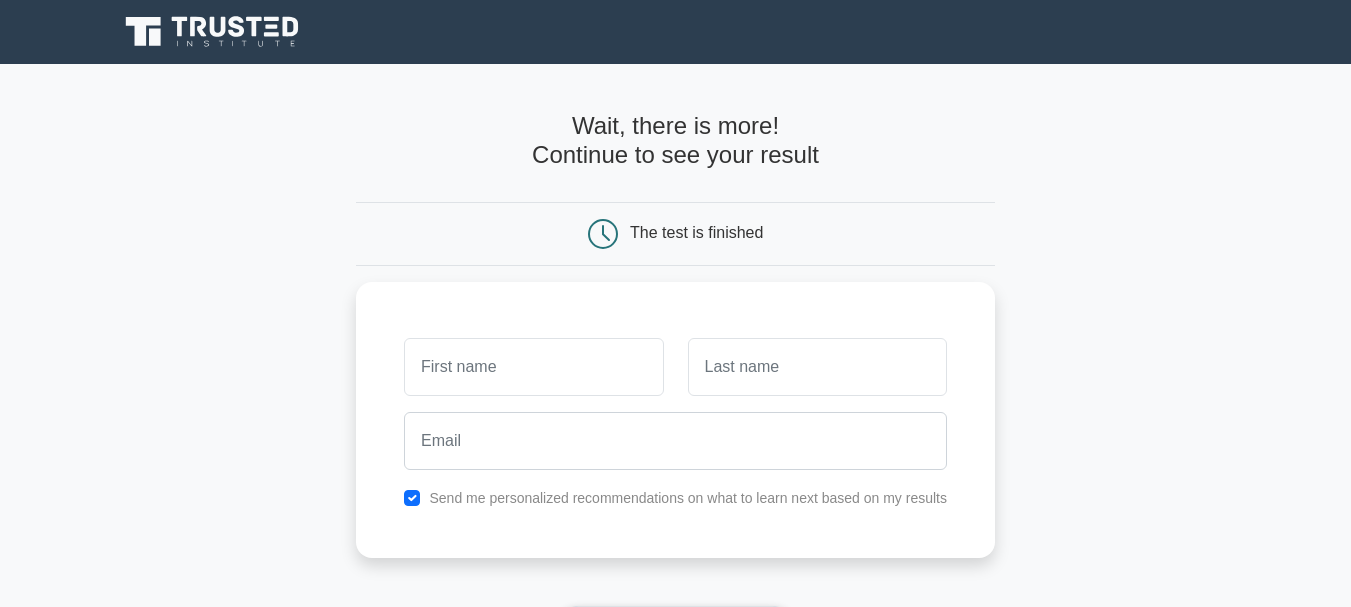 scroll, scrollTop: 0, scrollLeft: 0, axis: both 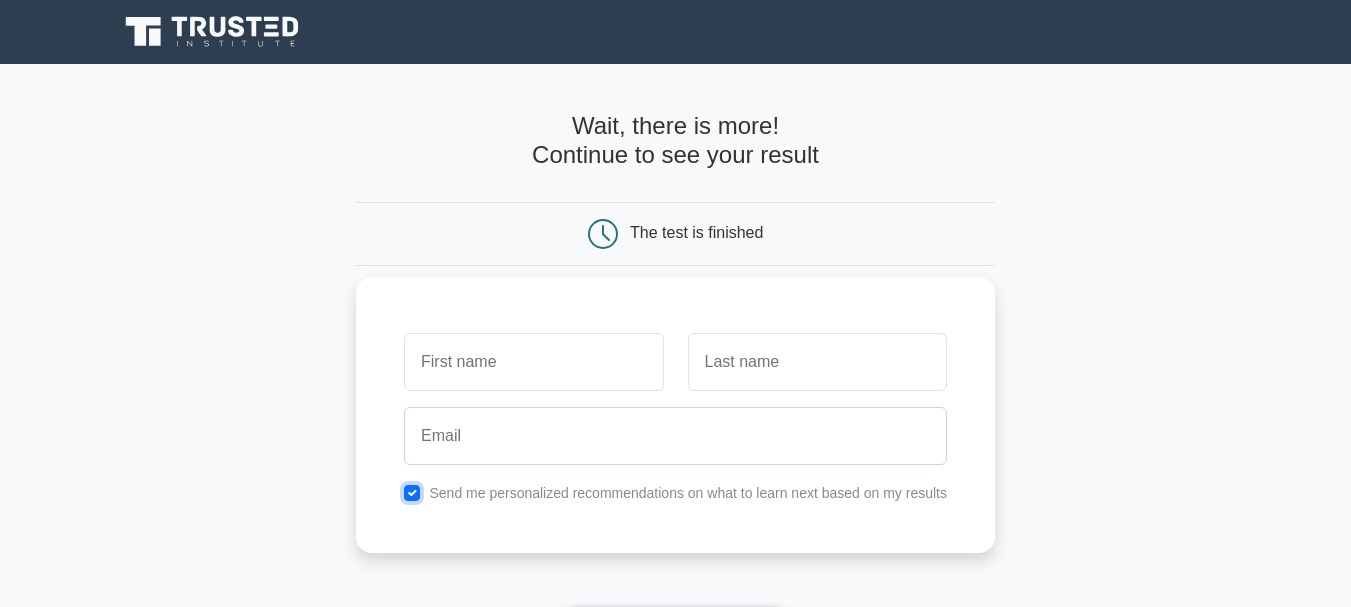 click at bounding box center (412, 493) 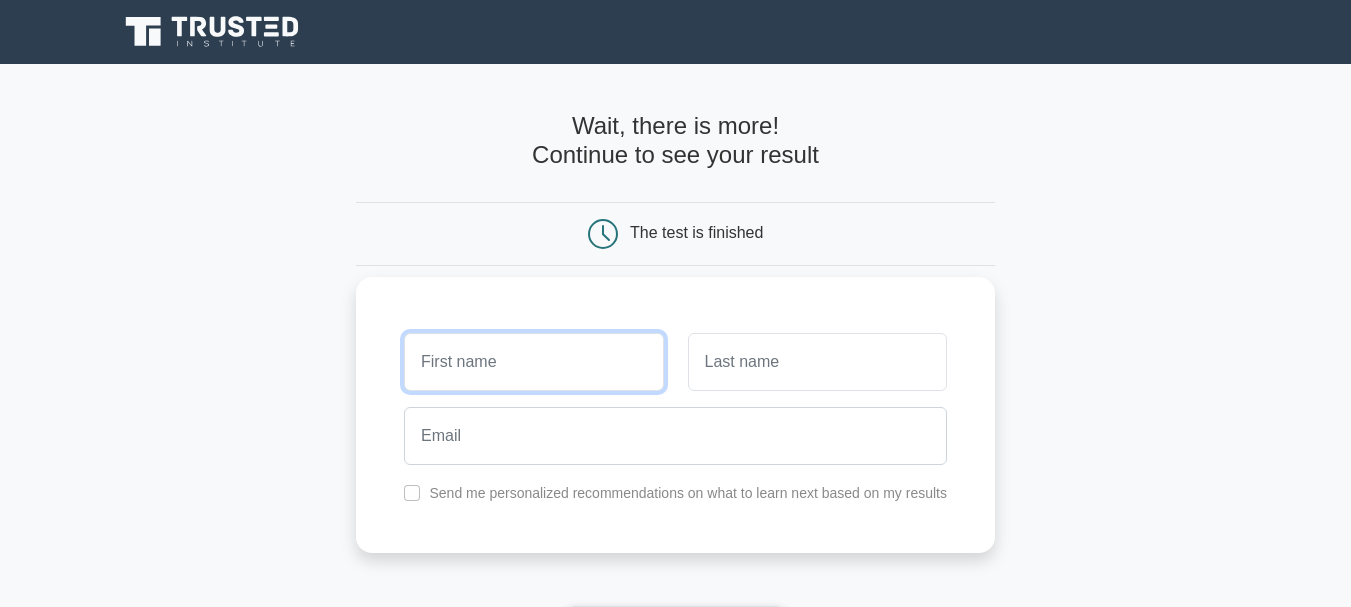 click at bounding box center [533, 362] 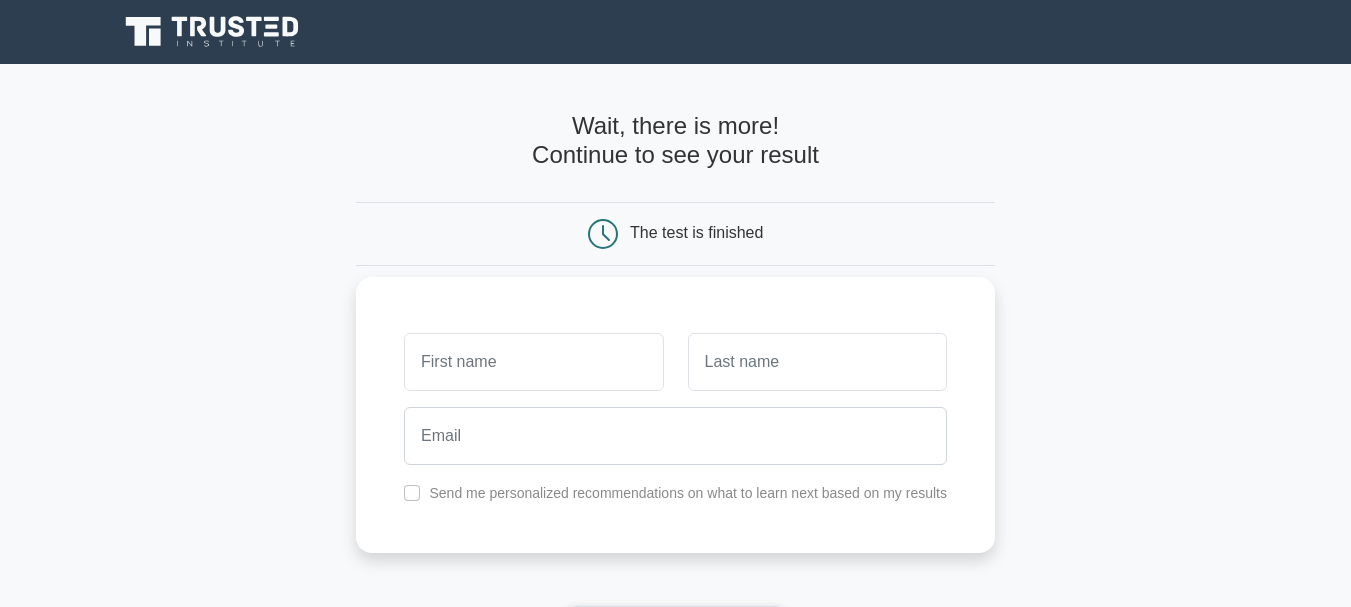 click on "Send me personalized recommendations on what to learn next based on my results" at bounding box center (675, 415) 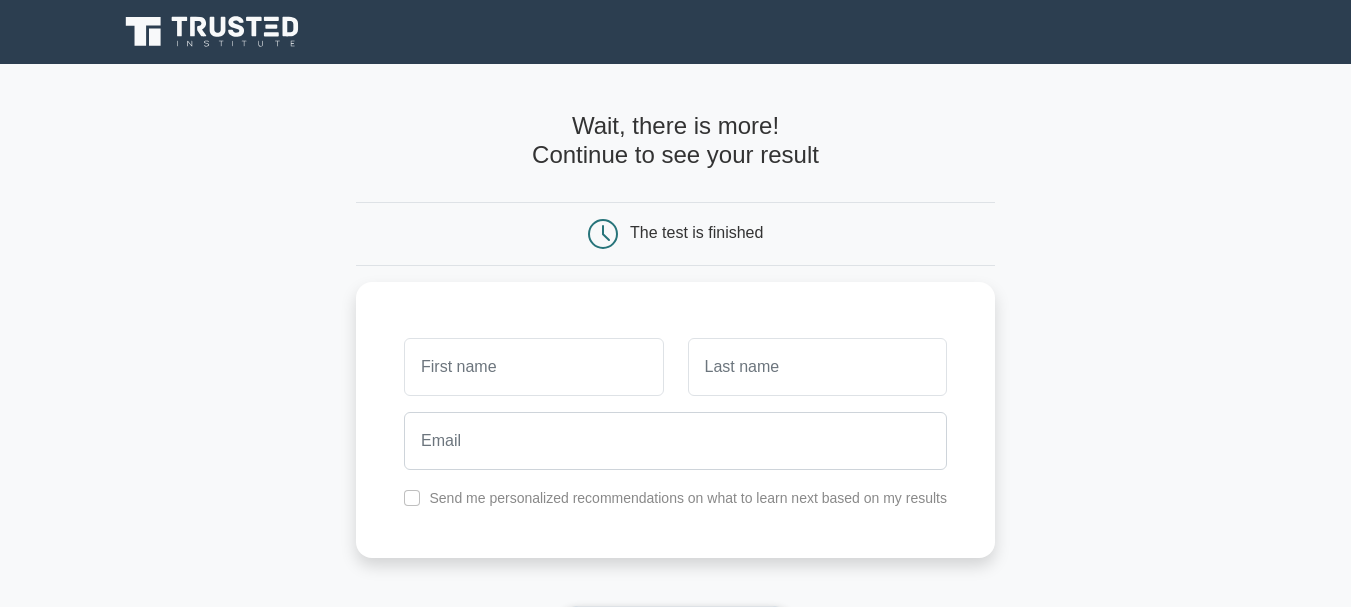 click on "Wait, there is more! Continue to see your result
The test is finished
and the" at bounding box center (675, 424) 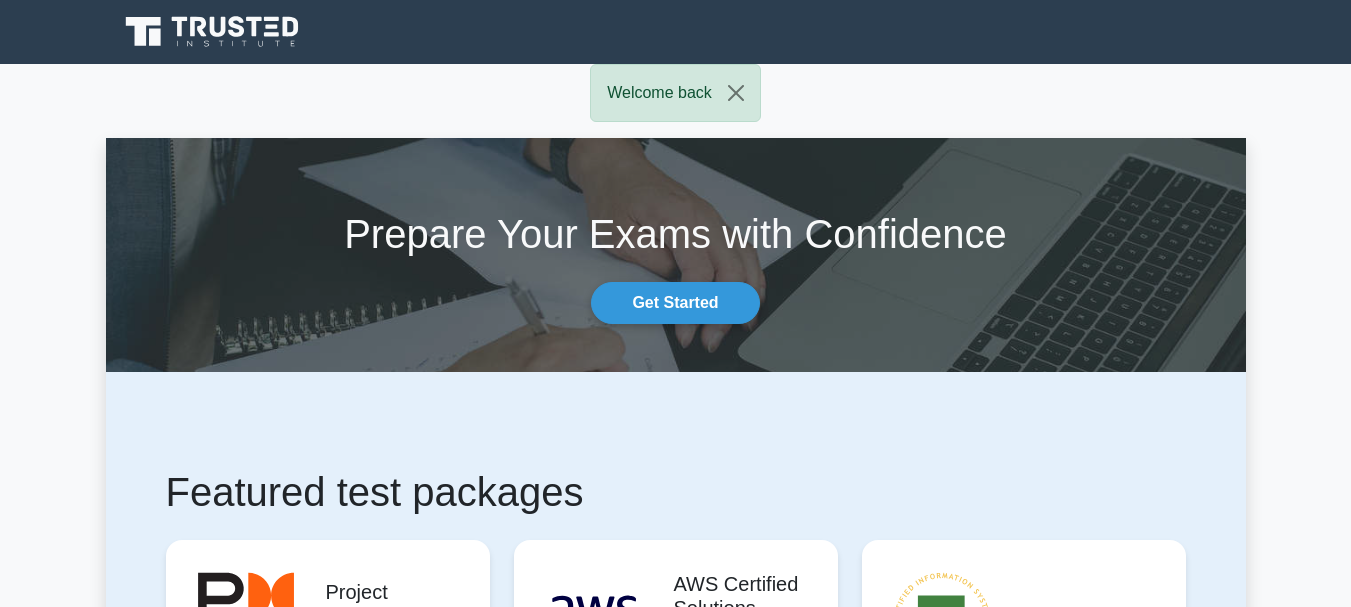 scroll, scrollTop: 0, scrollLeft: 0, axis: both 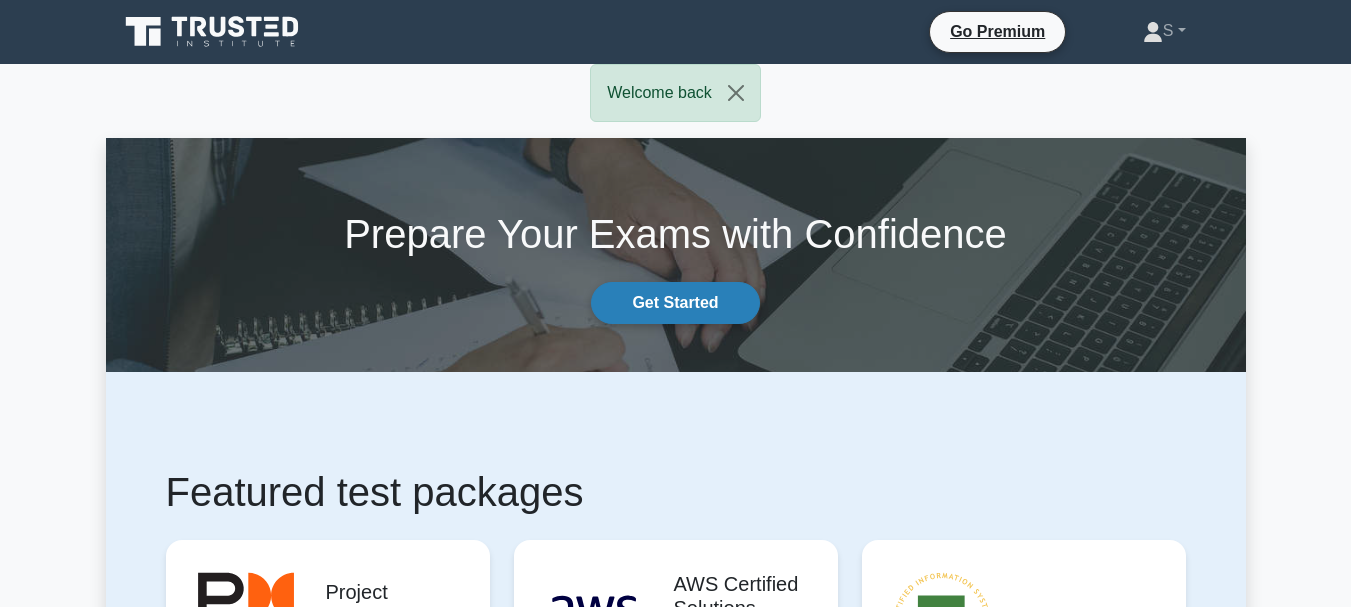 click on "Get Started" at bounding box center [675, 303] 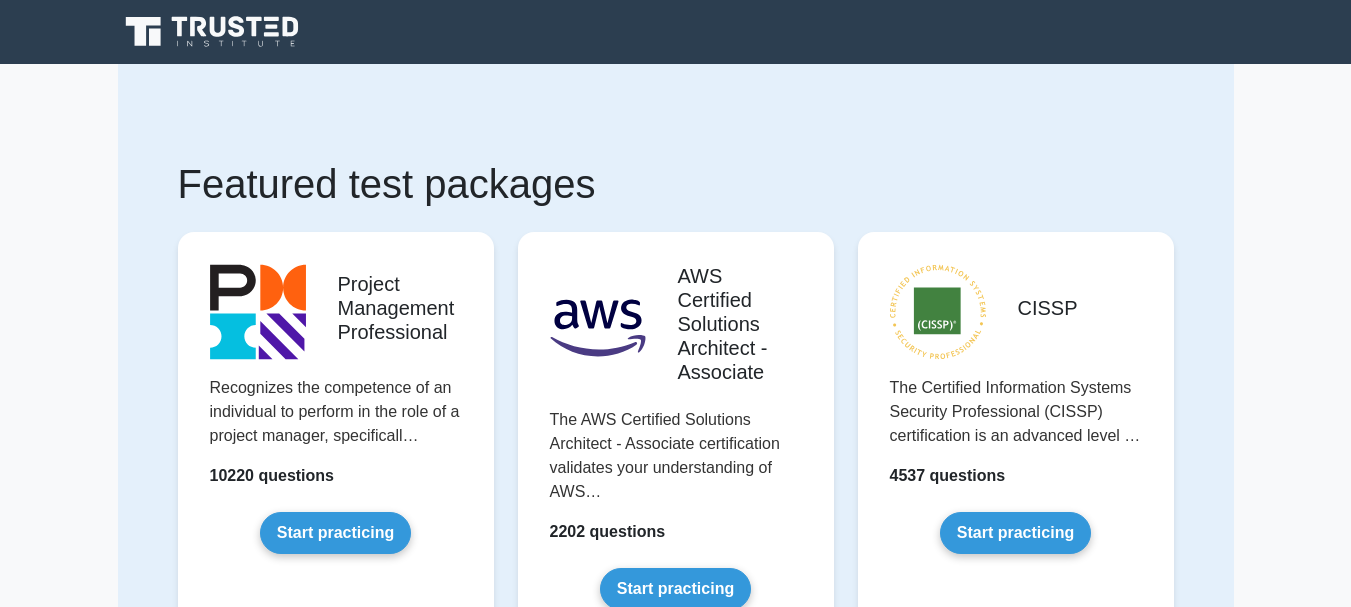 scroll, scrollTop: 0, scrollLeft: 0, axis: both 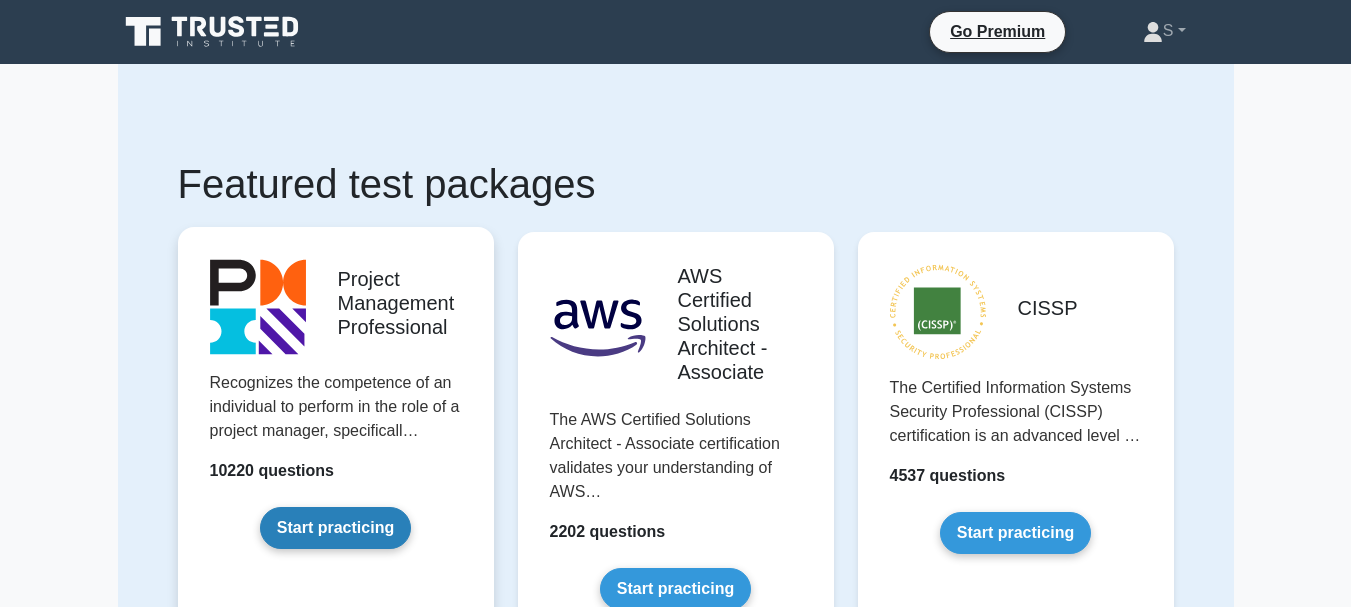 click on "Start practicing" at bounding box center [335, 528] 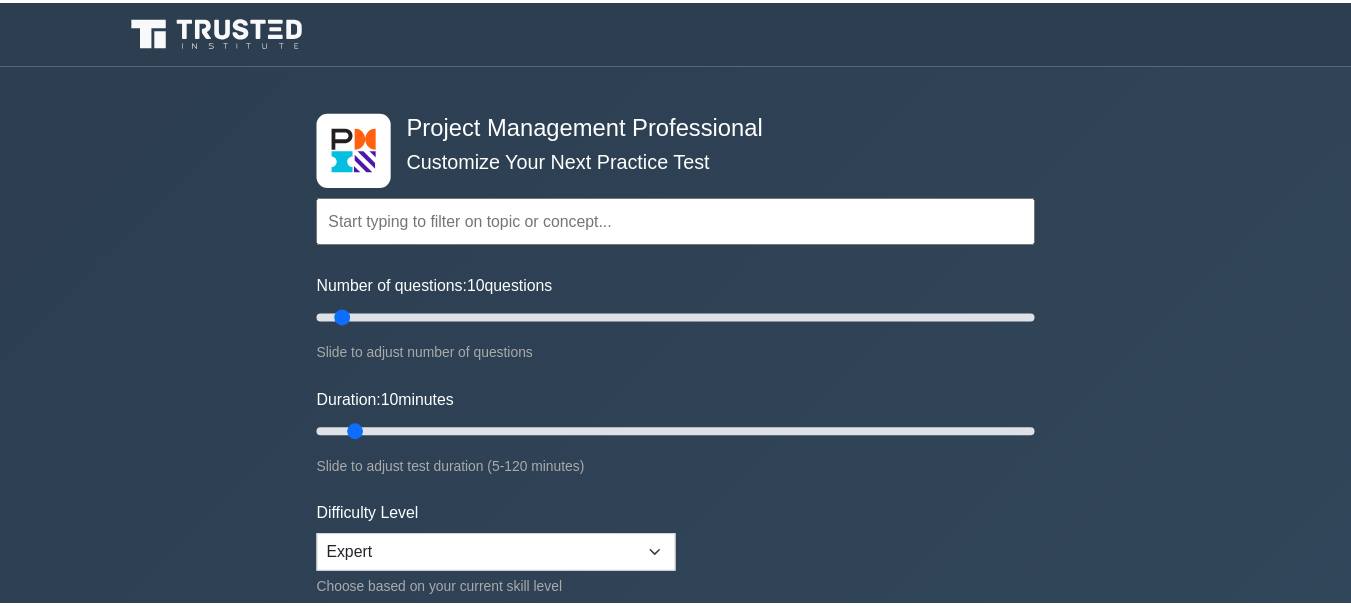 scroll, scrollTop: 0, scrollLeft: 0, axis: both 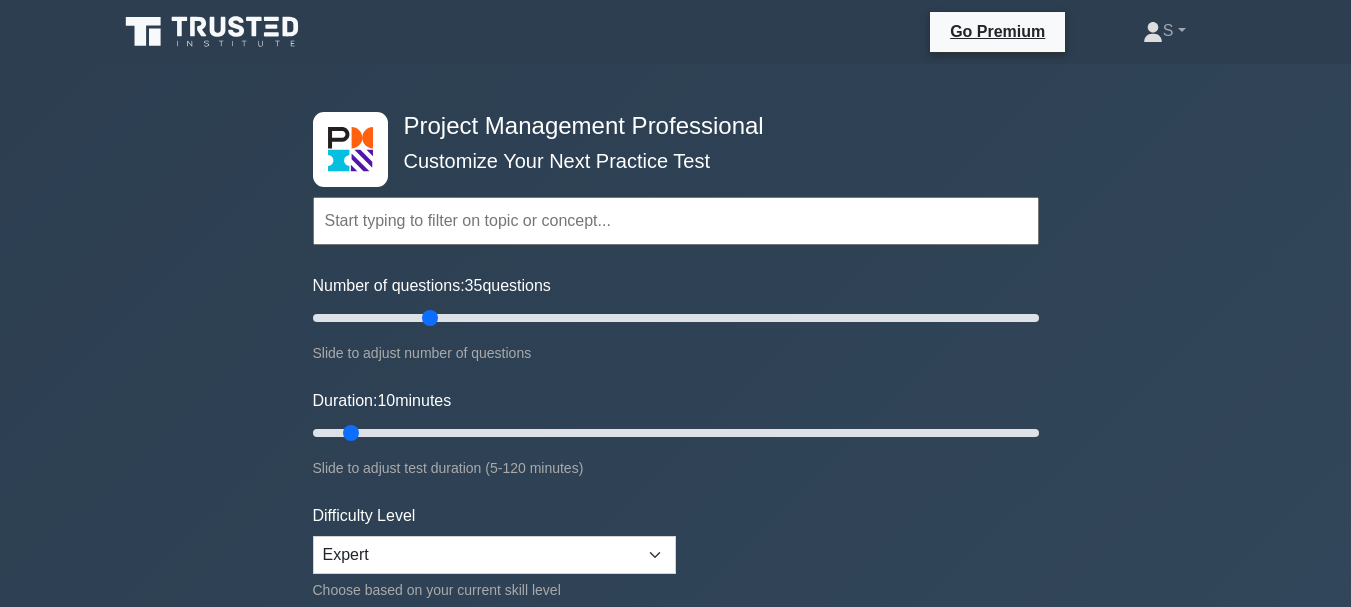 drag, startPoint x: 335, startPoint y: 318, endPoint x: 431, endPoint y: 322, distance: 96.0833 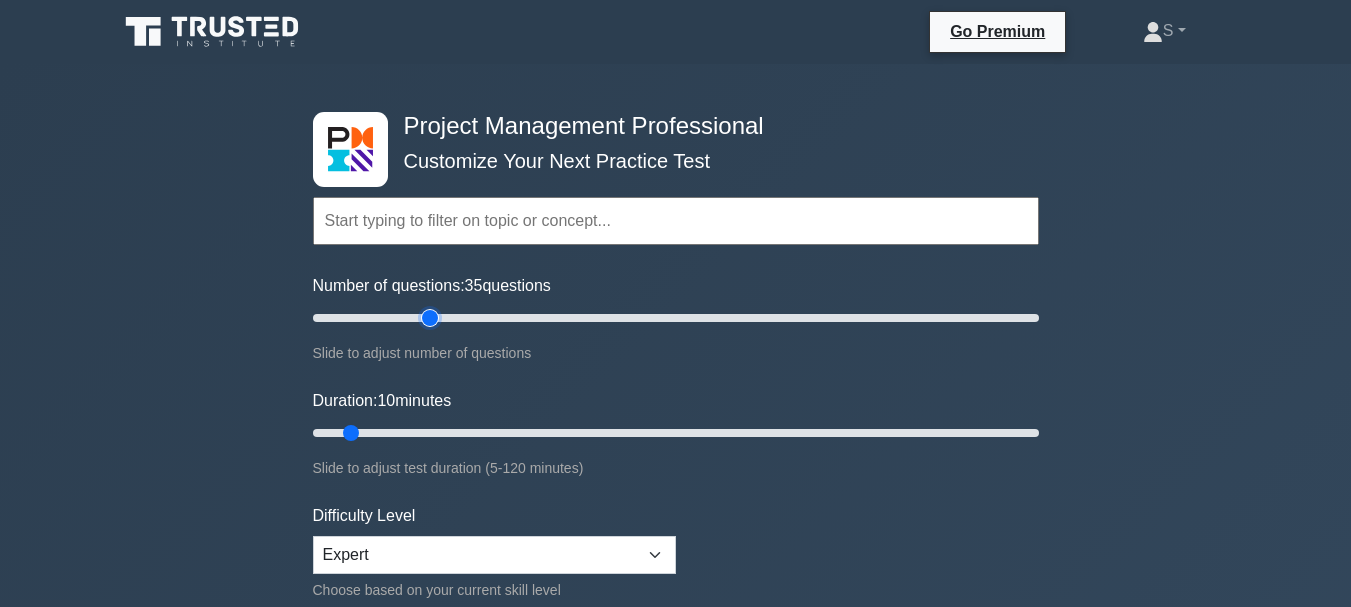 click on "Number of questions:  35  questions" at bounding box center (676, 318) 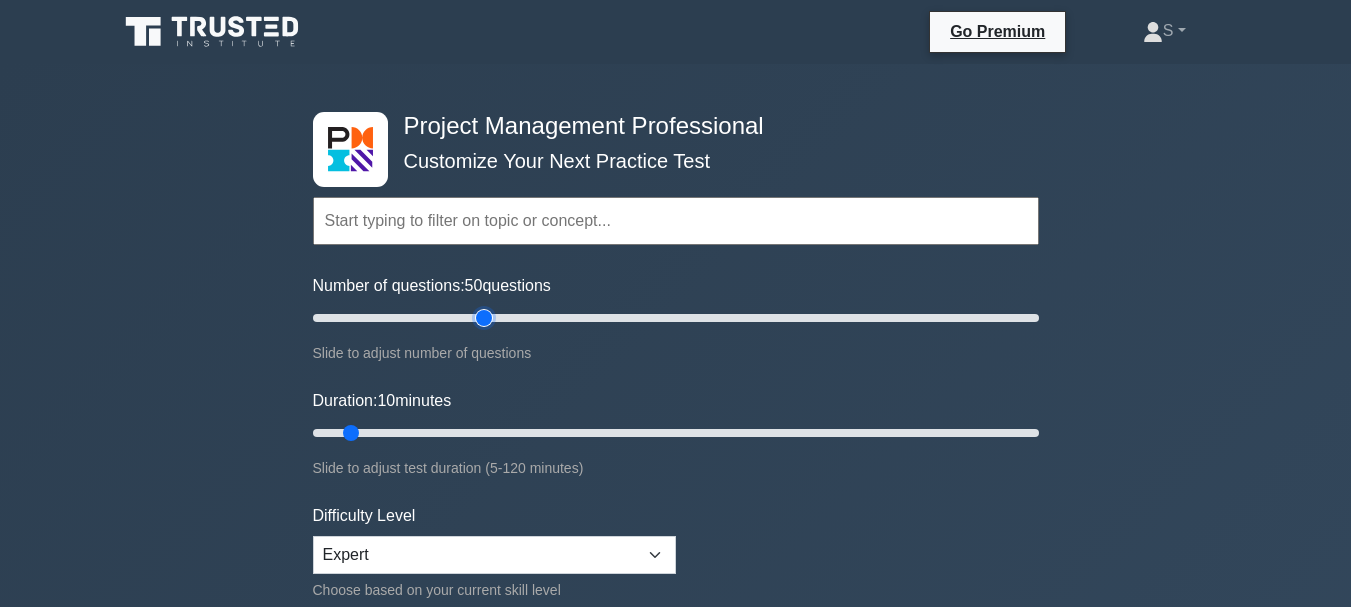 drag, startPoint x: 431, startPoint y: 312, endPoint x: 482, endPoint y: 318, distance: 51.351727 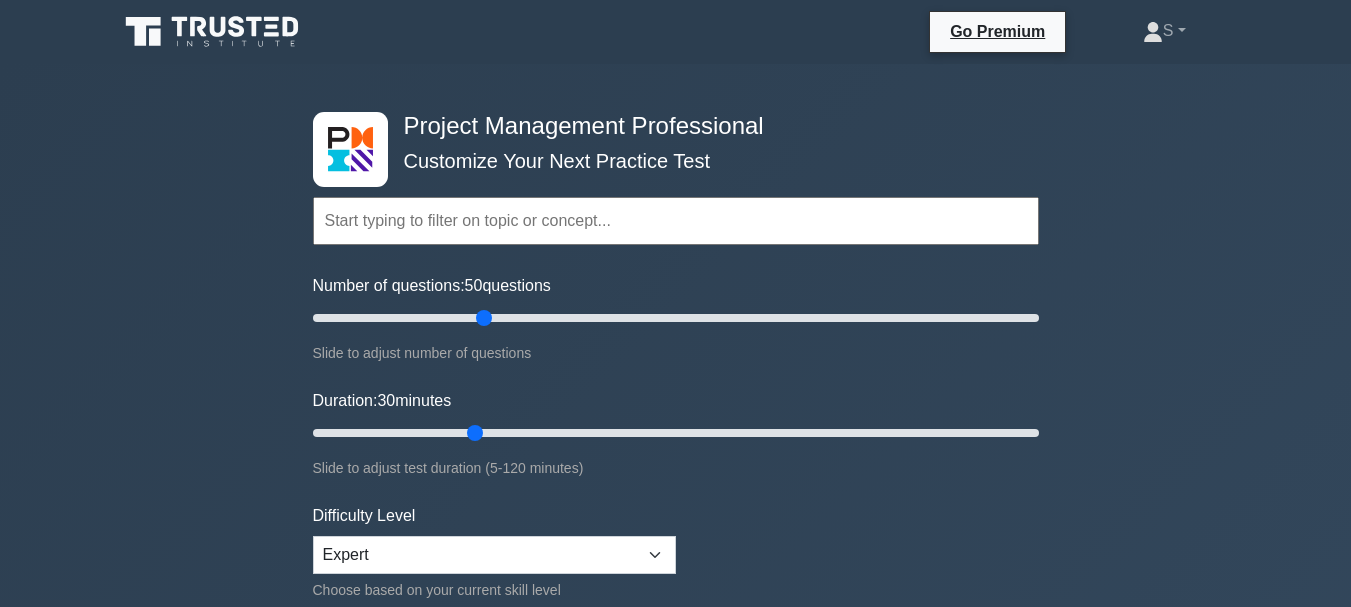 drag, startPoint x: 351, startPoint y: 429, endPoint x: 487, endPoint y: 426, distance: 136.03308 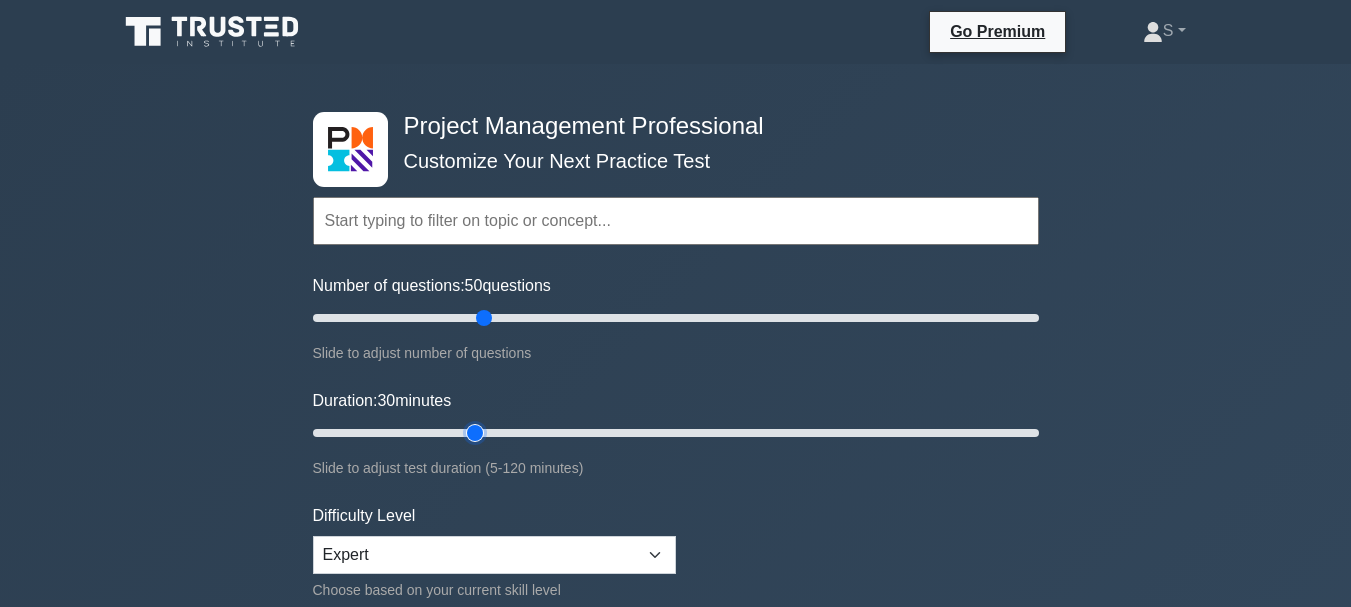 click on "Duration:  30  minutes" at bounding box center (676, 433) 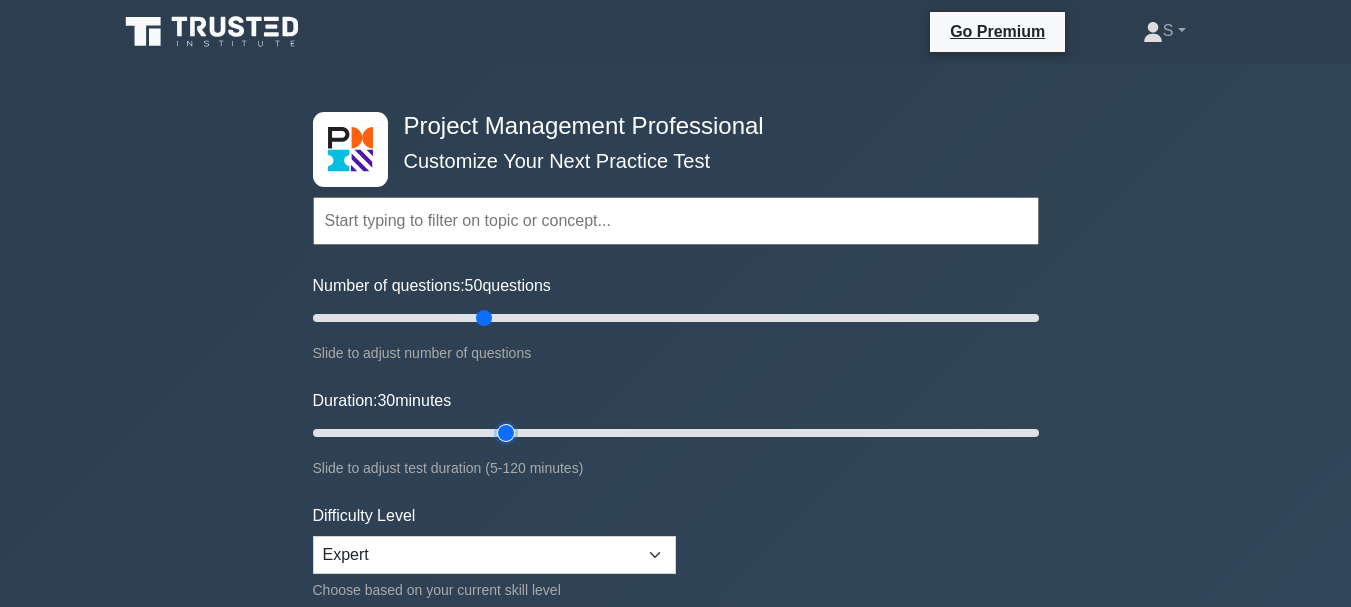drag, startPoint x: 474, startPoint y: 427, endPoint x: 492, endPoint y: 433, distance: 18.973665 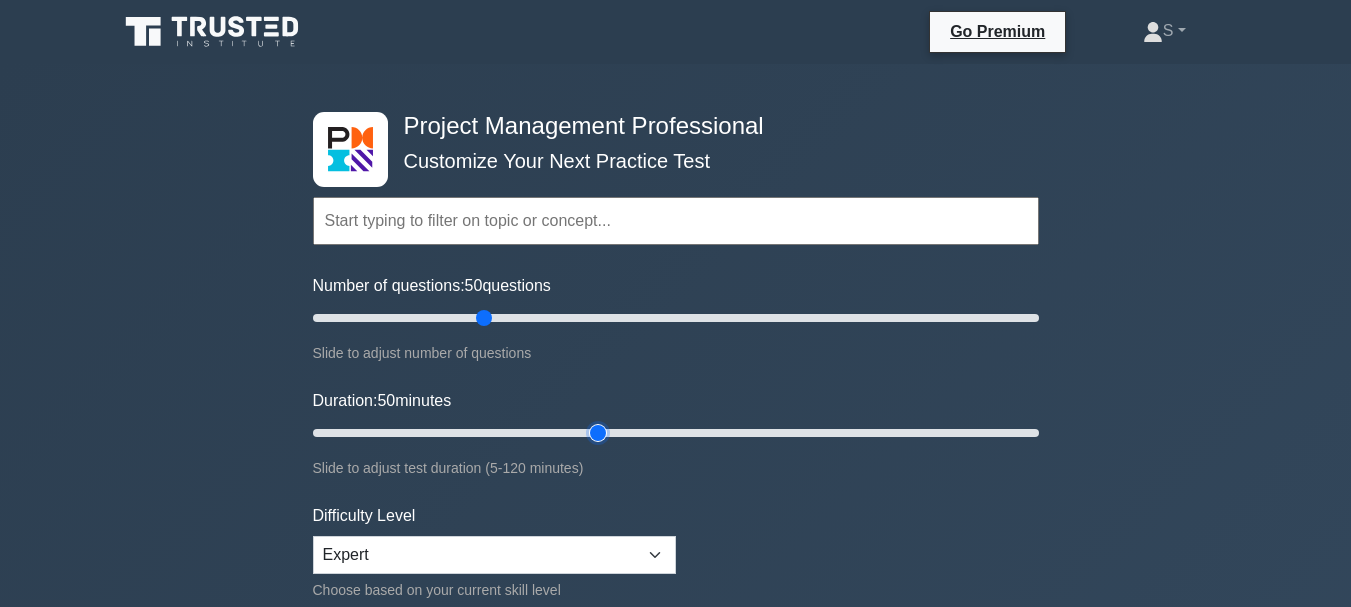 drag, startPoint x: 503, startPoint y: 430, endPoint x: 585, endPoint y: 432, distance: 82.02438 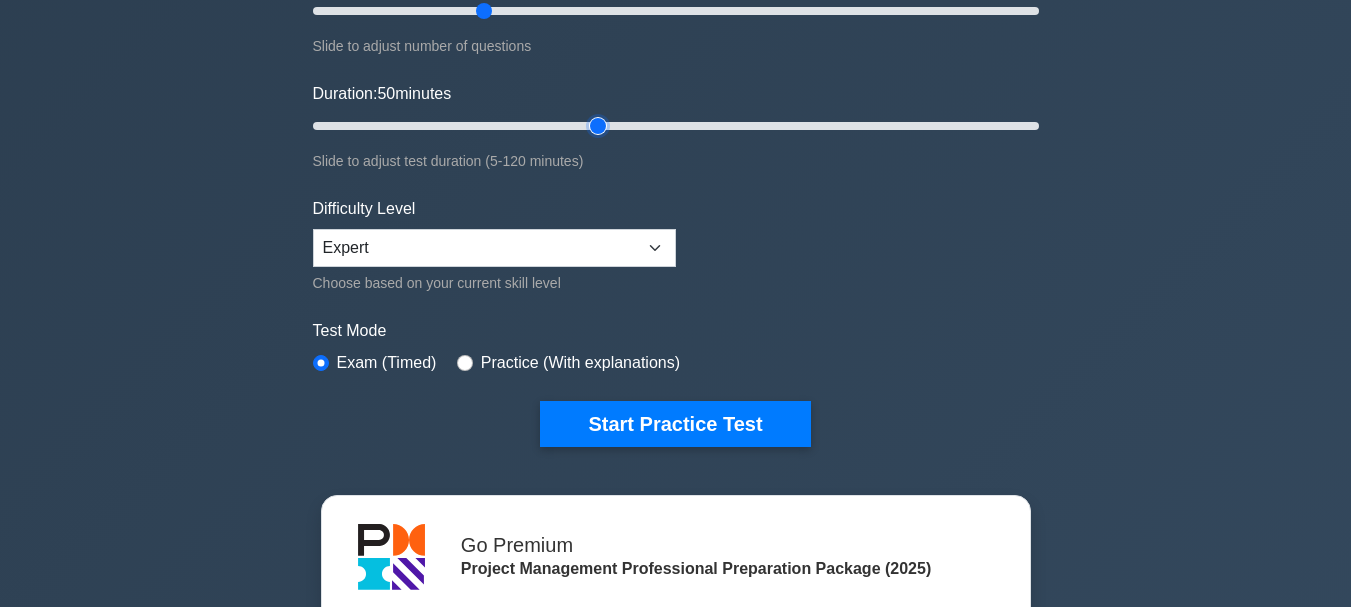 scroll, scrollTop: 334, scrollLeft: 0, axis: vertical 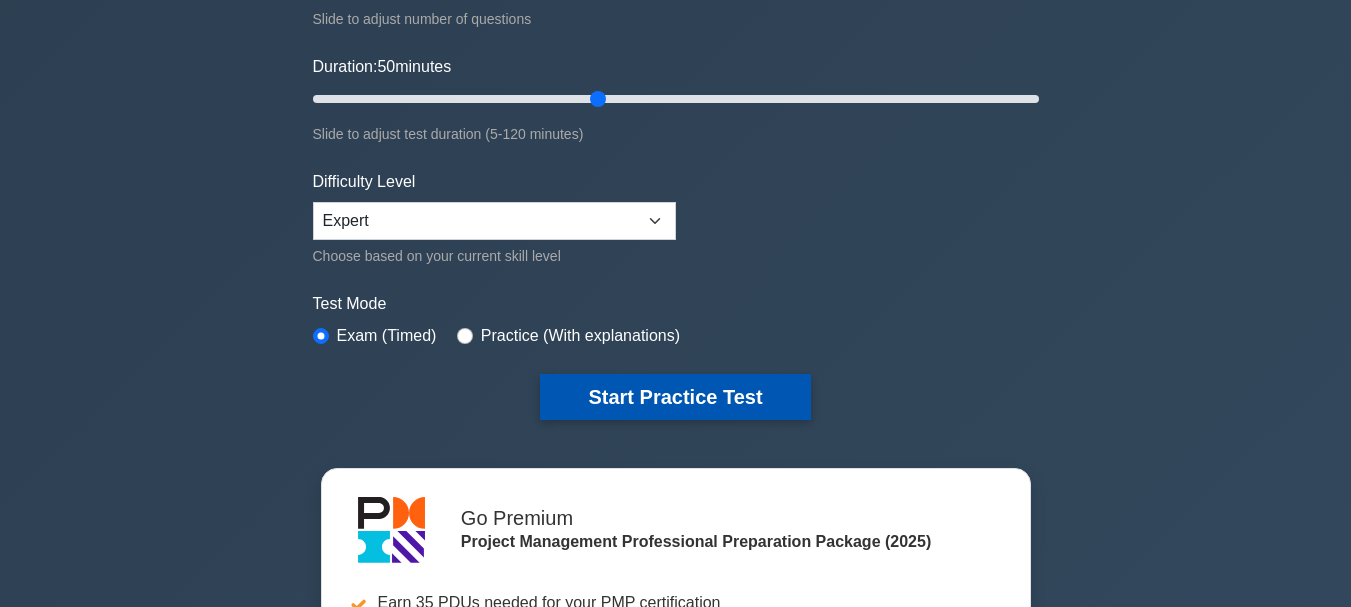 click on "Start Practice Test" at bounding box center [675, 397] 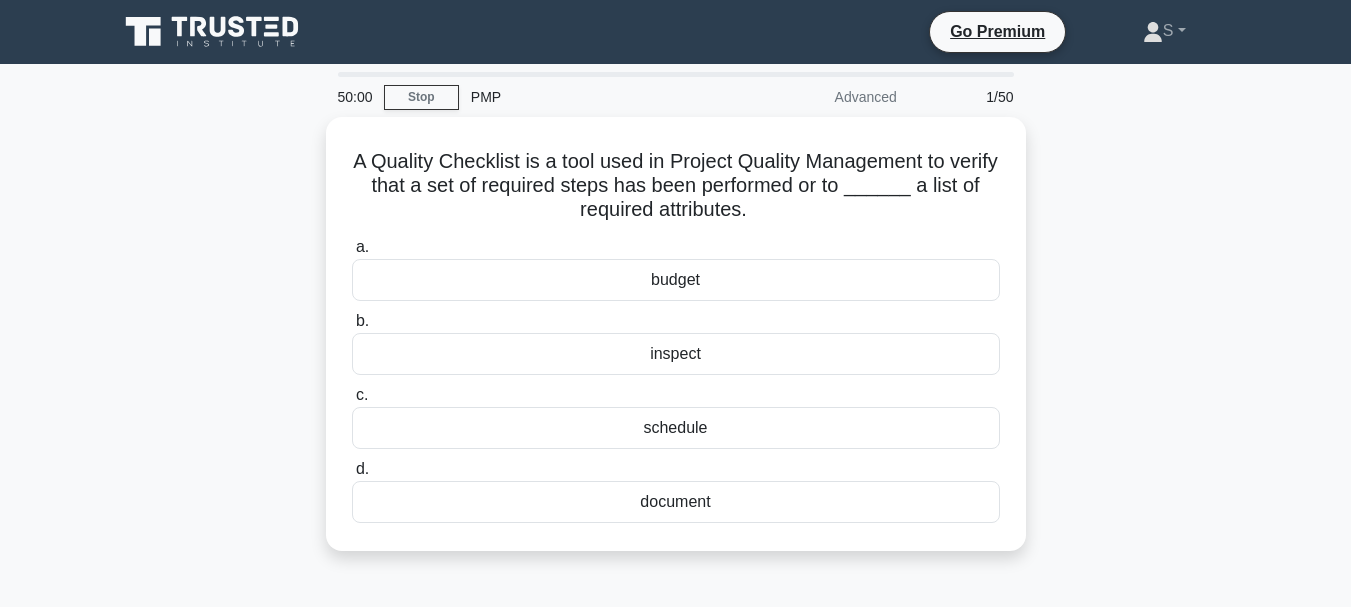 scroll, scrollTop: 0, scrollLeft: 0, axis: both 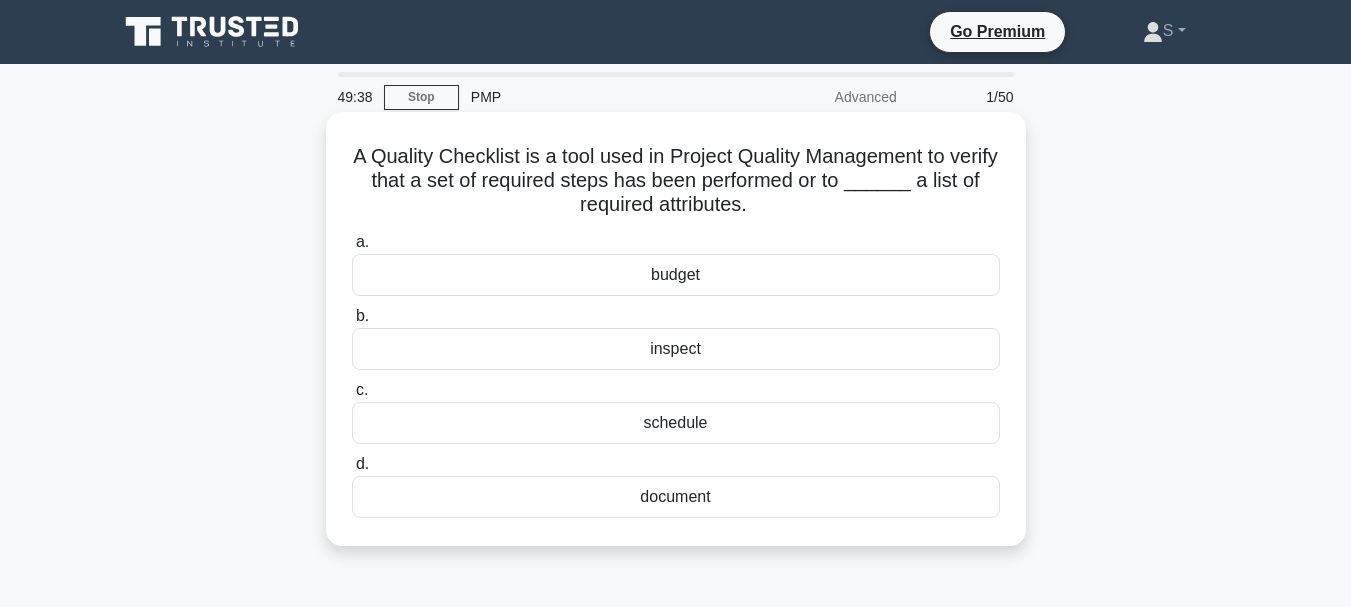 click on "inspect" at bounding box center [676, 349] 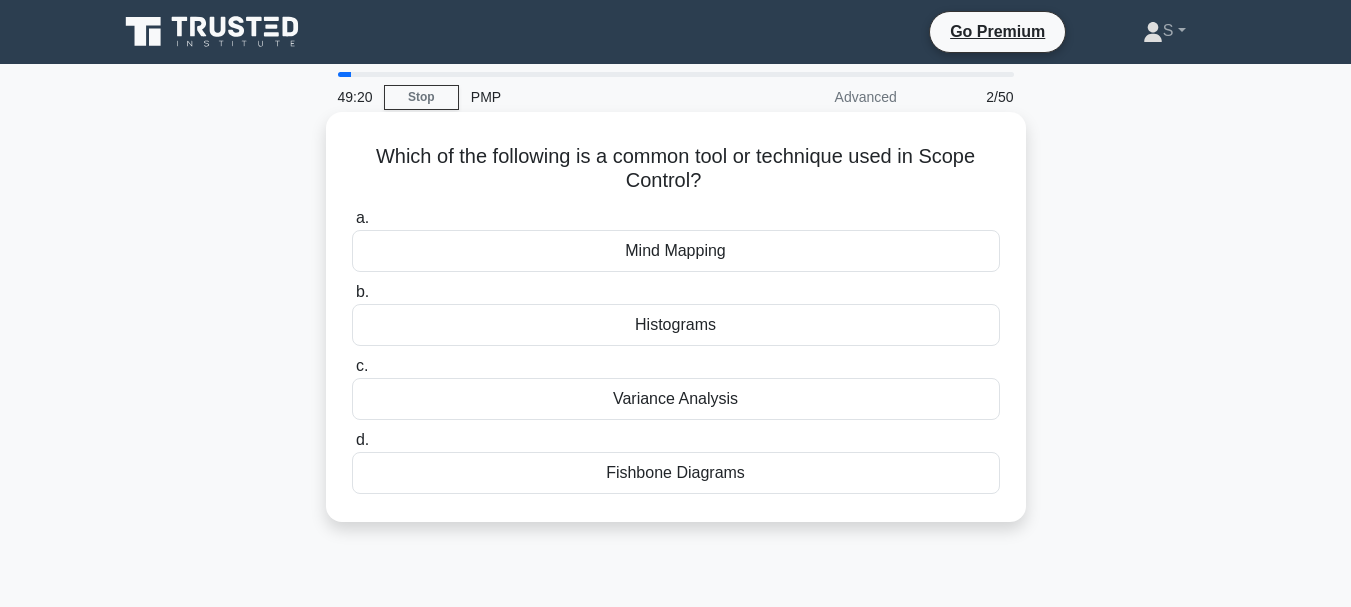 click on "Mind Mapping" at bounding box center [676, 251] 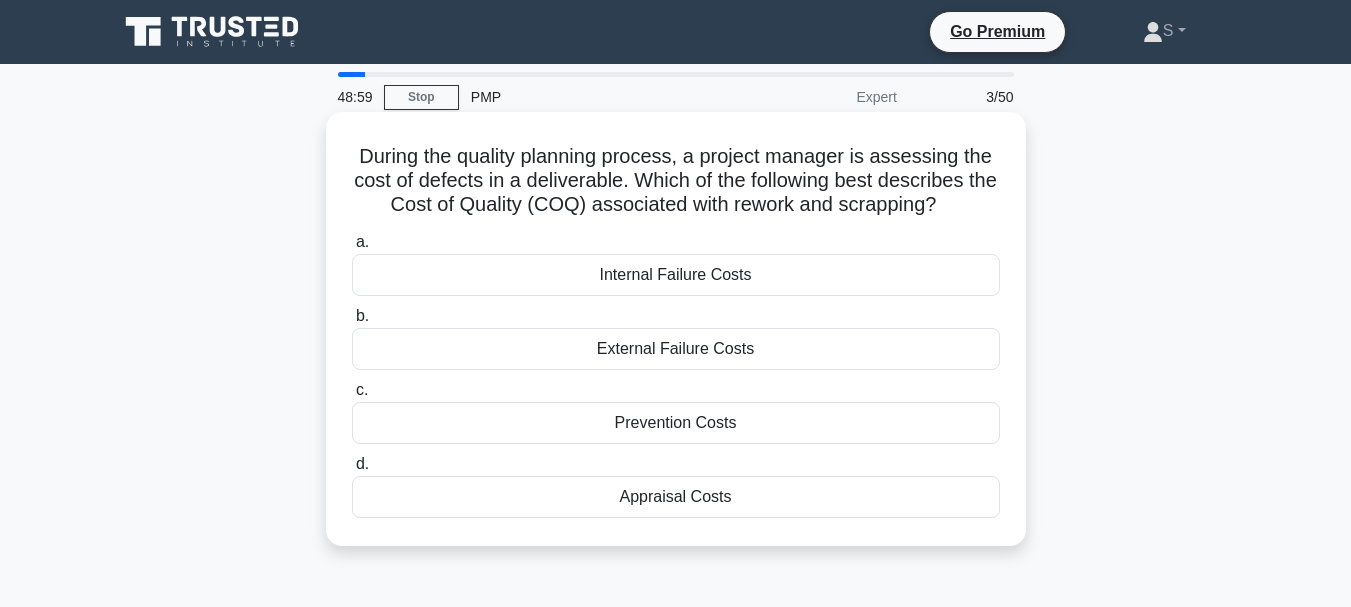 click on "Prevention Costs" at bounding box center [676, 423] 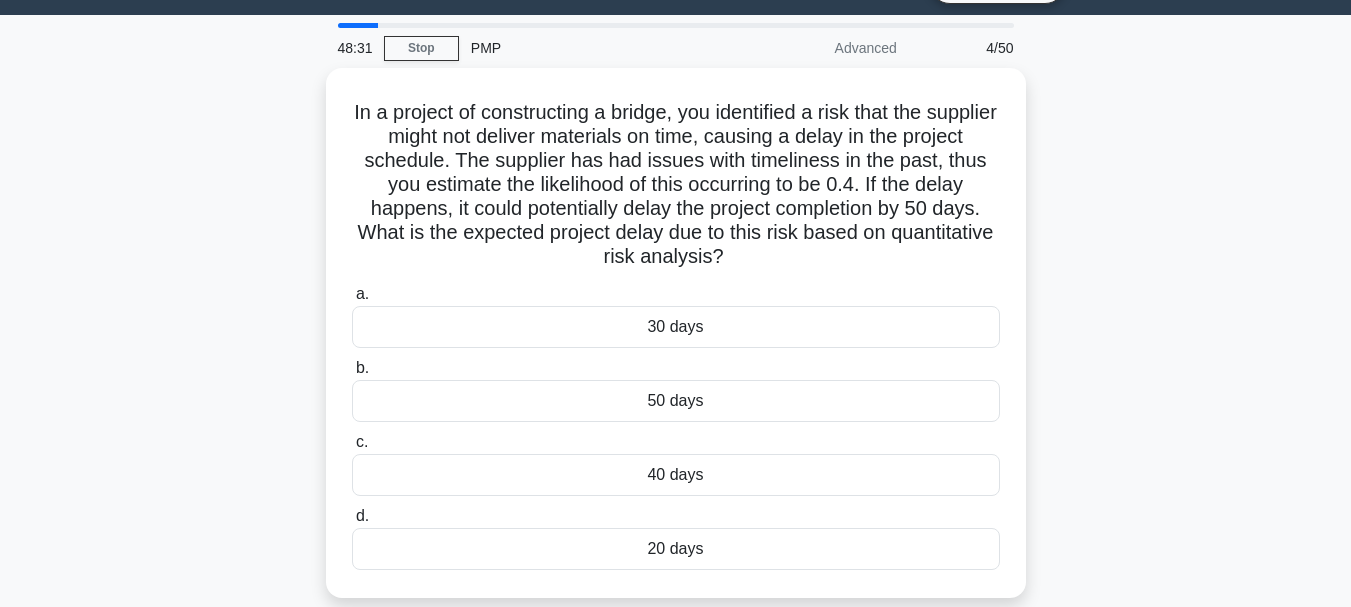 scroll, scrollTop: 45, scrollLeft: 0, axis: vertical 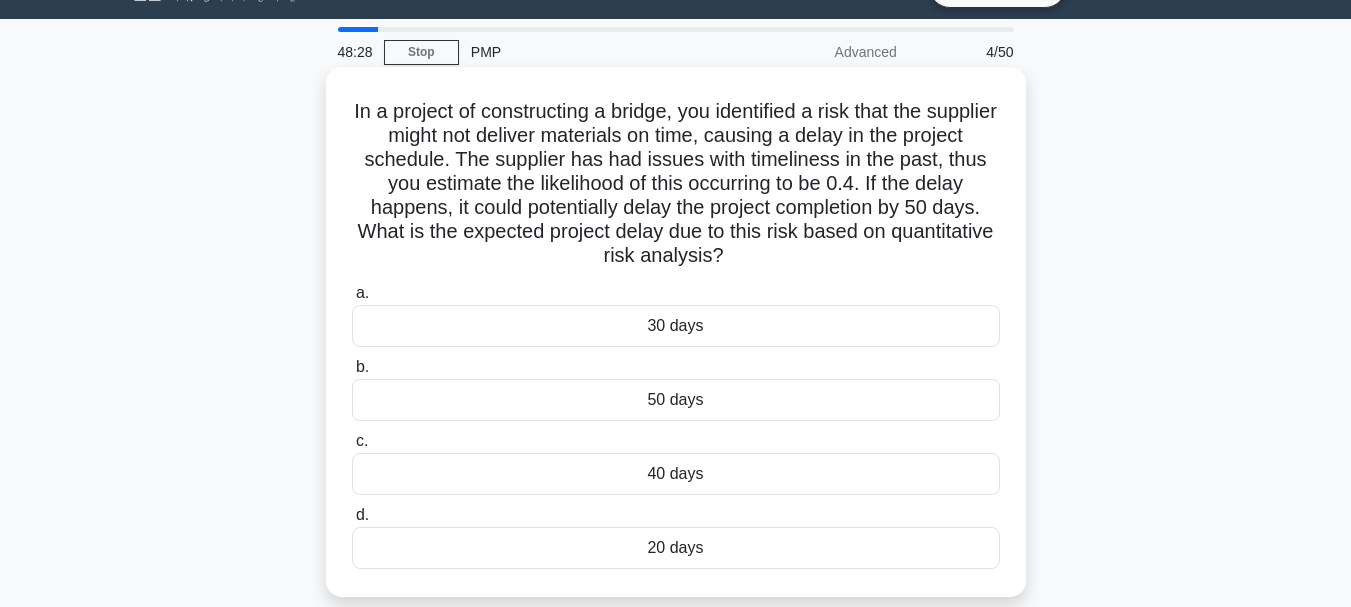 click on "20 days" at bounding box center (676, 548) 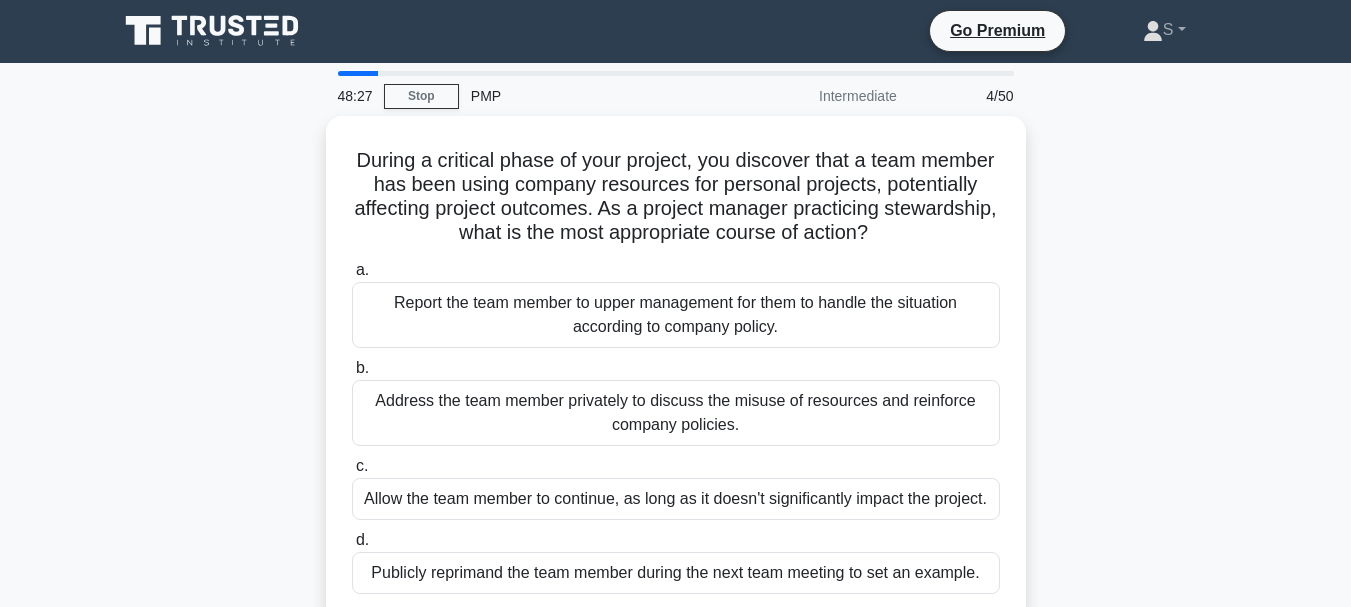 scroll, scrollTop: 0, scrollLeft: 0, axis: both 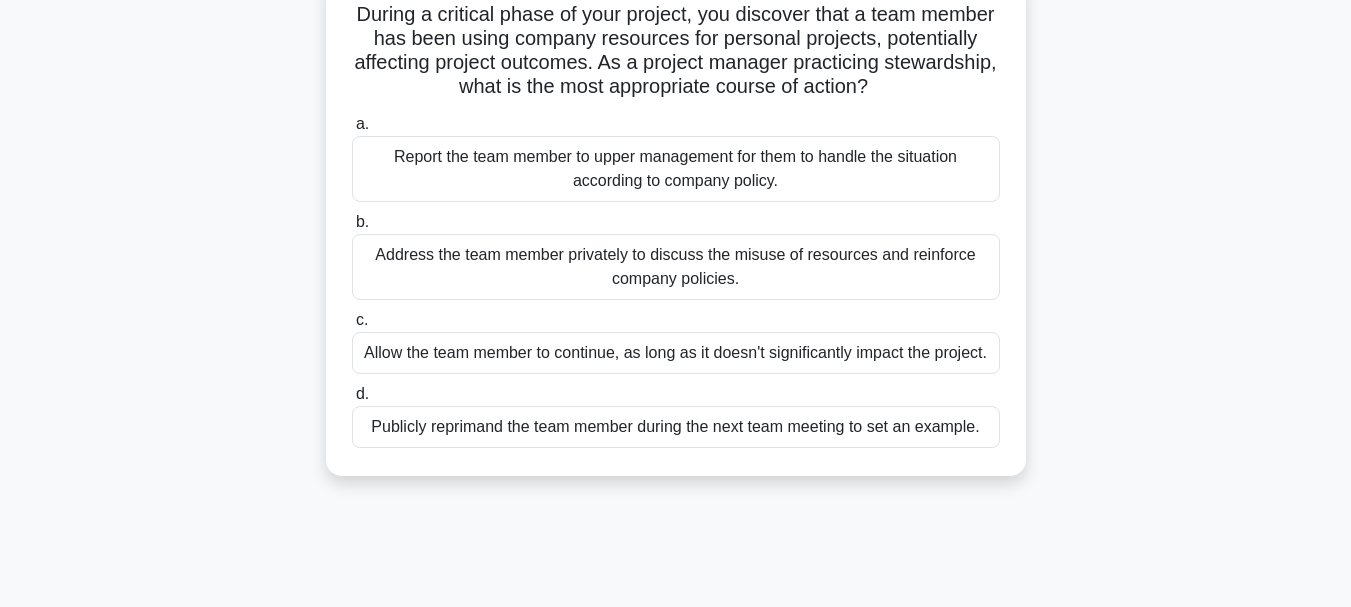 click on "Address the team member privately to discuss the misuse of resources and reinforce company policies." at bounding box center [676, 267] 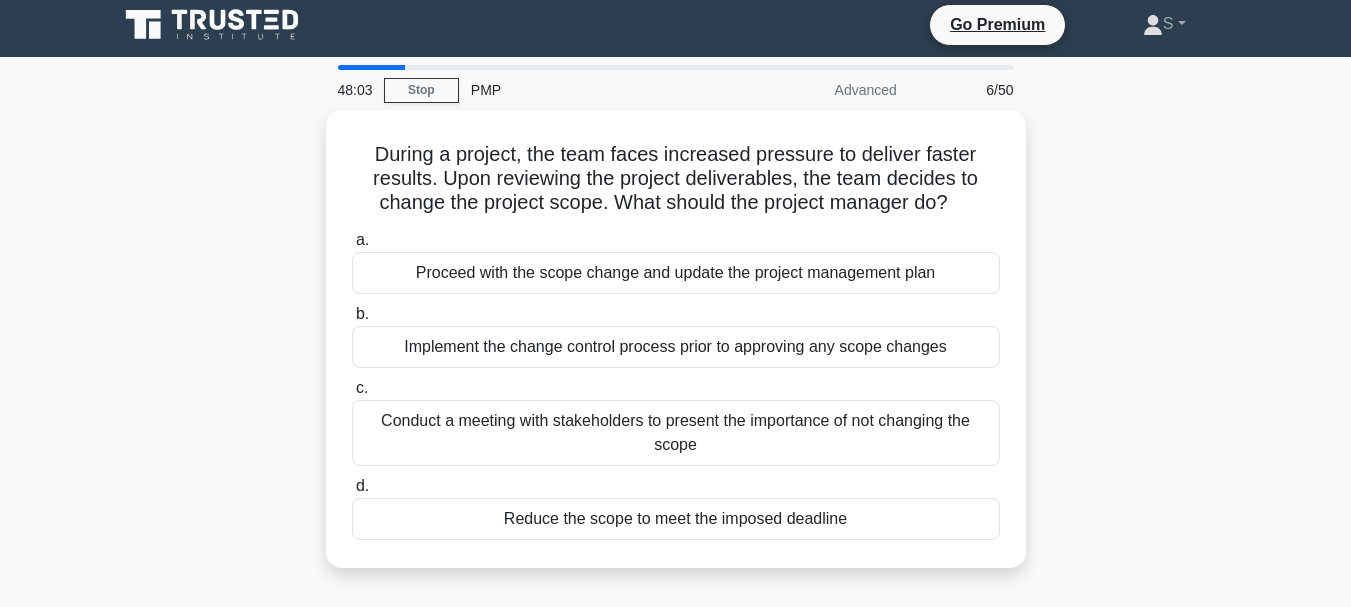 scroll, scrollTop: 0, scrollLeft: 0, axis: both 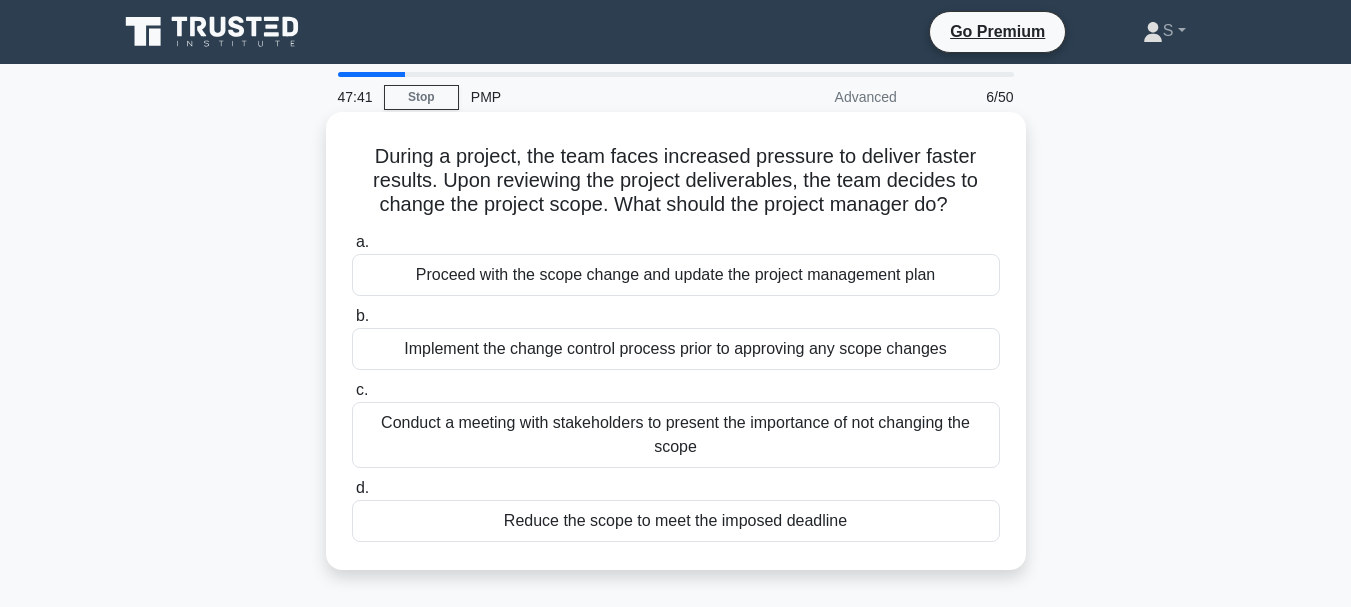 click on "Implement the change control process prior to approving any scope changes" at bounding box center (676, 349) 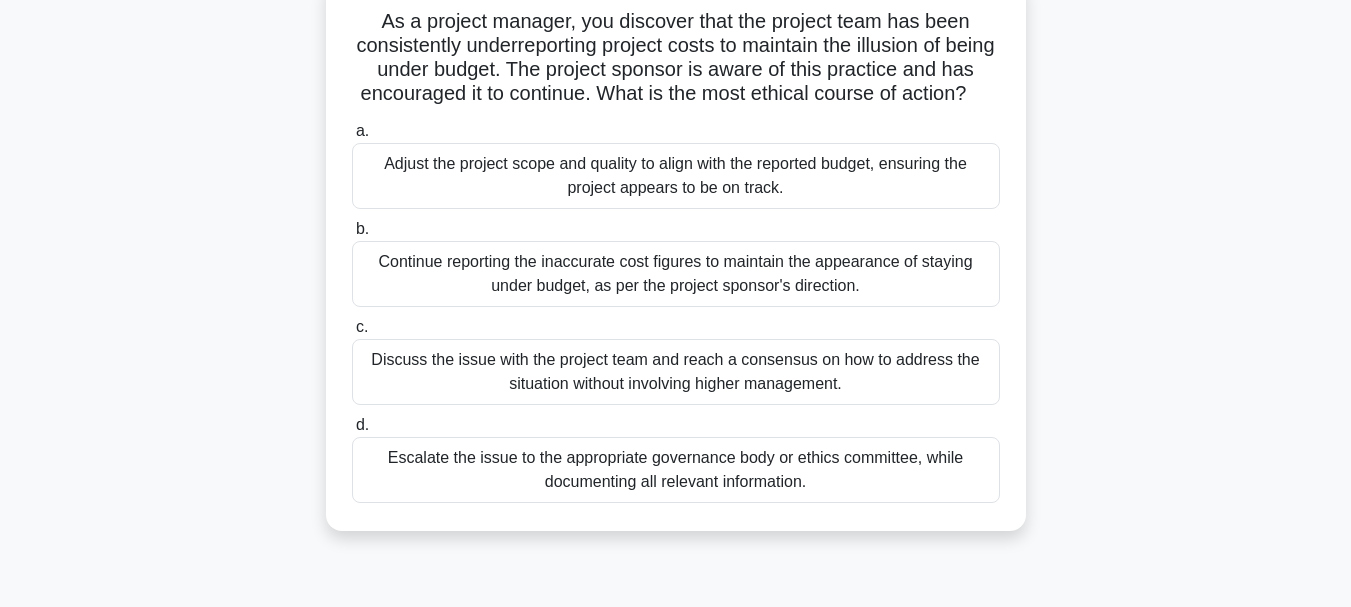 scroll, scrollTop: 144, scrollLeft: 0, axis: vertical 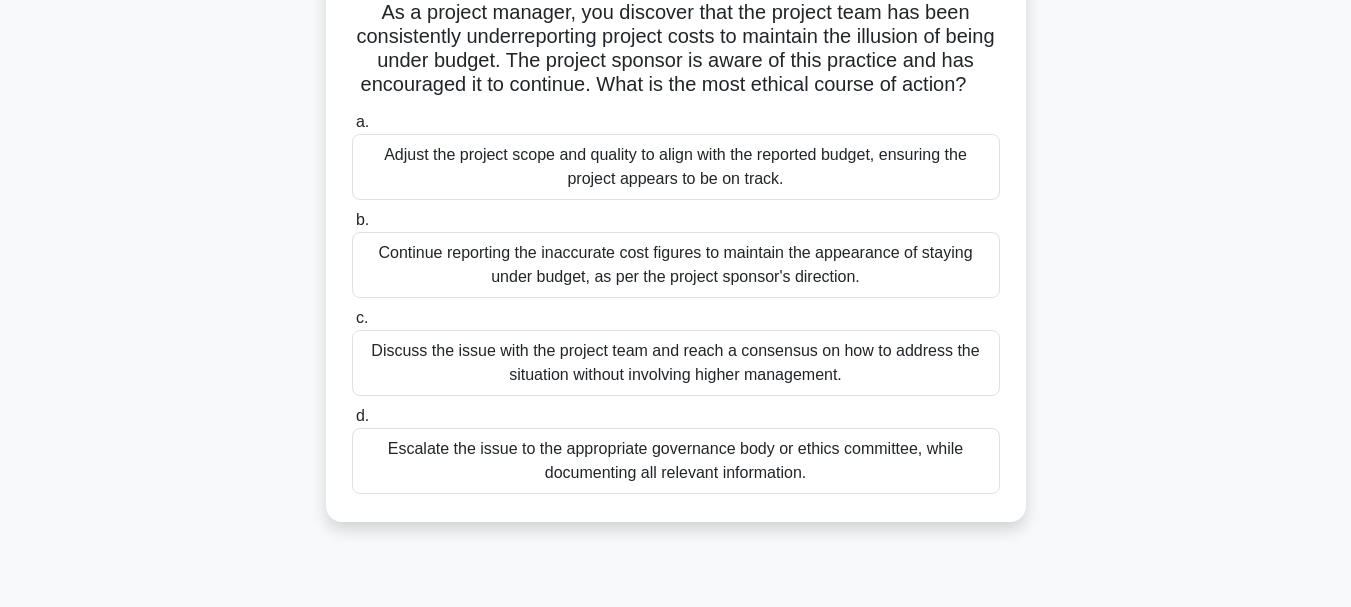 click on "Escalate the issue to the appropriate governance body or ethics committee, while documenting all relevant information." at bounding box center [676, 461] 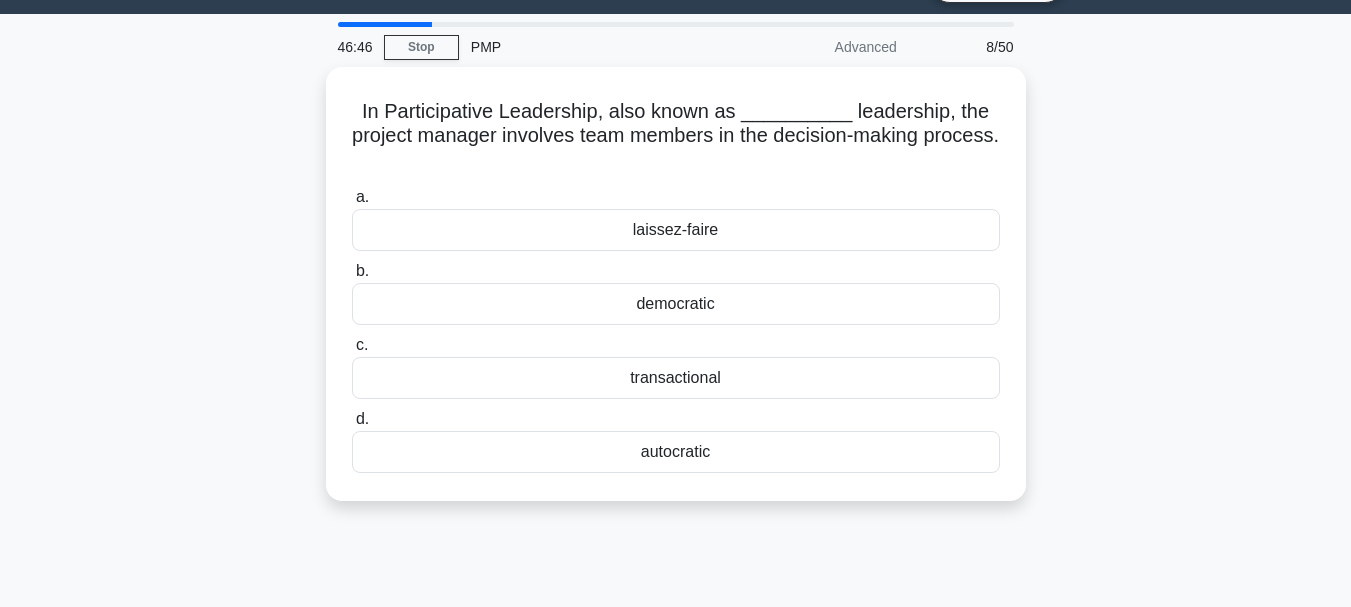scroll, scrollTop: 0, scrollLeft: 0, axis: both 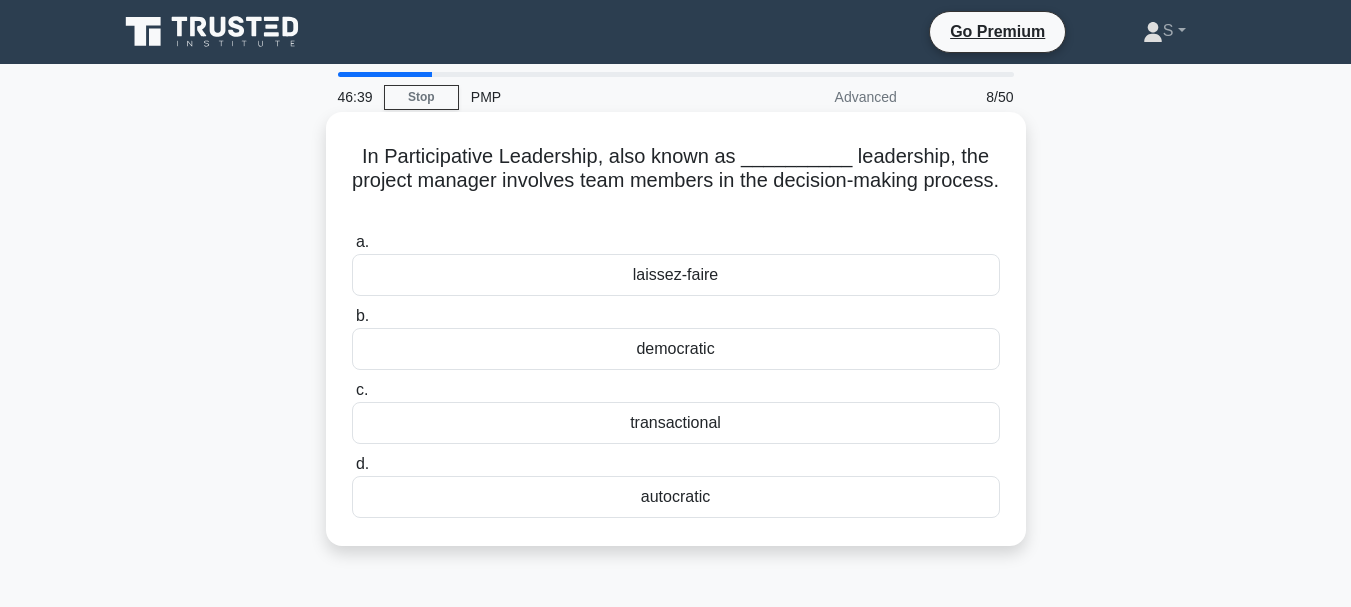 click on "democratic" at bounding box center (676, 349) 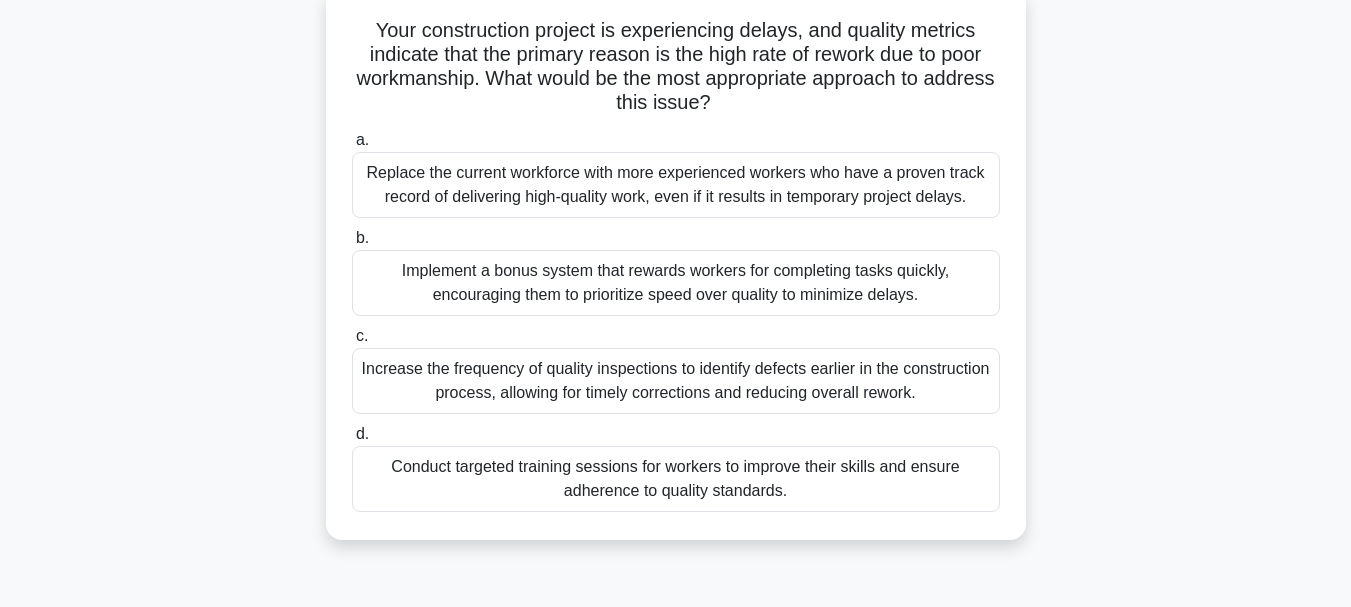 scroll, scrollTop: 136, scrollLeft: 0, axis: vertical 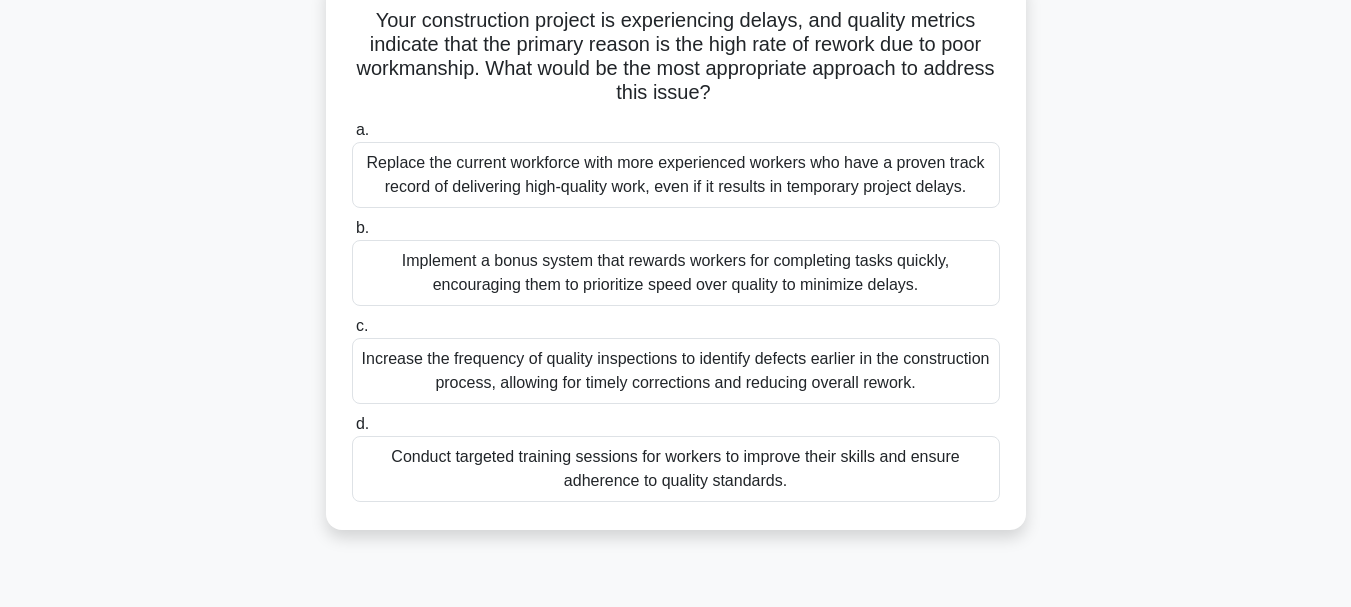 click on "Increase the frequency of quality inspections to identify defects earlier in the construction process, allowing for timely corrections and reducing overall rework." at bounding box center (676, 371) 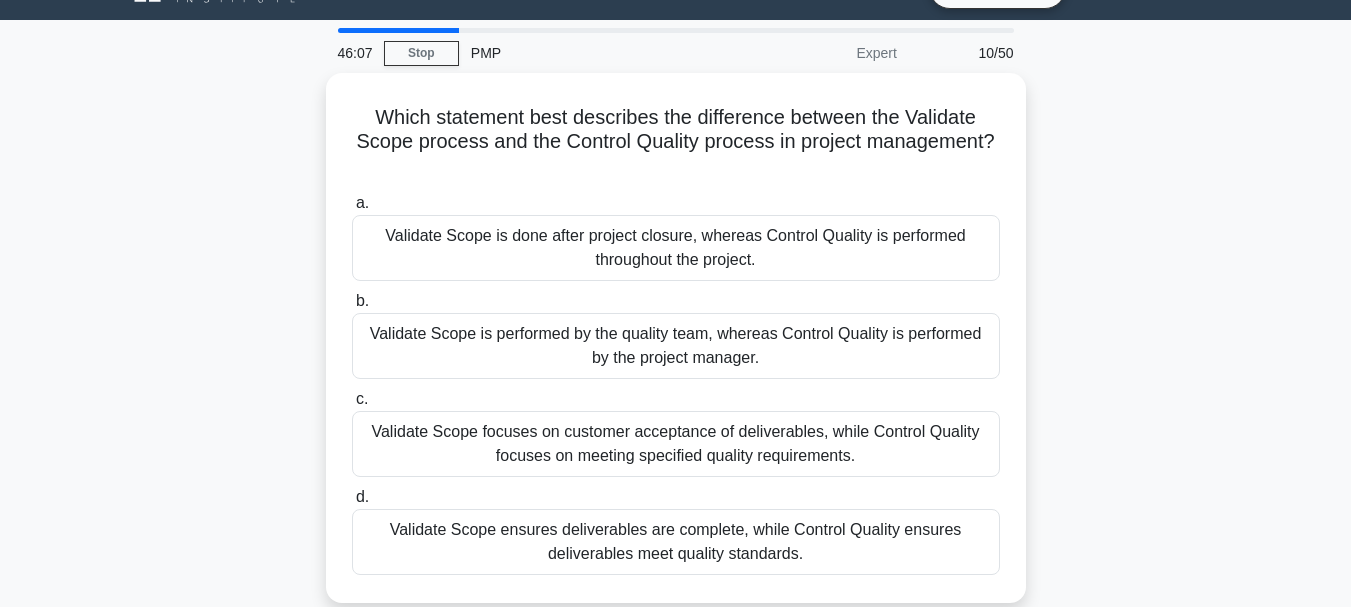 scroll, scrollTop: 0, scrollLeft: 0, axis: both 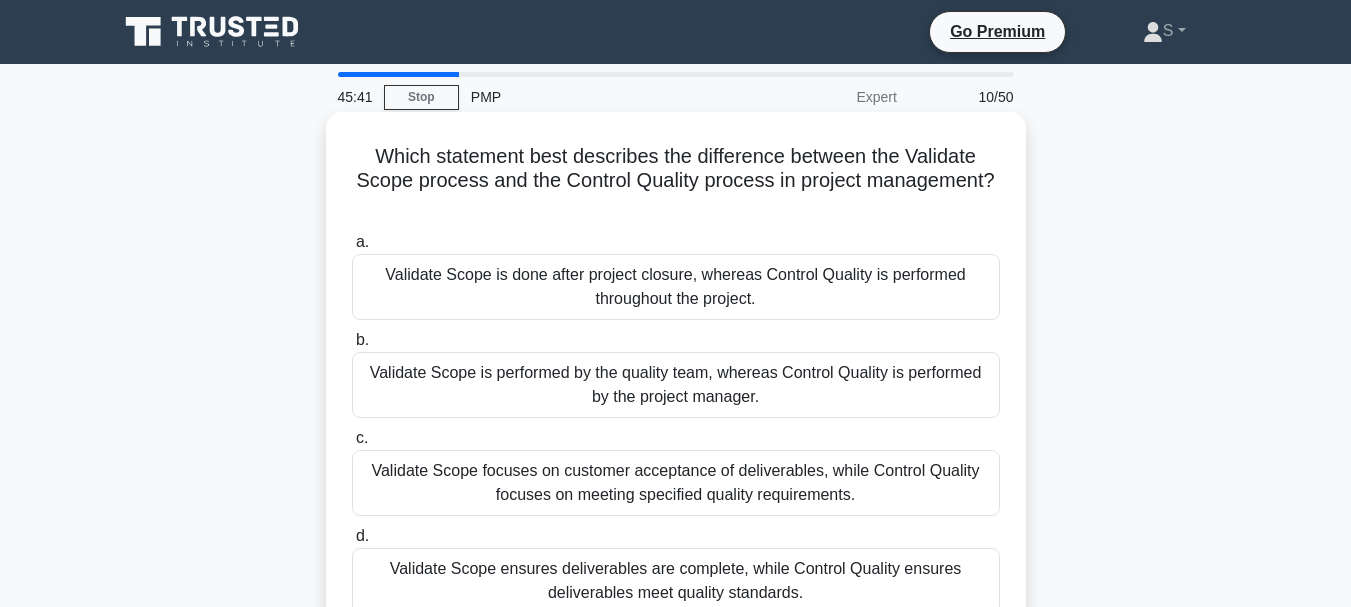 click on "Validate Scope focuses on customer acceptance of deliverables, while Control Quality focuses on meeting specified quality requirements." at bounding box center [676, 483] 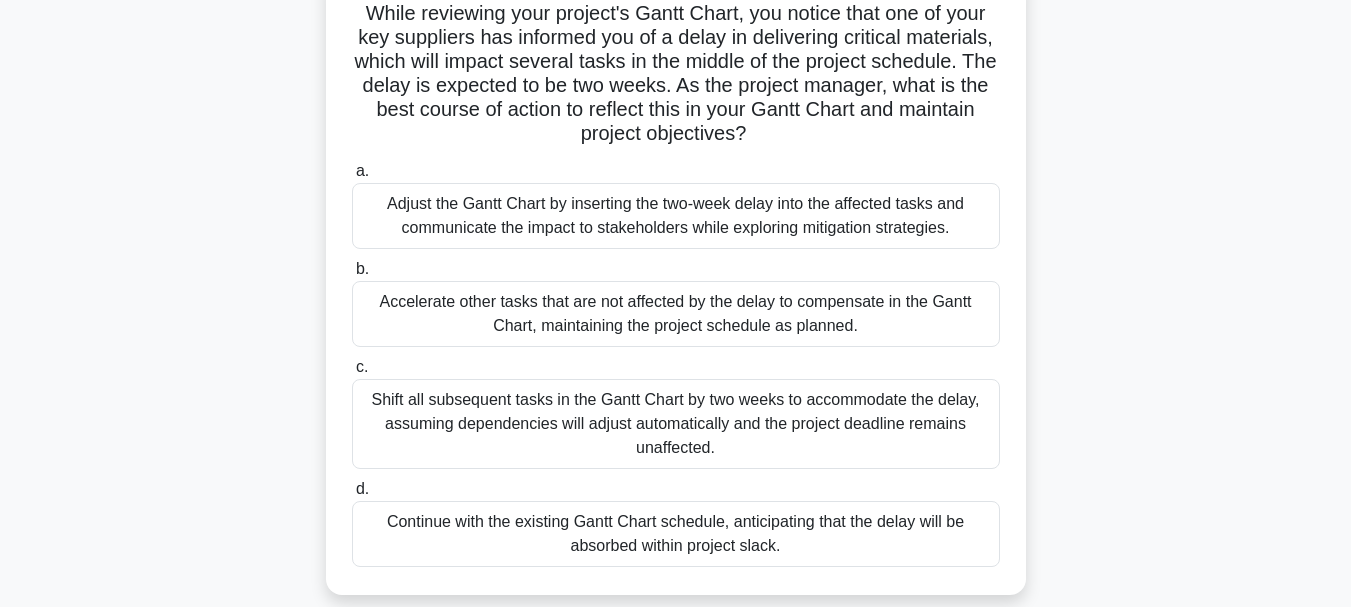 scroll, scrollTop: 172, scrollLeft: 0, axis: vertical 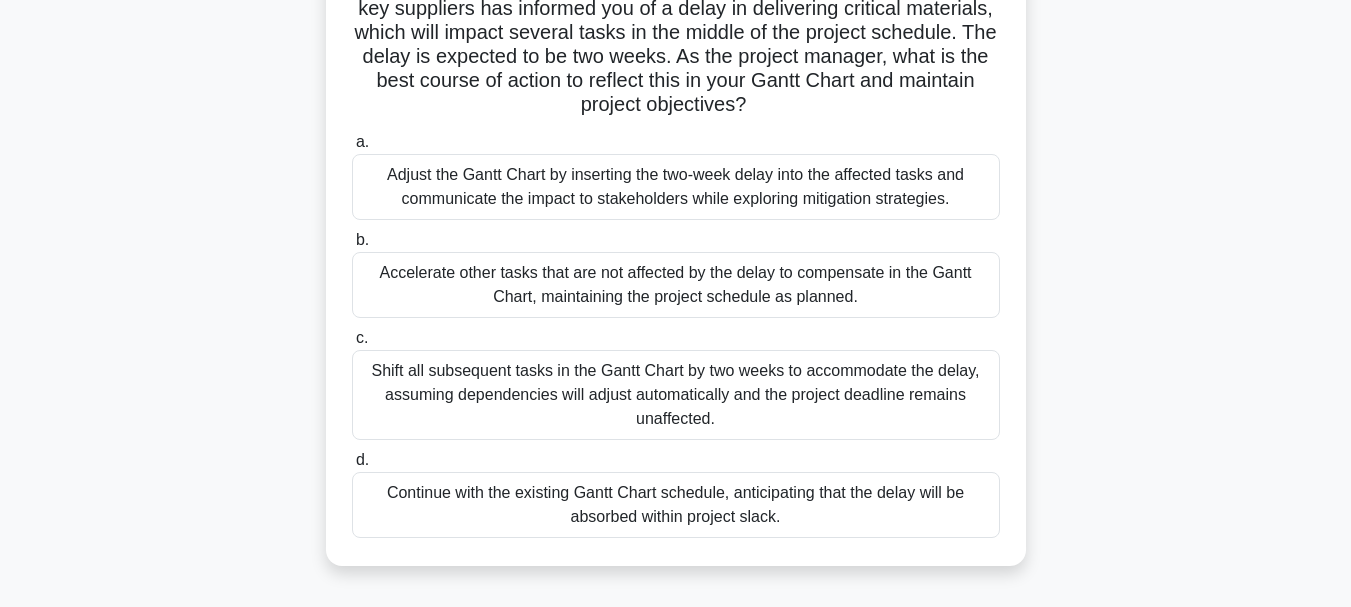 click on "Adjust the Gantt Chart by inserting the two-week delay into the affected tasks and communicate the impact to stakeholders while exploring mitigation strategies." at bounding box center (676, 187) 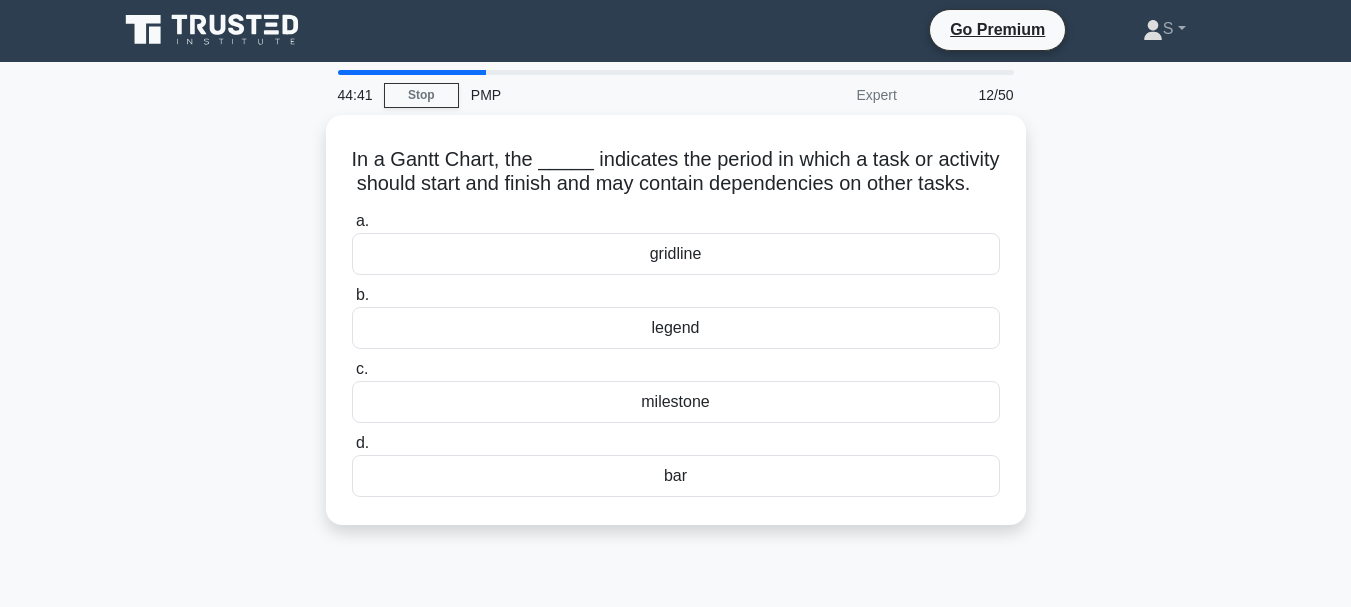 scroll, scrollTop: 0, scrollLeft: 0, axis: both 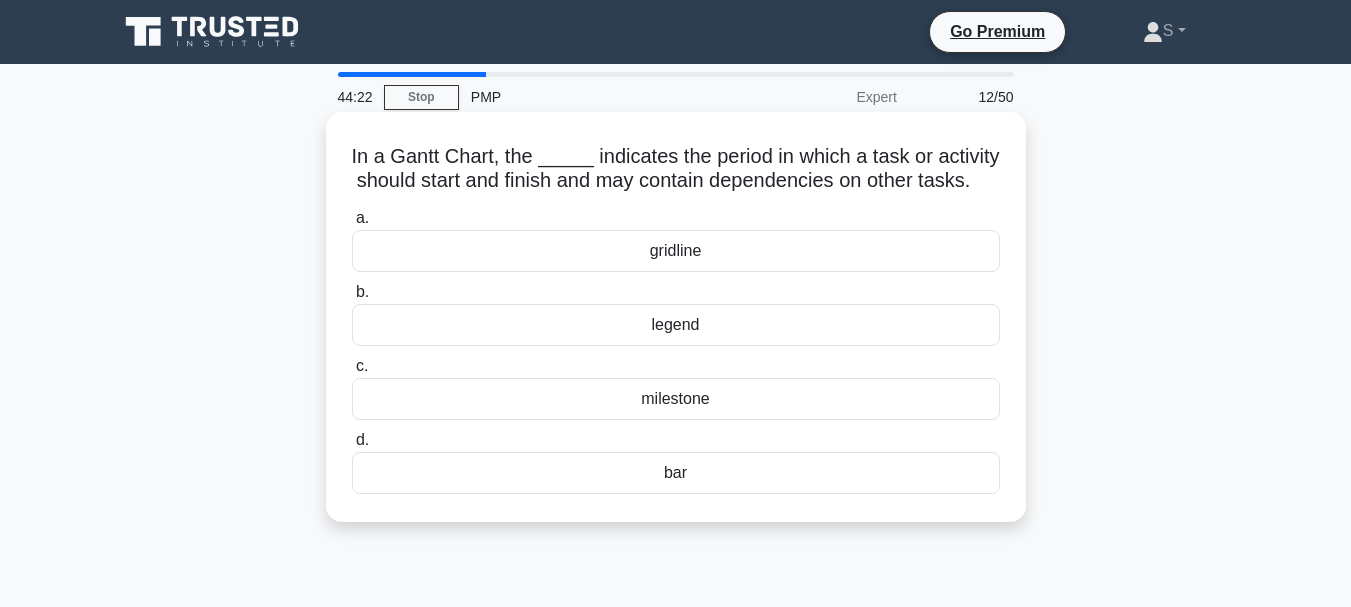 click on "bar" at bounding box center (676, 473) 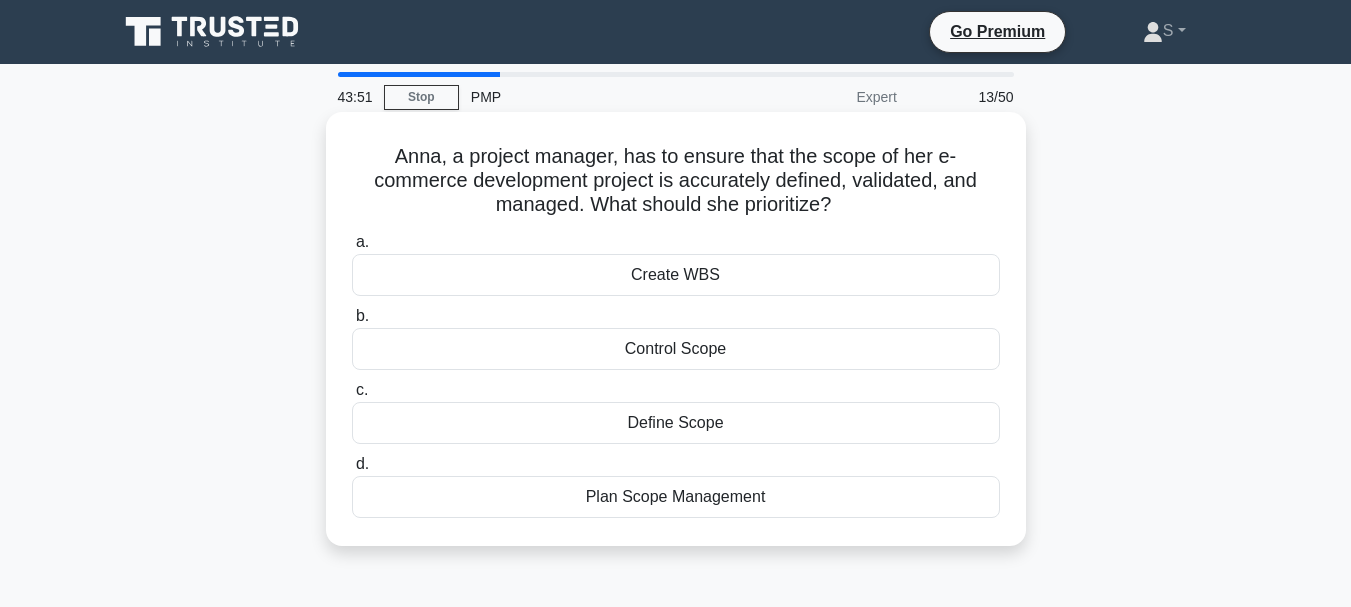 click on "Plan Scope Management" at bounding box center (676, 497) 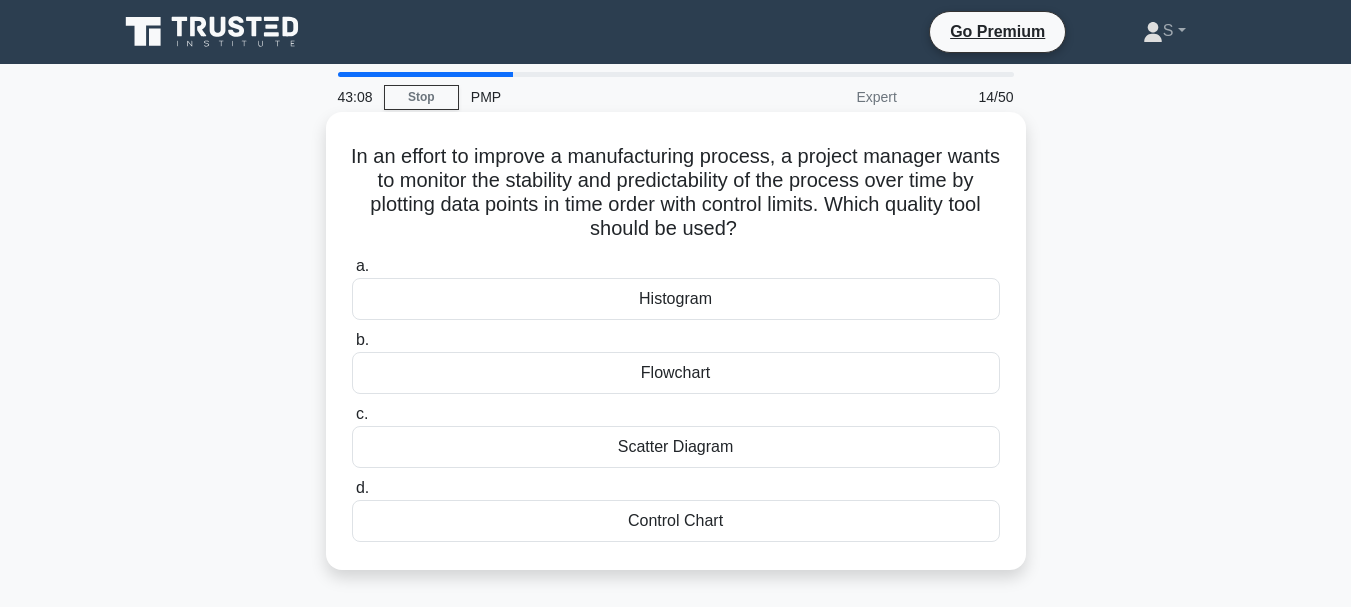 click on "Control Chart" at bounding box center [676, 521] 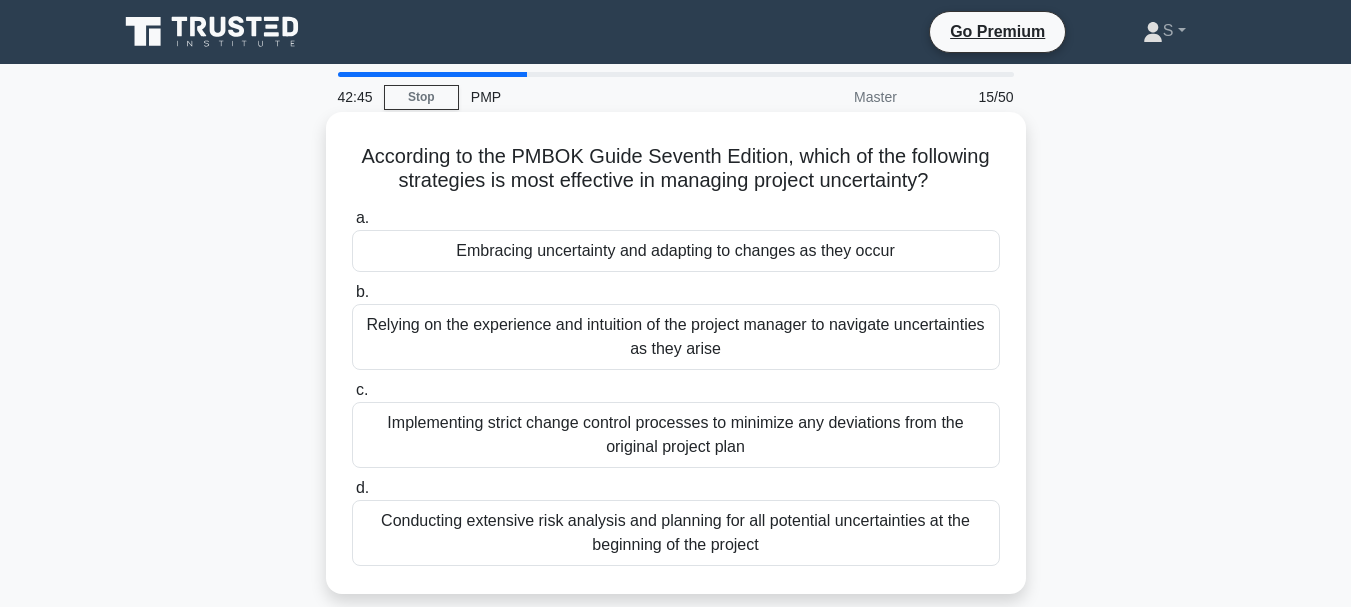 click on "Relying on the experience and intuition of the project manager to navigate uncertainties as they arise" at bounding box center (676, 337) 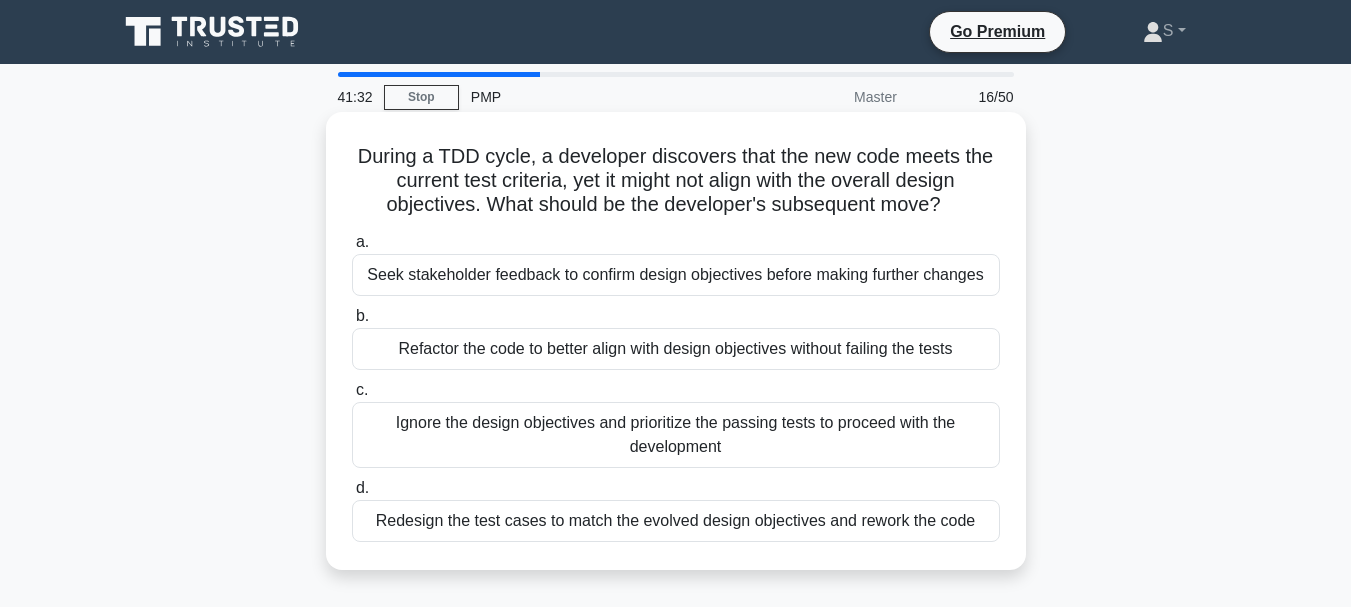 click on "Refactor the code to better align with design objectives without failing the tests" at bounding box center [676, 349] 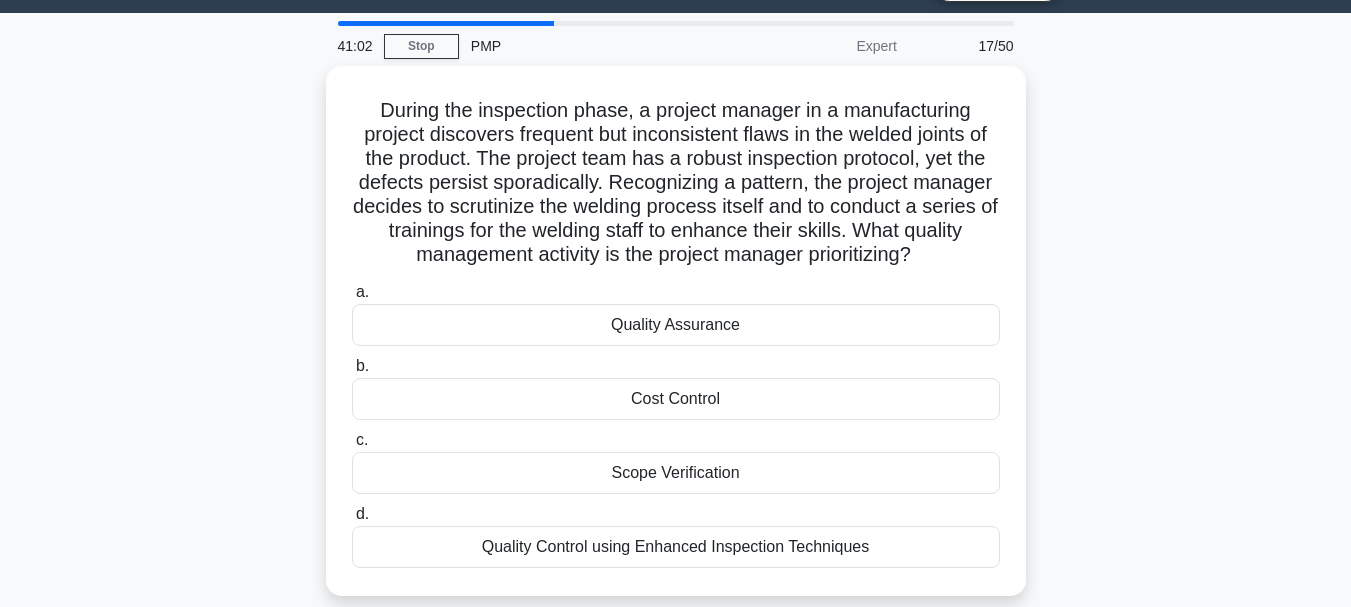 scroll, scrollTop: 53, scrollLeft: 0, axis: vertical 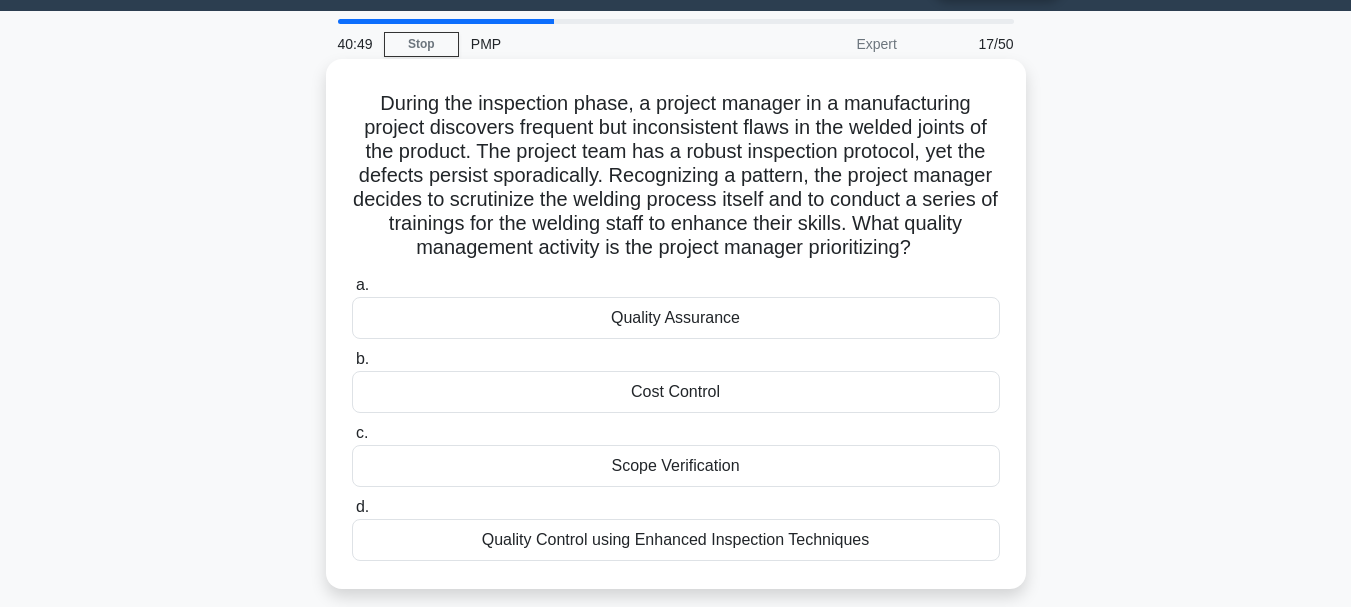 click on "Quality Assurance" at bounding box center (676, 318) 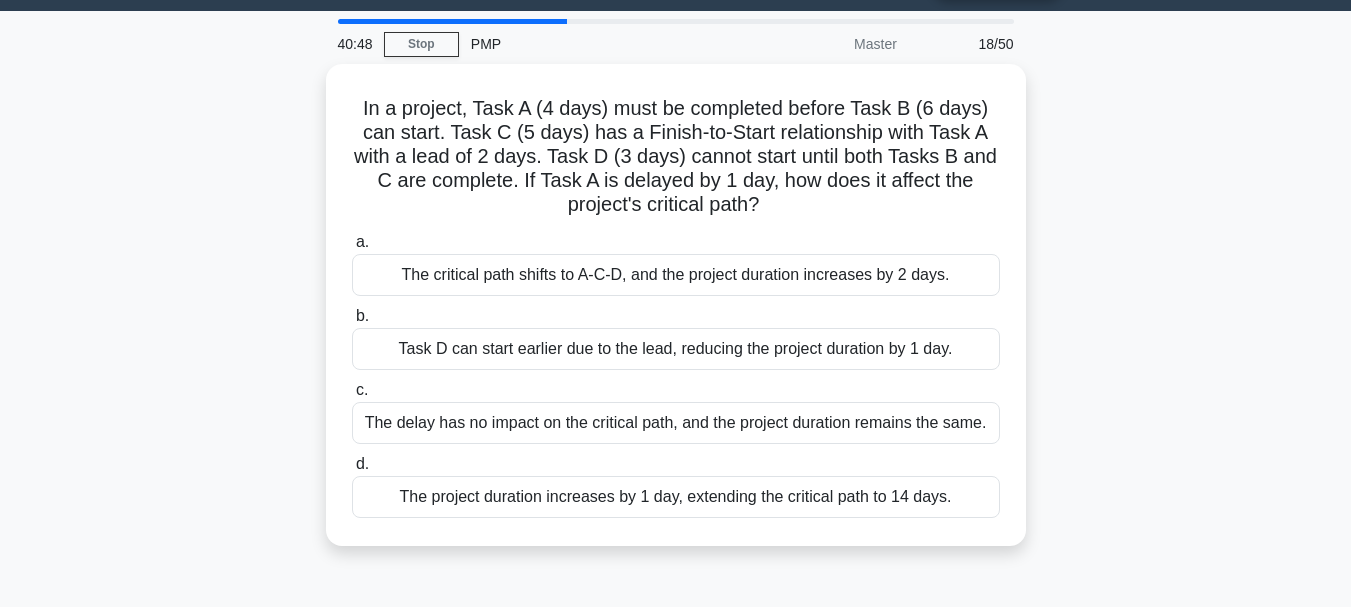 scroll, scrollTop: 0, scrollLeft: 0, axis: both 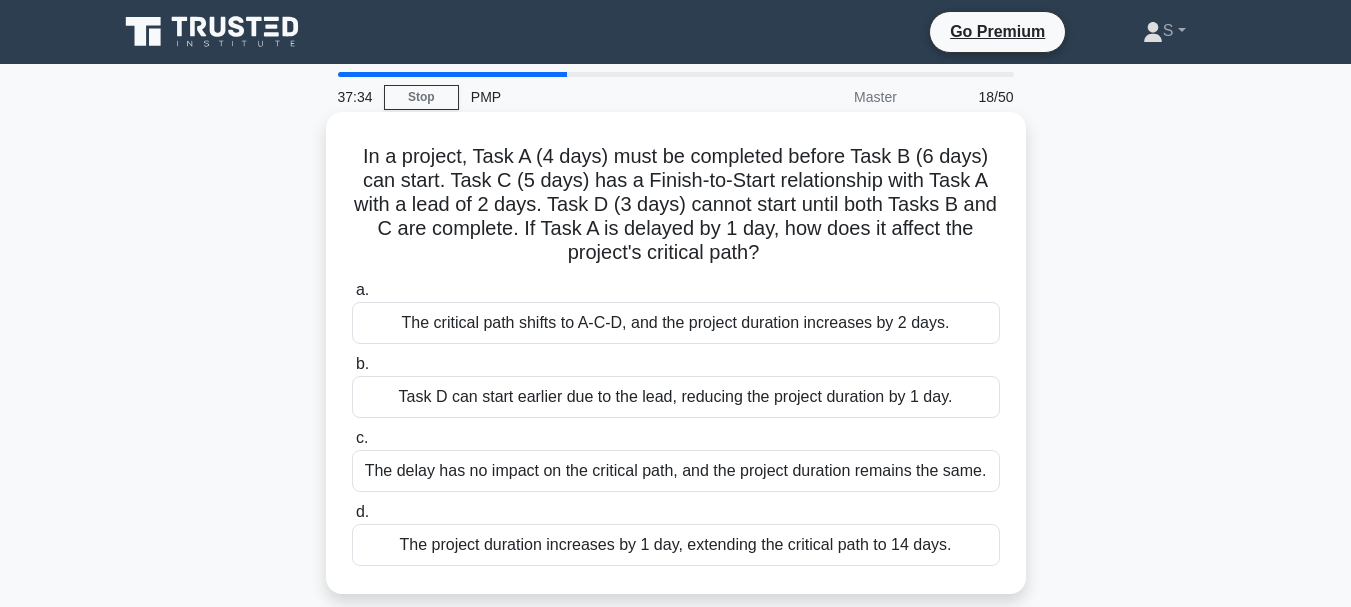 click on "The project duration increases by 1 day, extending the critical path to 14 days." at bounding box center (676, 545) 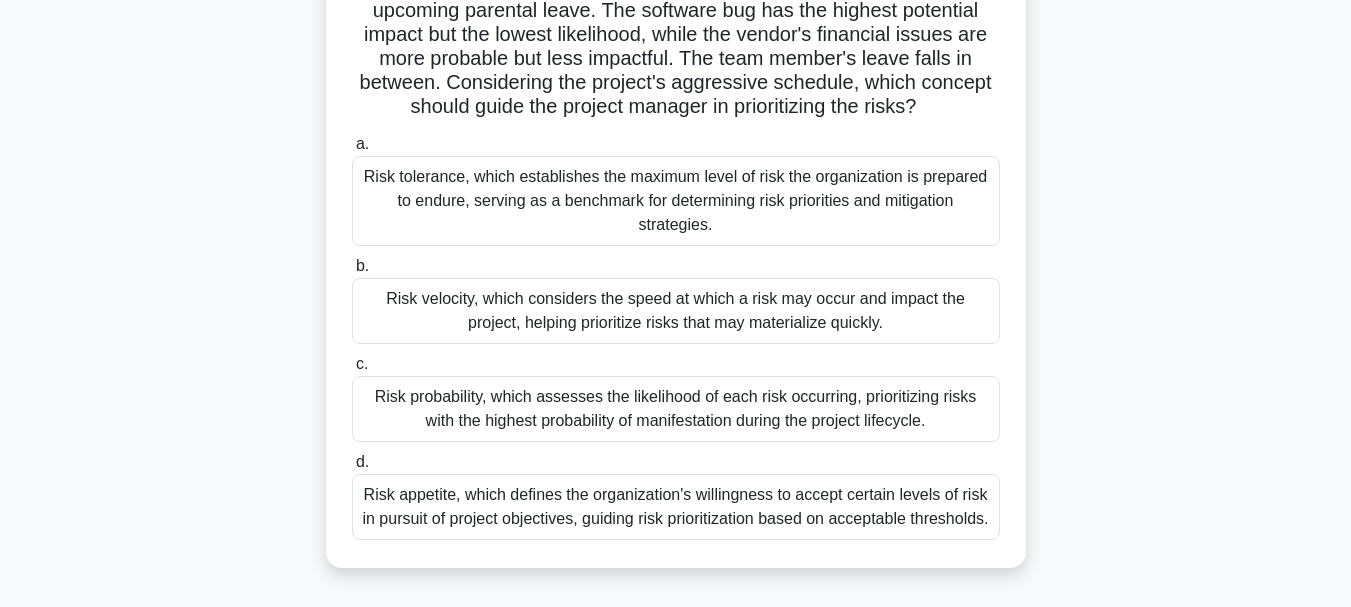 scroll, scrollTop: 218, scrollLeft: 0, axis: vertical 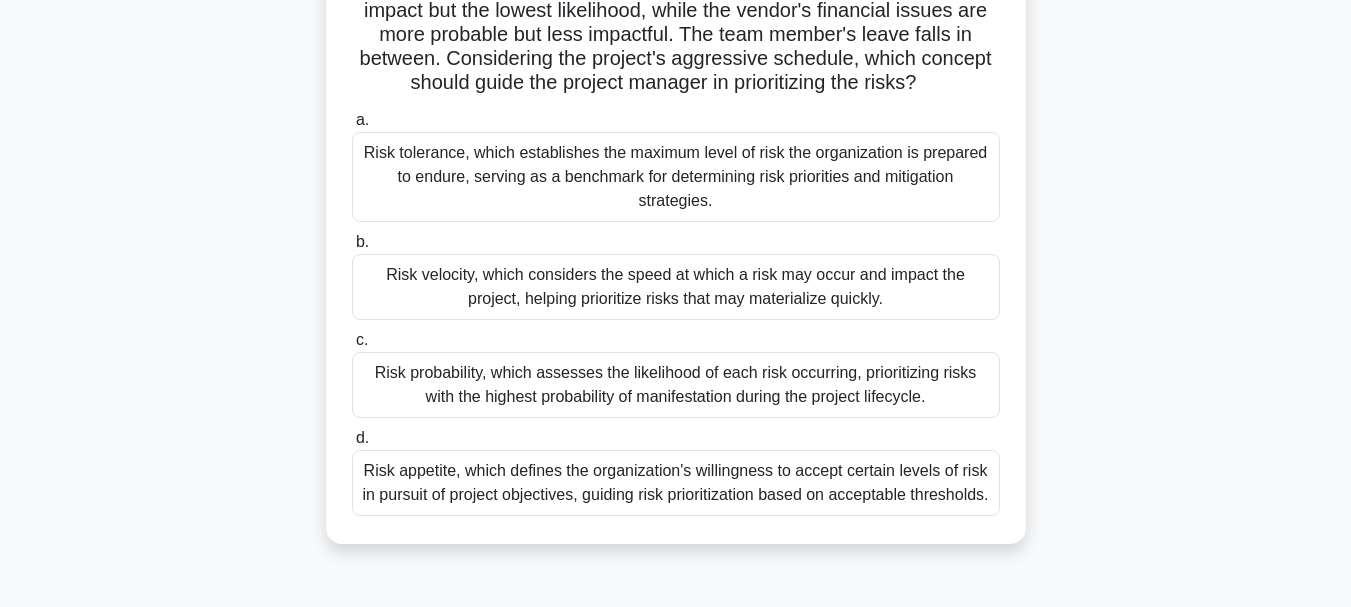 click on "Risk probability, which assesses the likelihood of each risk occurring, prioritizing risks with the highest probability of manifestation during the project lifecycle." at bounding box center [676, 385] 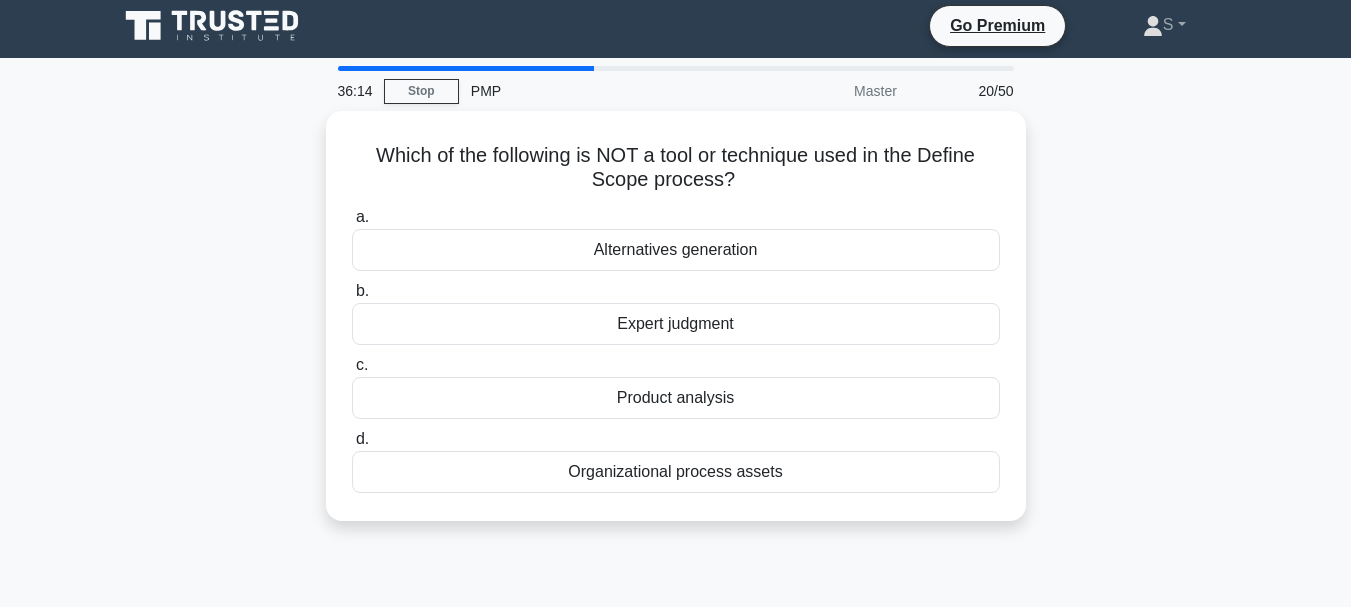 scroll, scrollTop: 0, scrollLeft: 0, axis: both 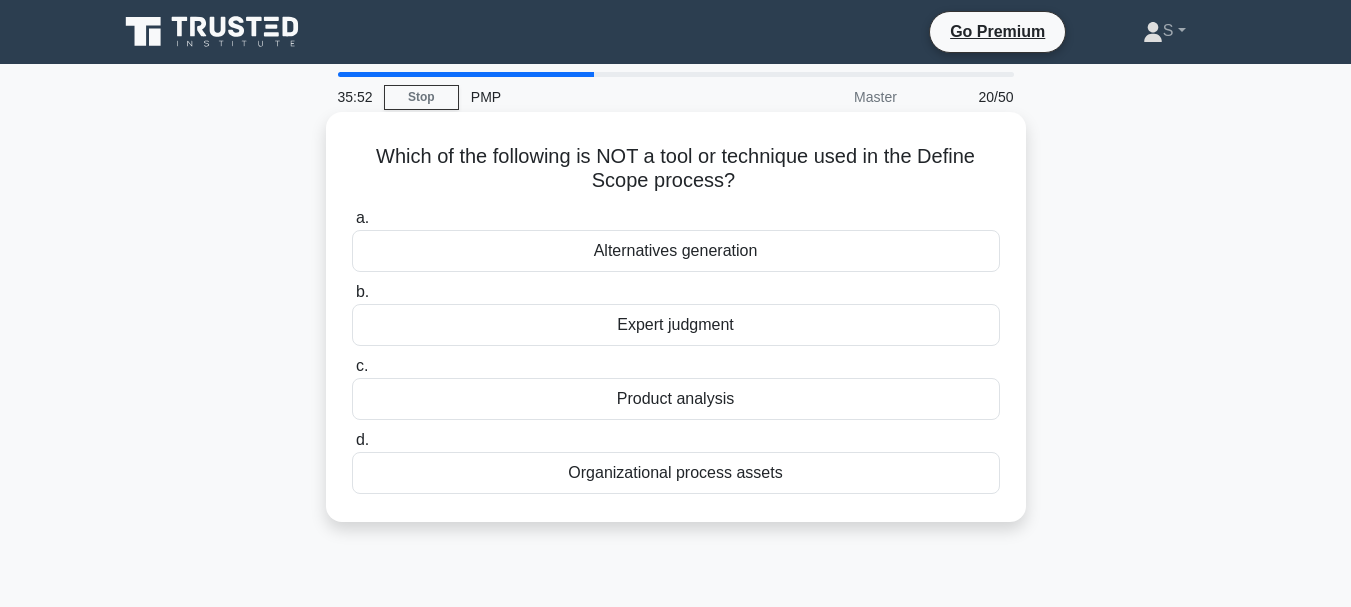 click on "Alternatives generation" at bounding box center (676, 251) 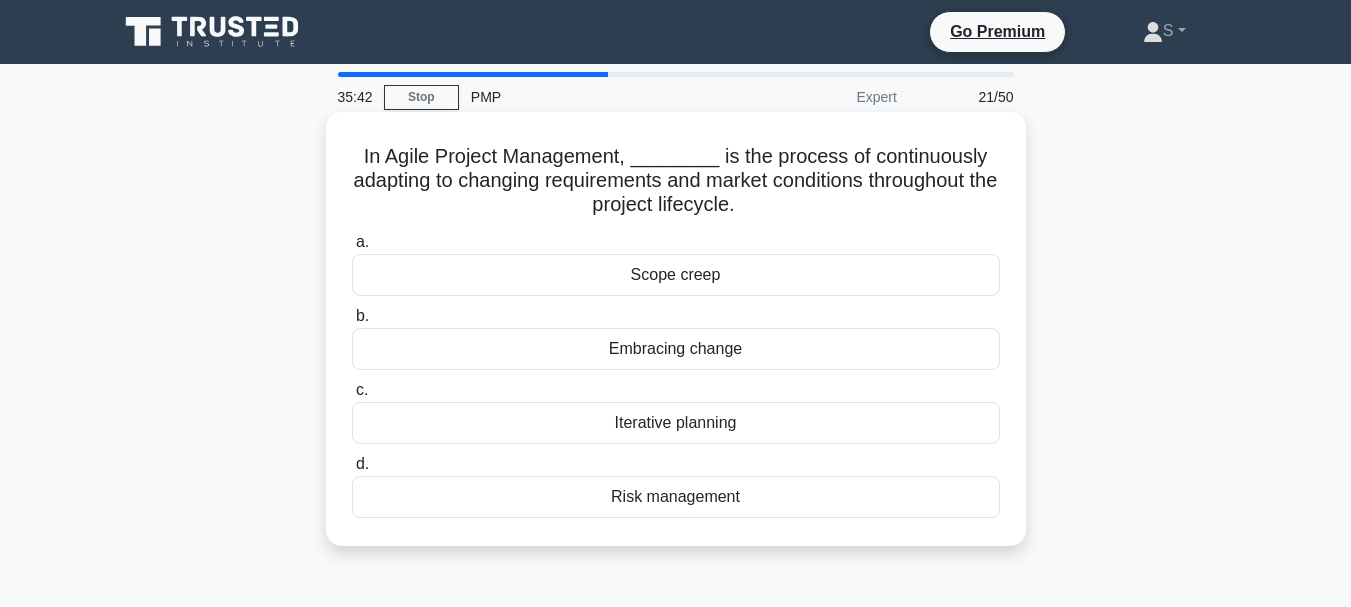 click on "Iterative planning" at bounding box center (676, 423) 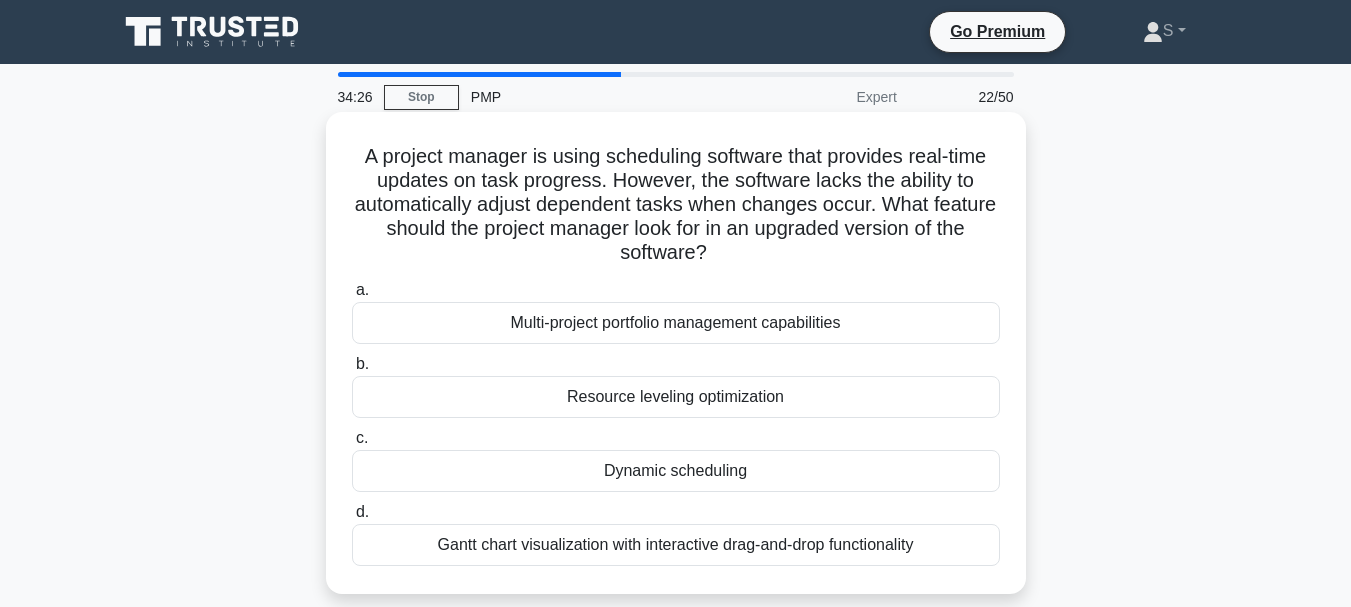 click on "Dynamic scheduling" at bounding box center [676, 471] 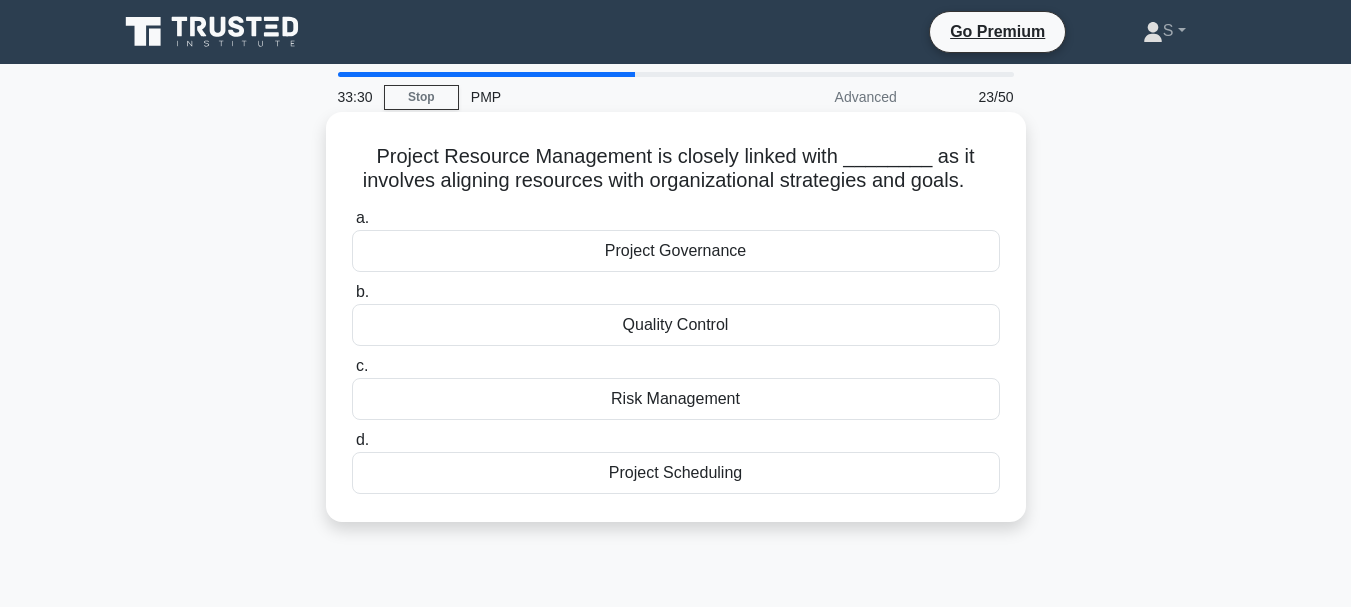 click on "Quality Control" at bounding box center [676, 325] 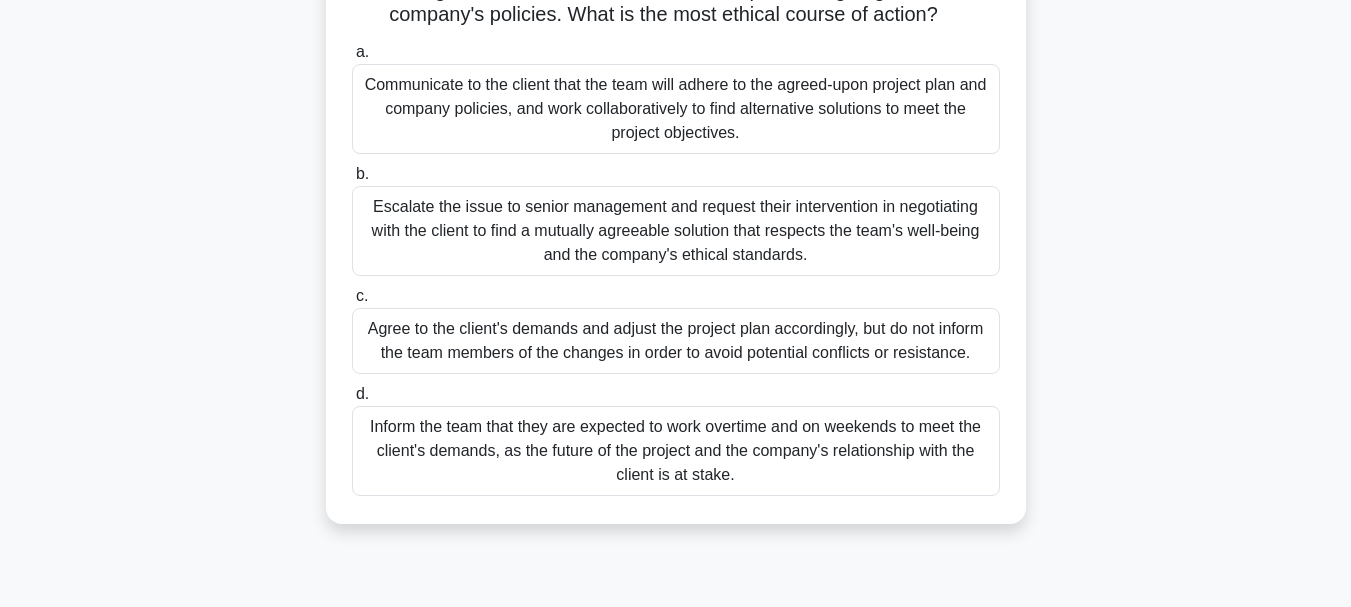 scroll, scrollTop: 269, scrollLeft: 0, axis: vertical 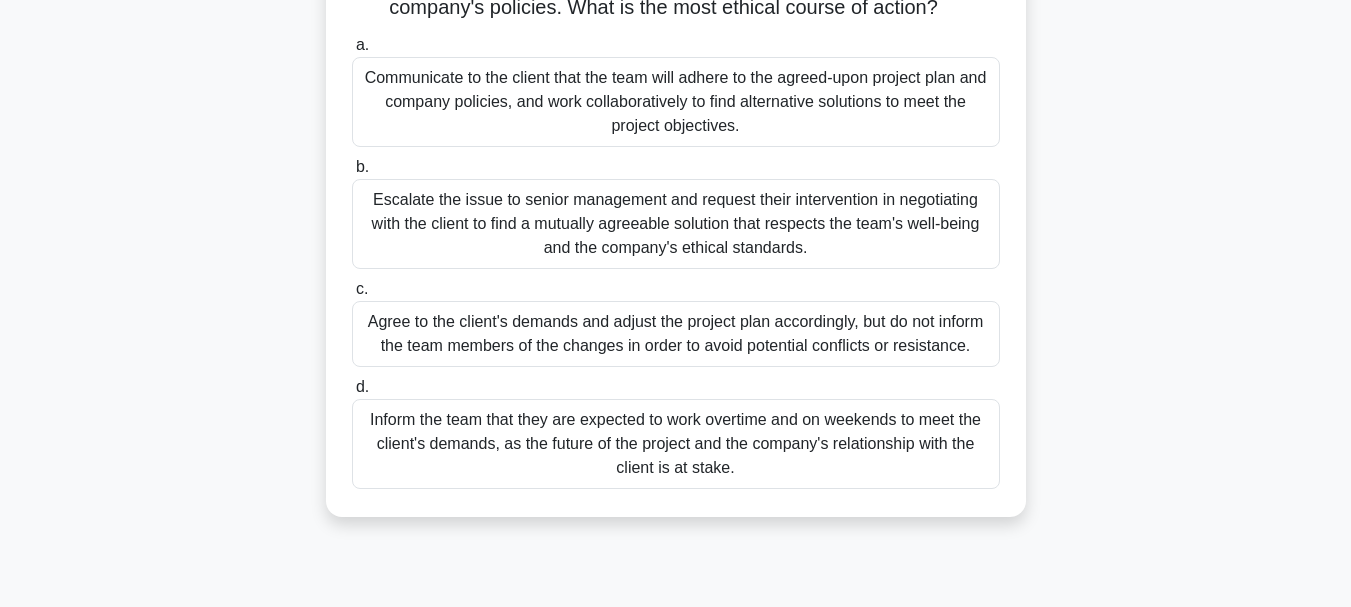 click on "Communicate to the client that the team will adhere to the agreed-upon project plan and company policies, and work collaboratively to find alternative solutions to meet the project objectives." at bounding box center (676, 102) 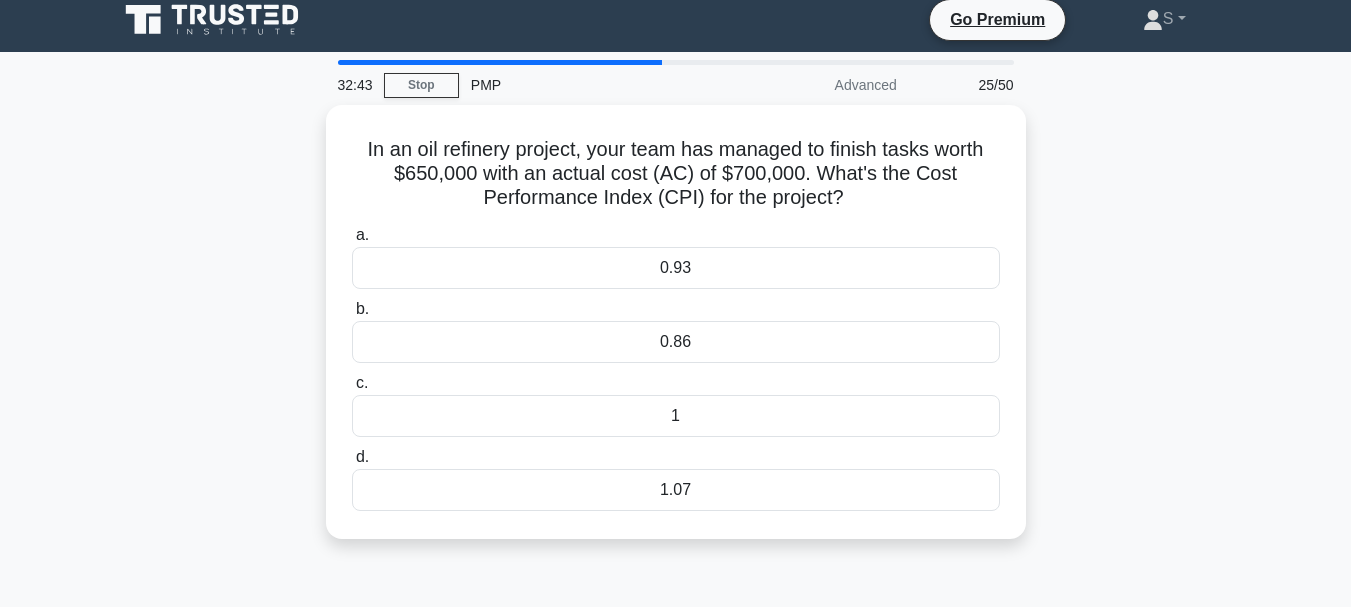 scroll, scrollTop: 0, scrollLeft: 0, axis: both 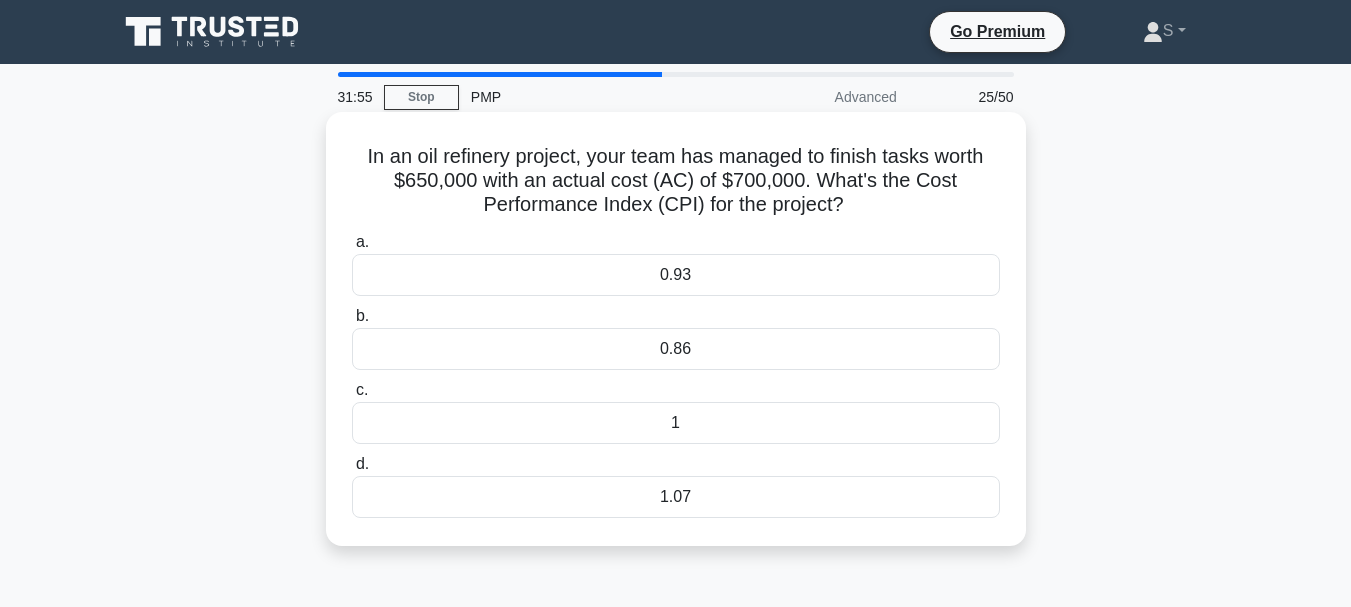 click on "0.93" at bounding box center (676, 275) 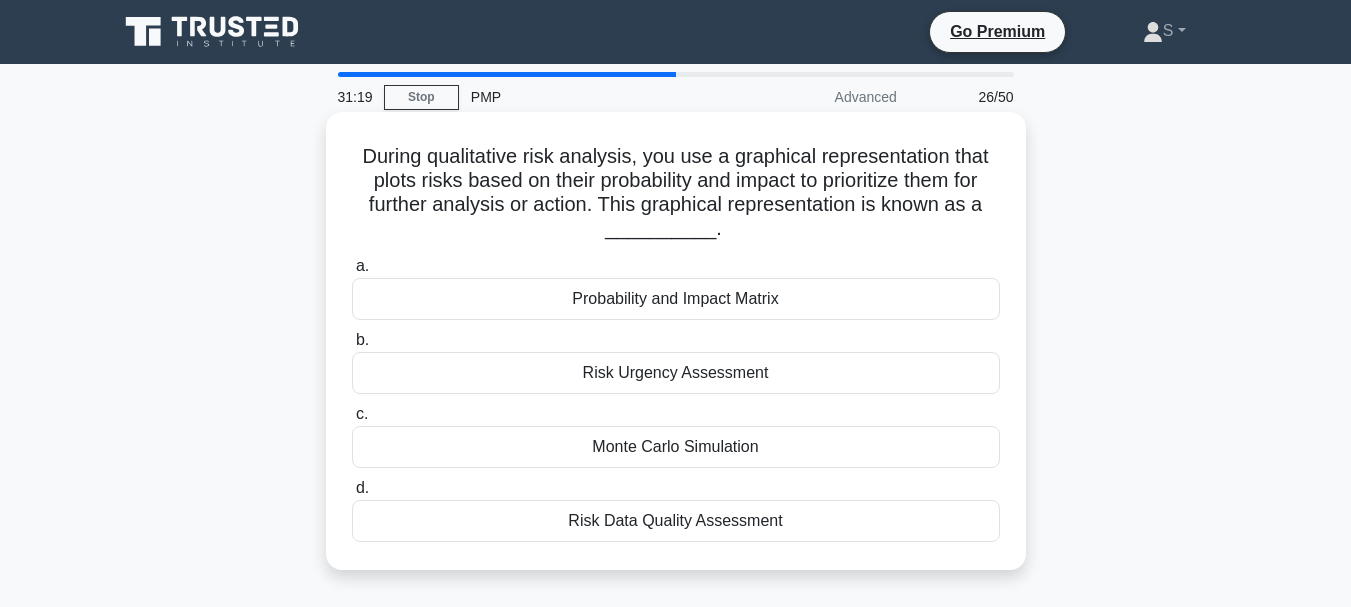 click on "Monte Carlo Simulation" at bounding box center [676, 447] 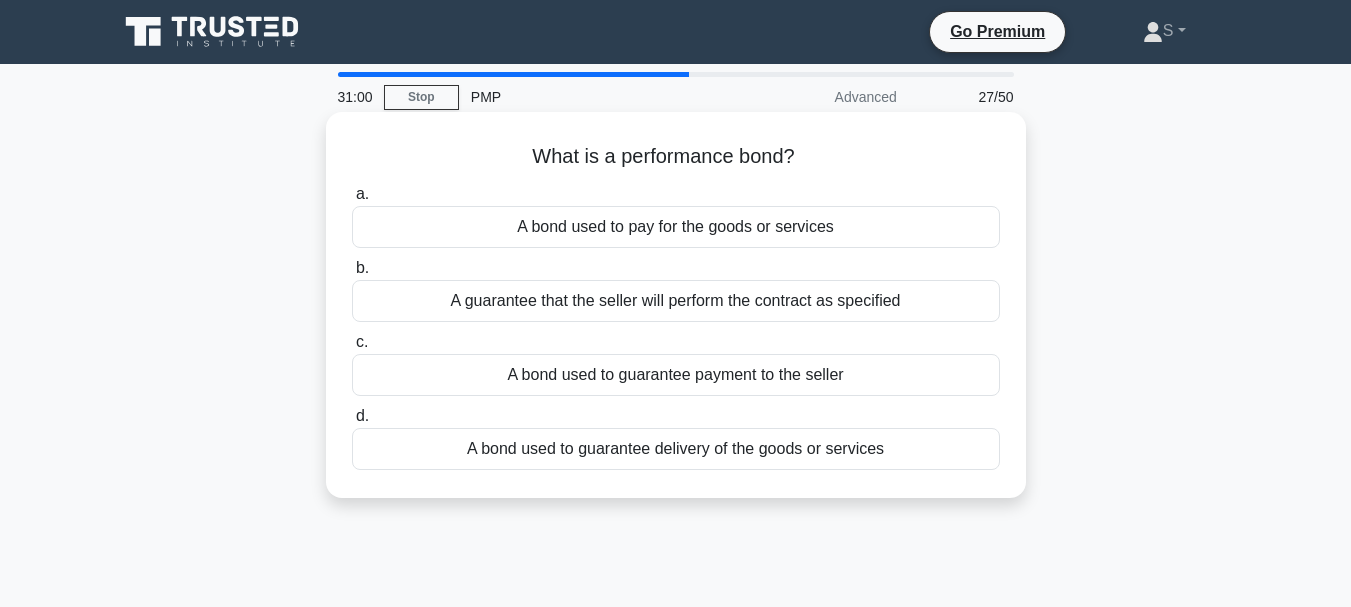 click on "A bond used to guarantee delivery of the goods or services" at bounding box center (676, 449) 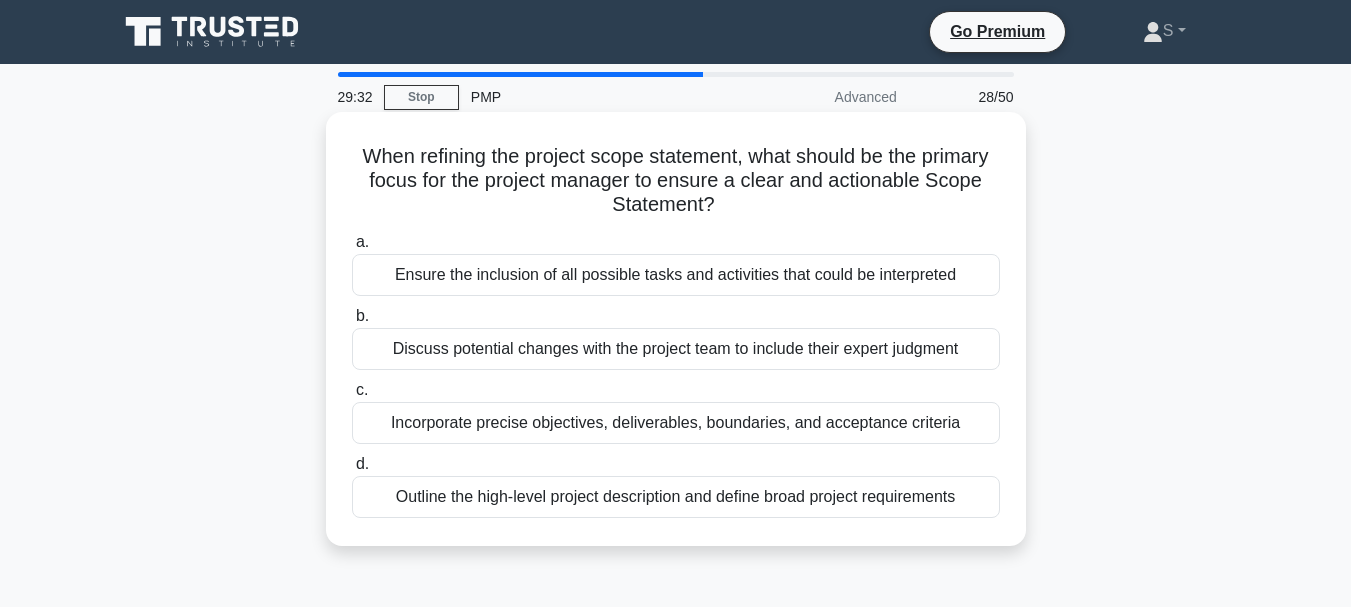 click on "Discuss potential changes with the project team to include their expert judgment" at bounding box center [676, 349] 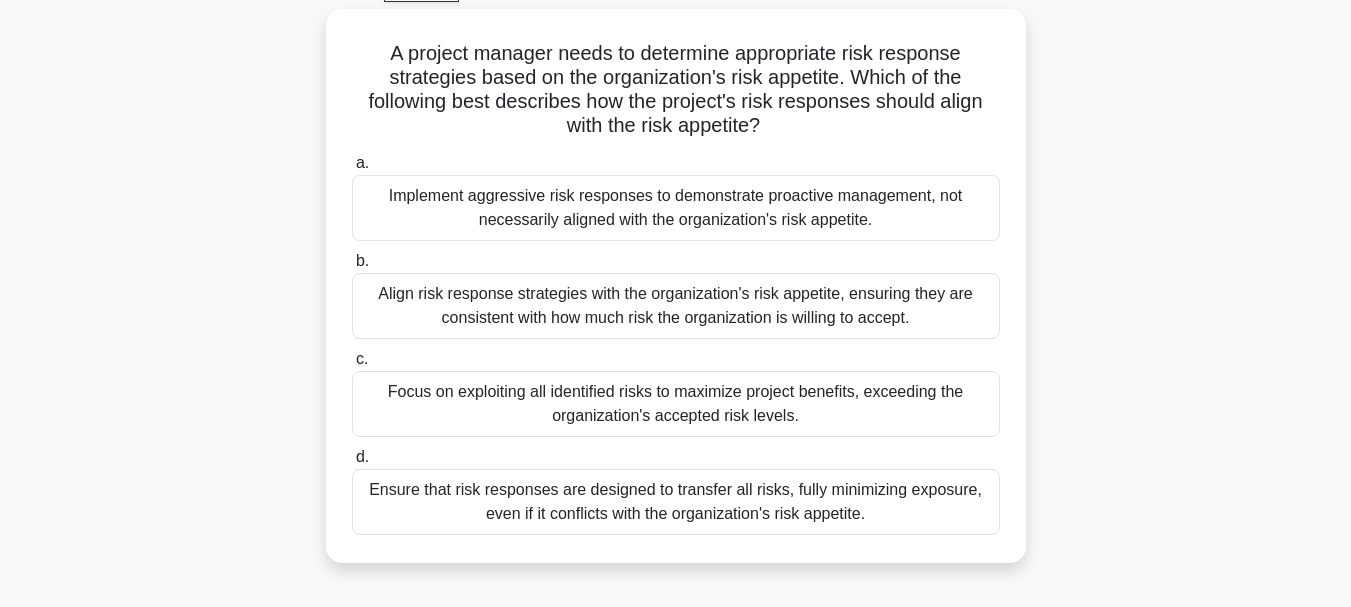 scroll, scrollTop: 110, scrollLeft: 0, axis: vertical 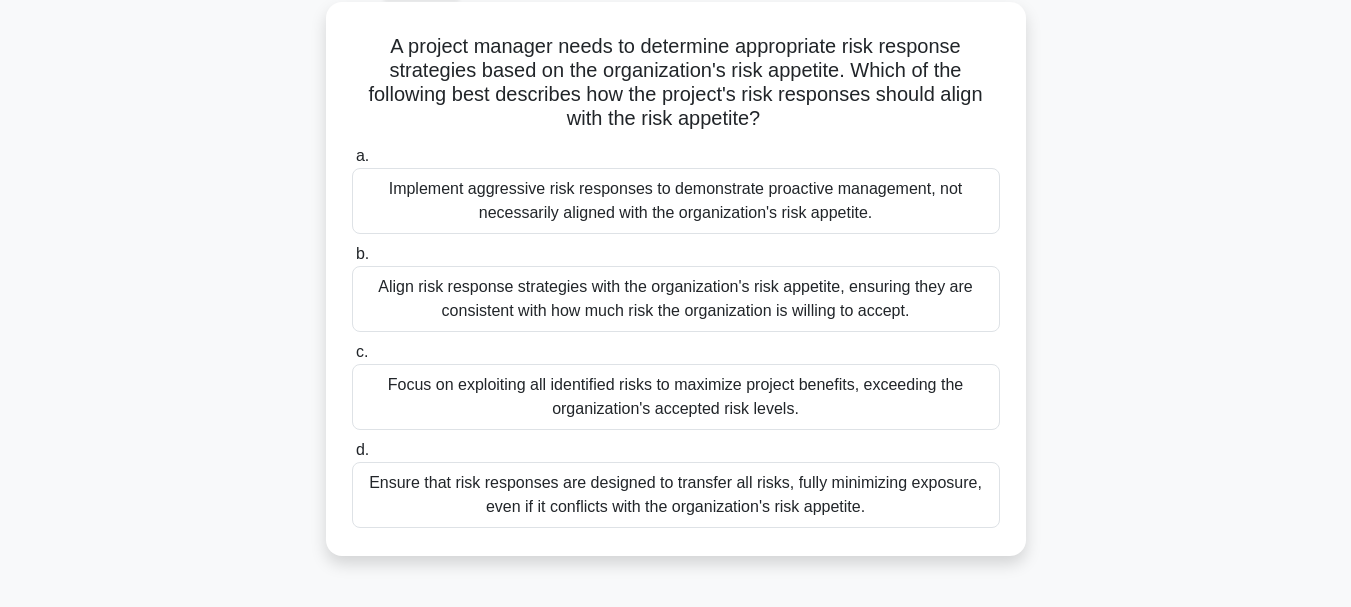 click on "Align risk response strategies with the organization's risk appetite, ensuring they are consistent with how much risk the organization is willing to accept." at bounding box center (676, 299) 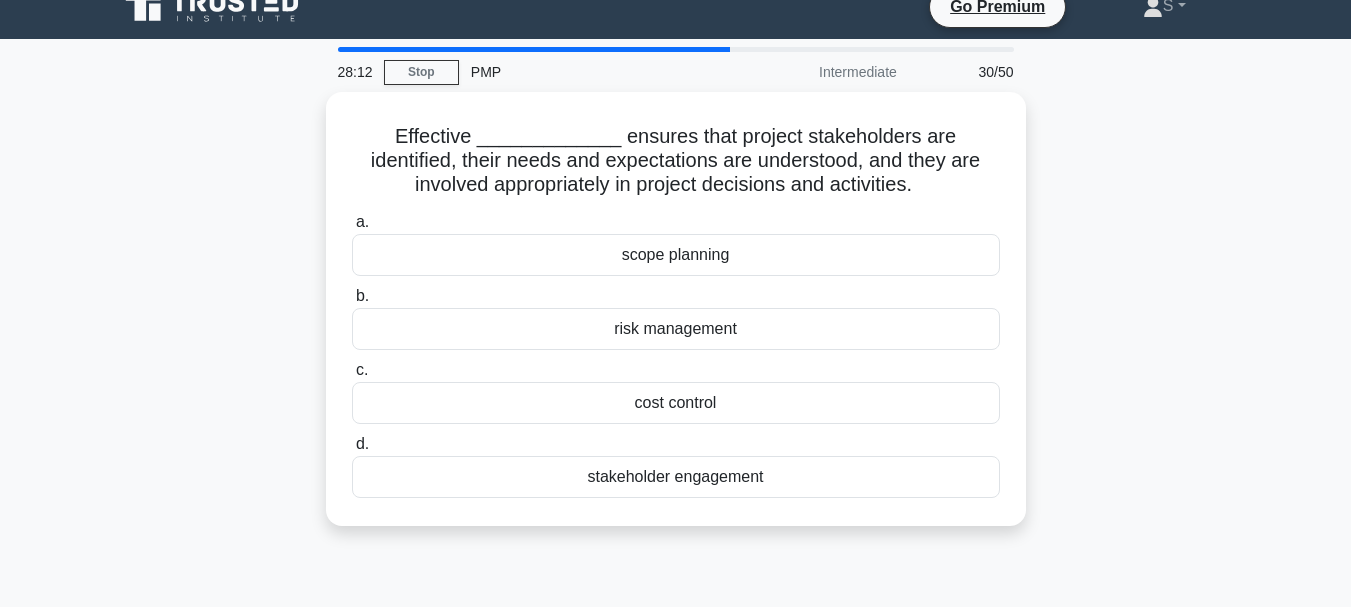 scroll, scrollTop: 0, scrollLeft: 0, axis: both 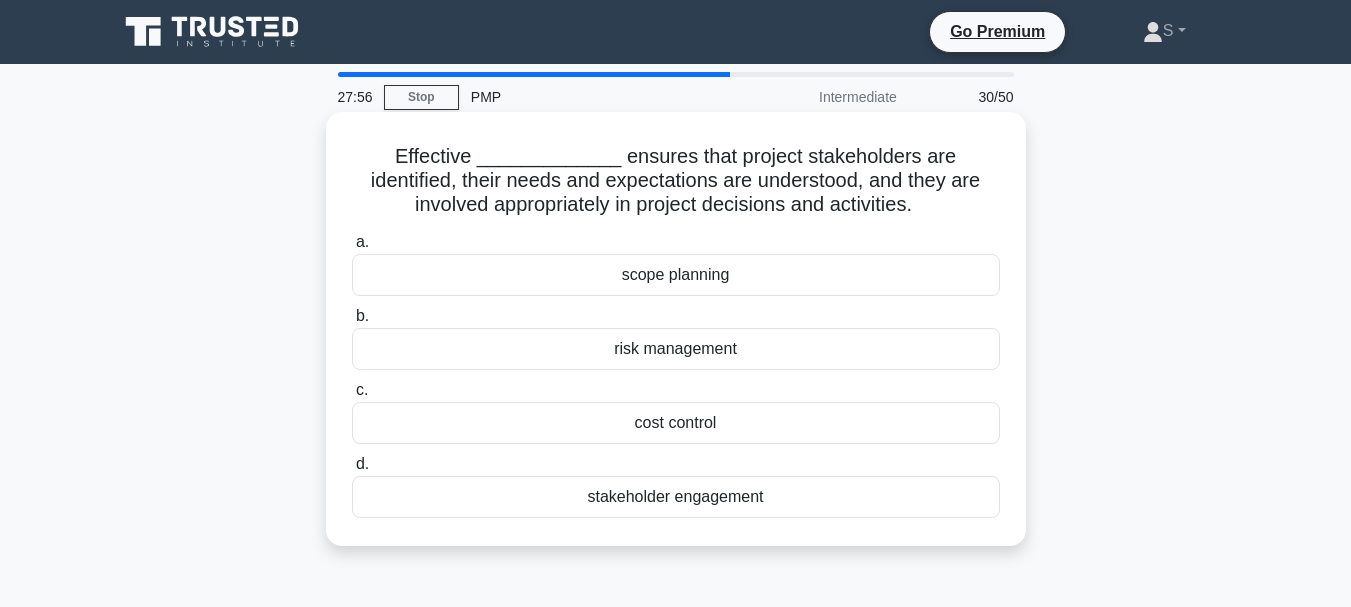 click on "stakeholder engagement" at bounding box center (676, 497) 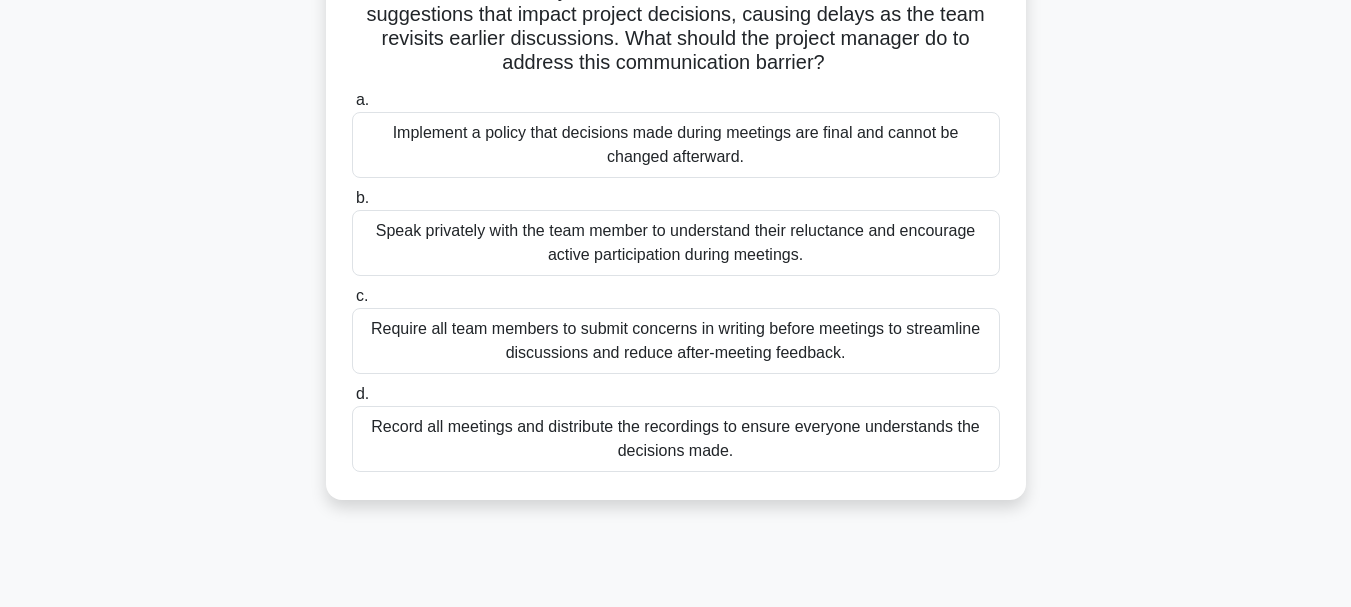scroll, scrollTop: 197, scrollLeft: 0, axis: vertical 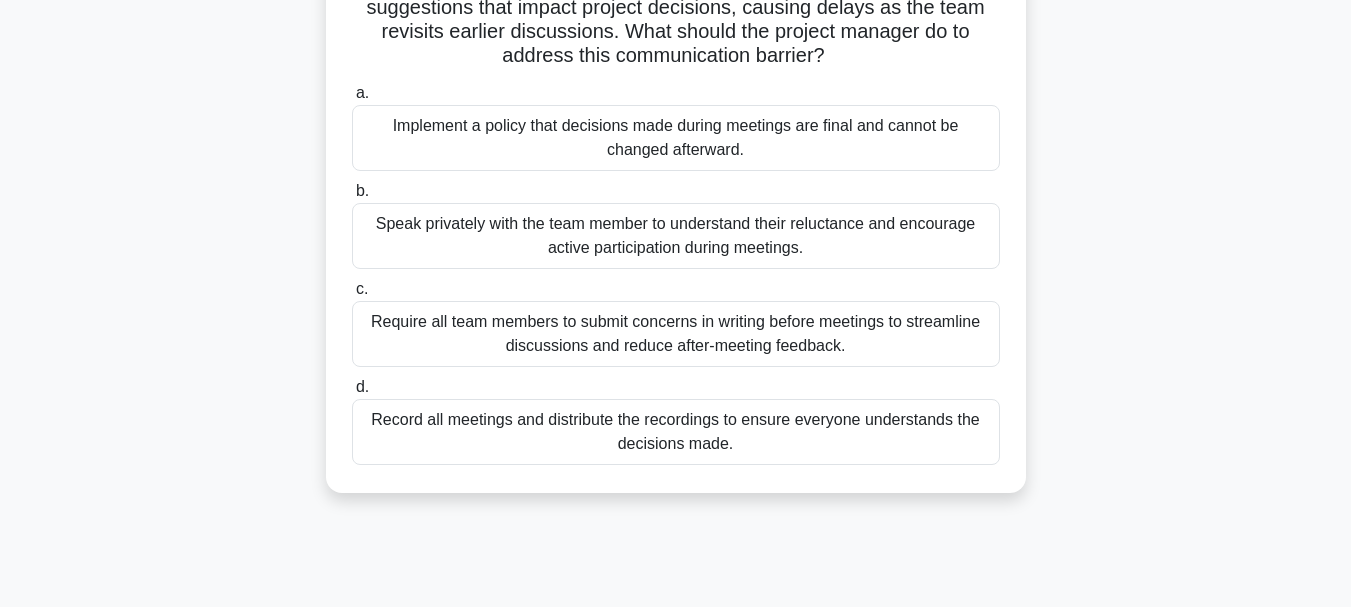 click on "Speak privately with the team member to understand their reluctance and encourage active participation during meetings." at bounding box center (676, 236) 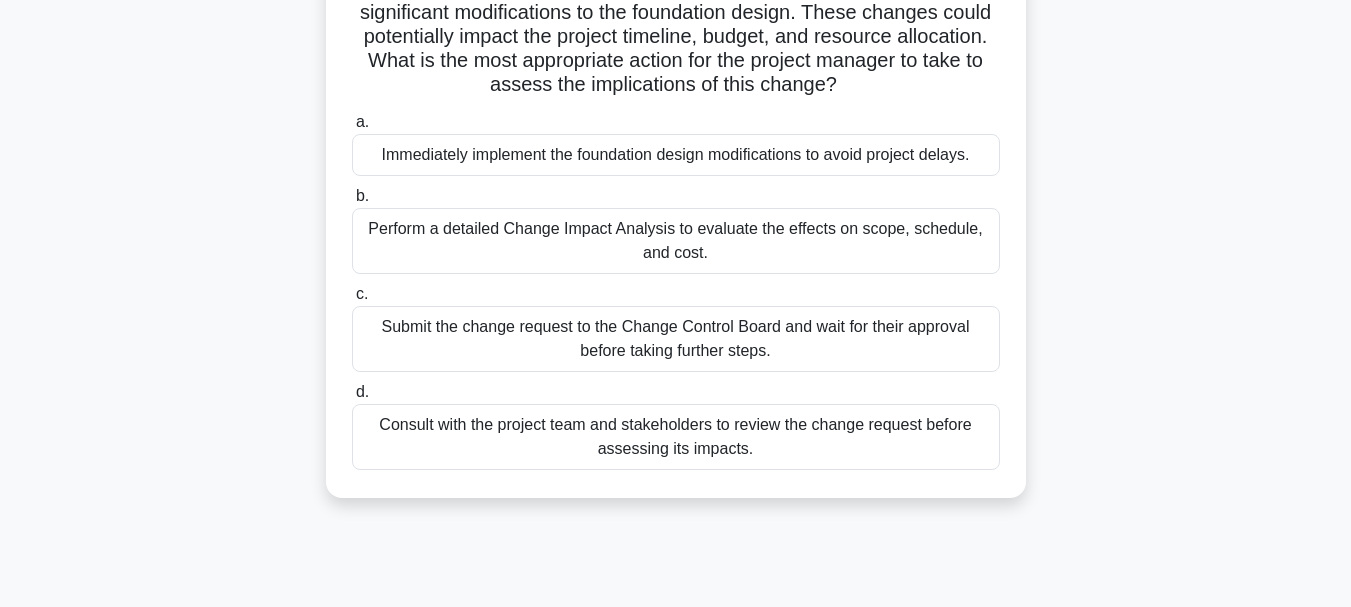 scroll, scrollTop: 0, scrollLeft: 0, axis: both 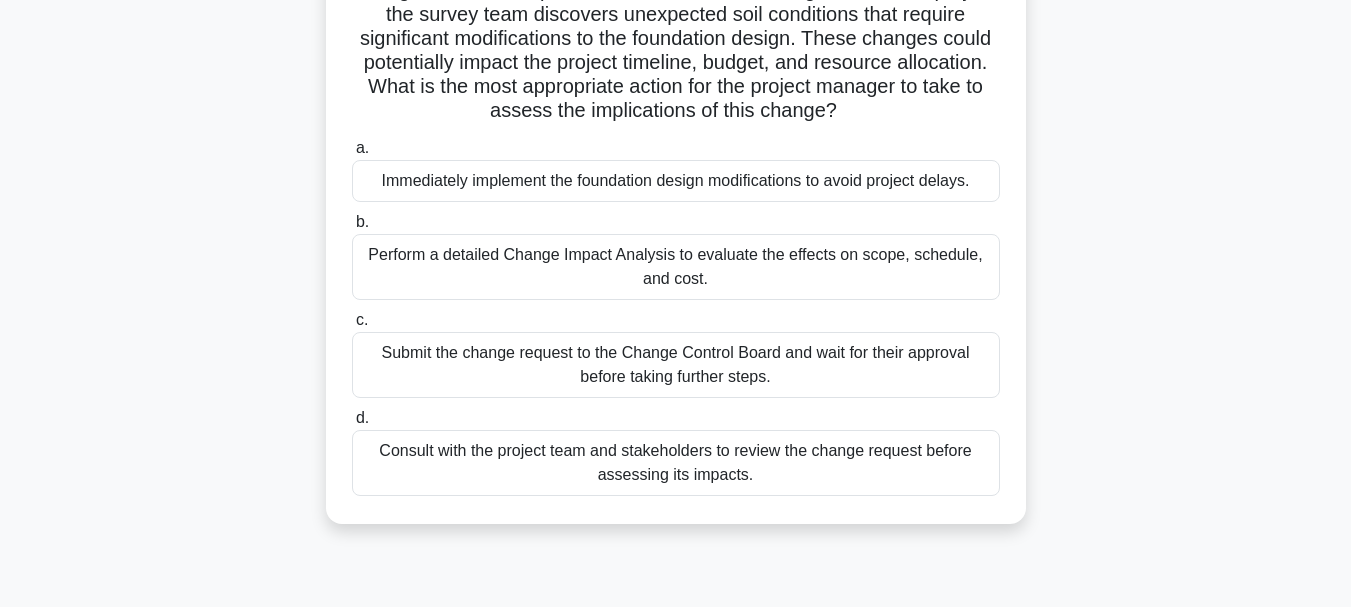 click on "Perform a detailed Change Impact Analysis to evaluate the effects on scope, schedule, and cost." at bounding box center (676, 267) 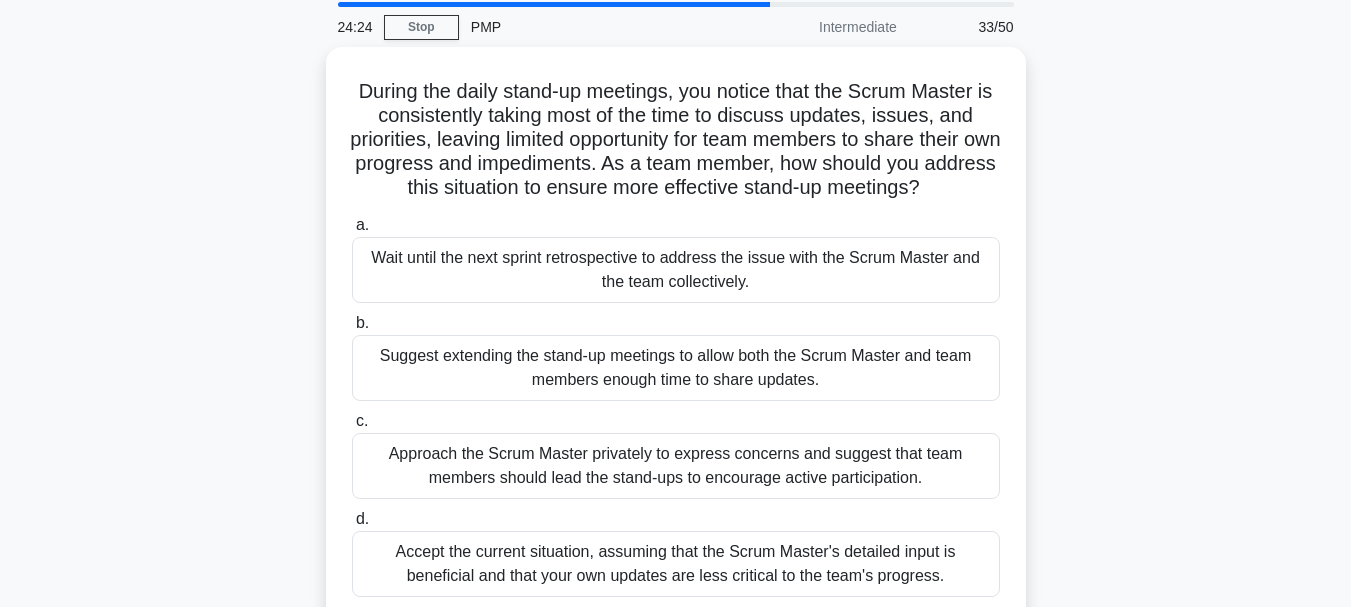 scroll, scrollTop: 0, scrollLeft: 0, axis: both 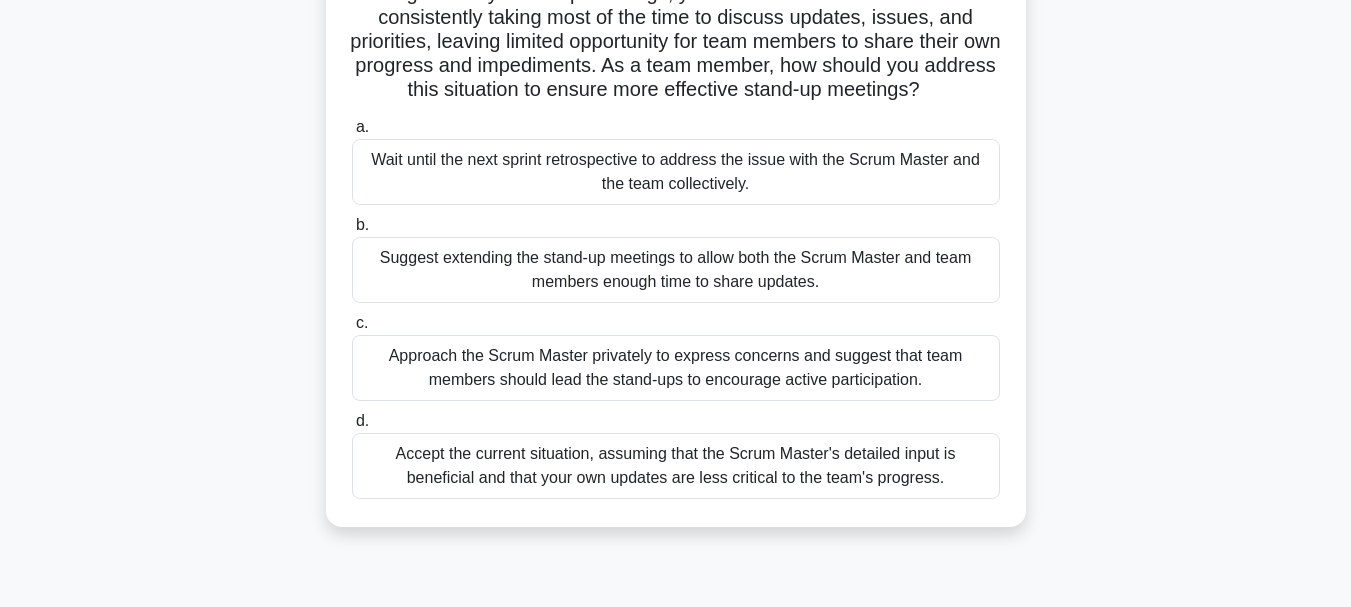 click on "Approach the Scrum Master privately to express concerns and suggest that team members should lead the stand-ups to encourage active participation." at bounding box center [676, 368] 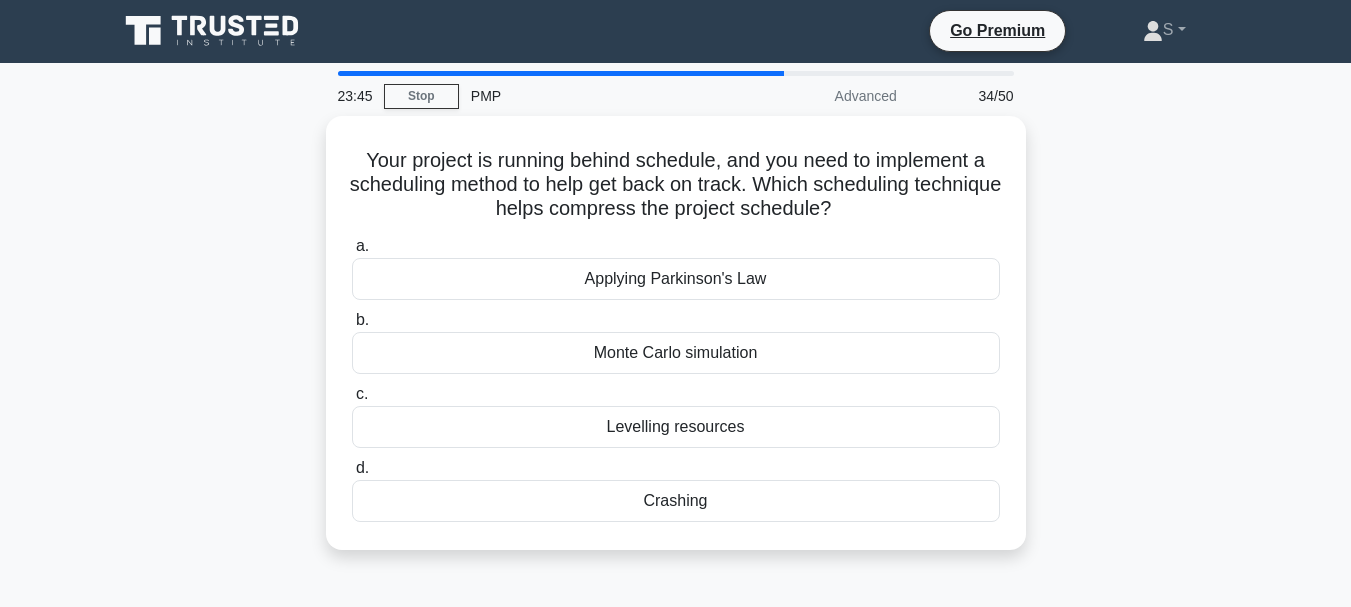 scroll, scrollTop: 0, scrollLeft: 0, axis: both 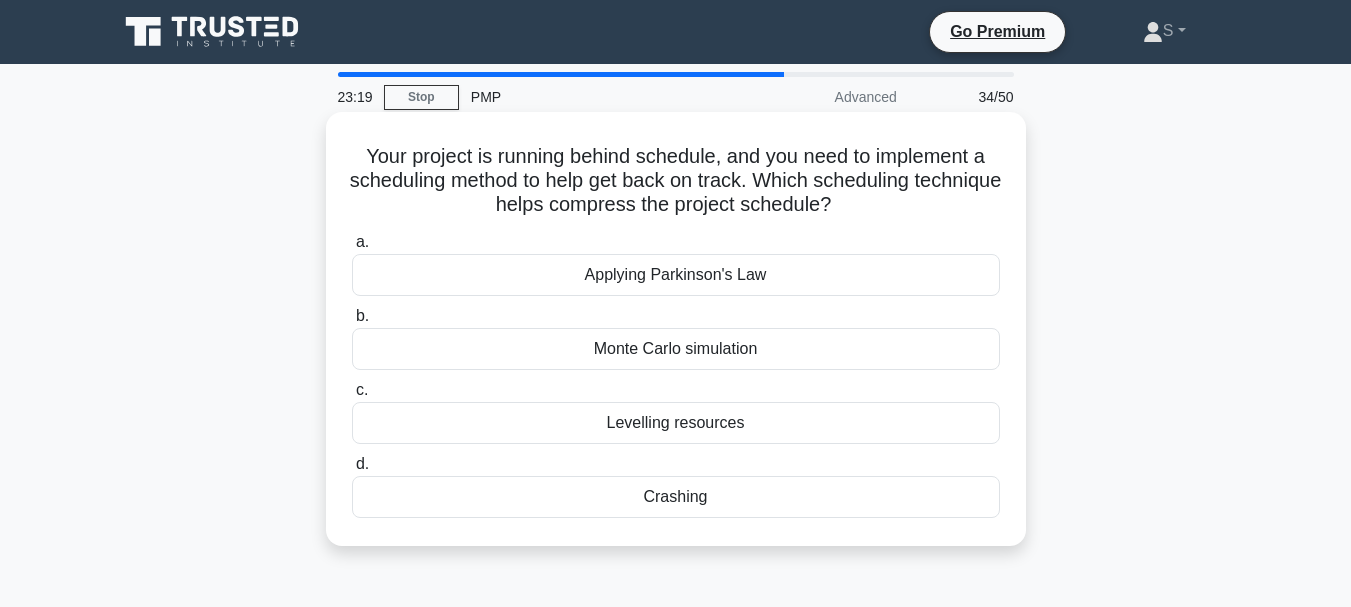 click on "Crashing" at bounding box center (676, 497) 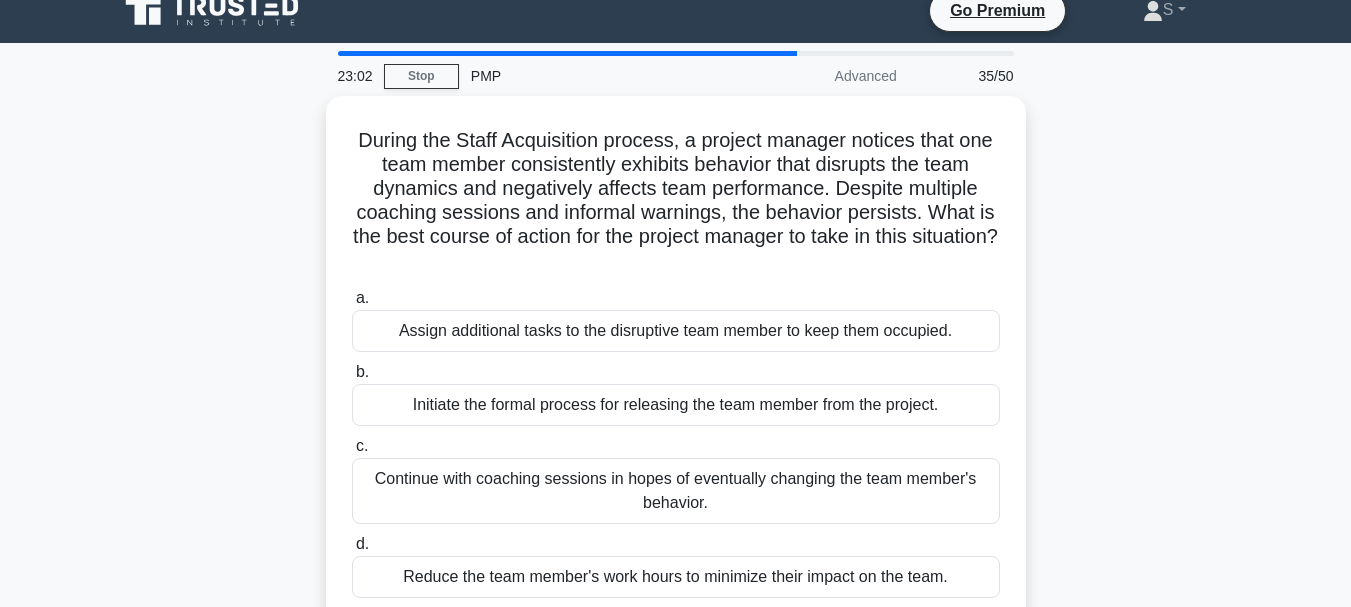 scroll, scrollTop: 23, scrollLeft: 0, axis: vertical 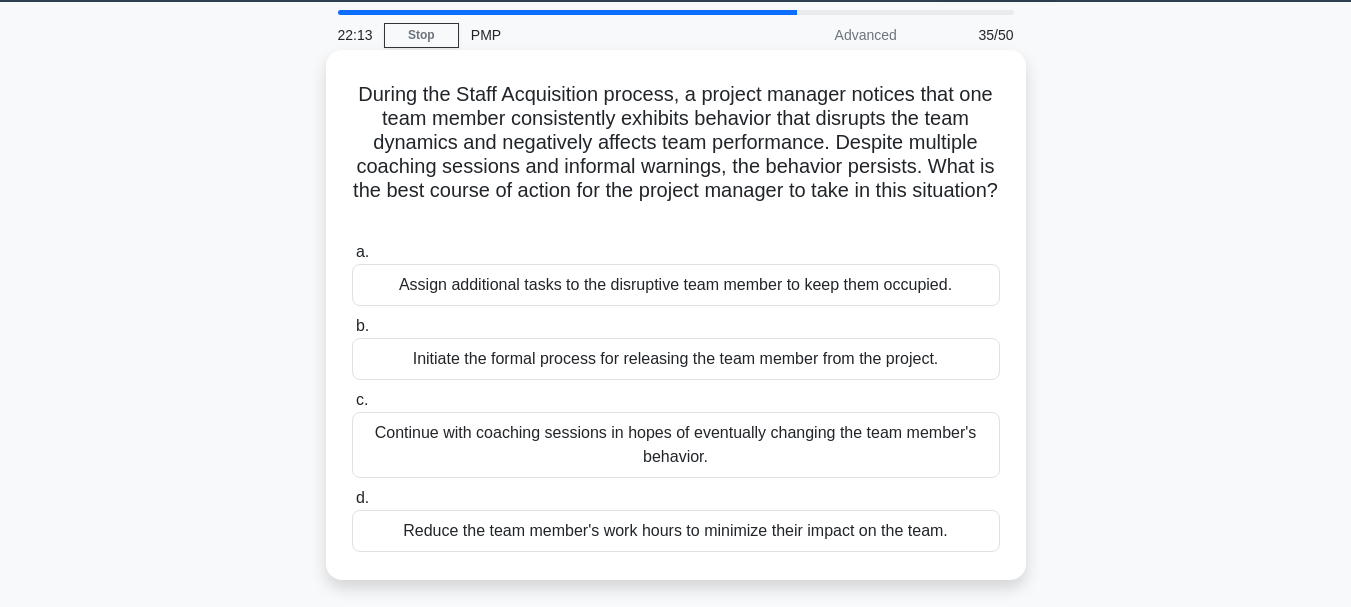 click on "Initiate the formal process for releasing the team member from the project." at bounding box center [676, 359] 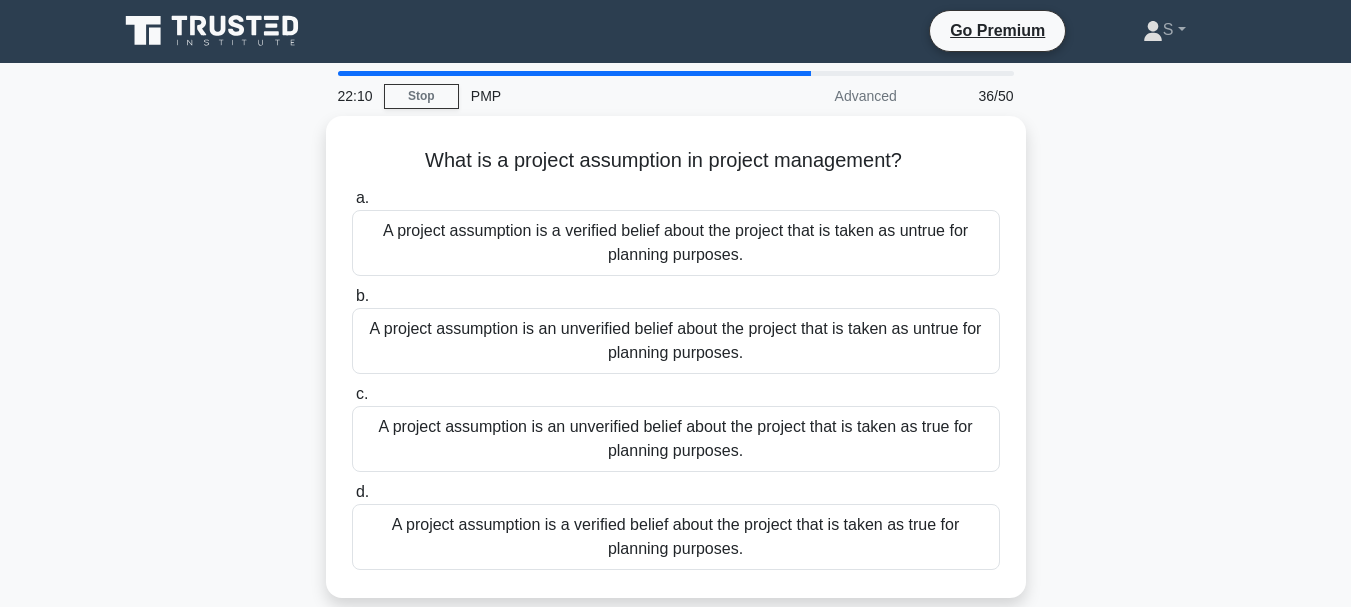 scroll, scrollTop: 0, scrollLeft: 0, axis: both 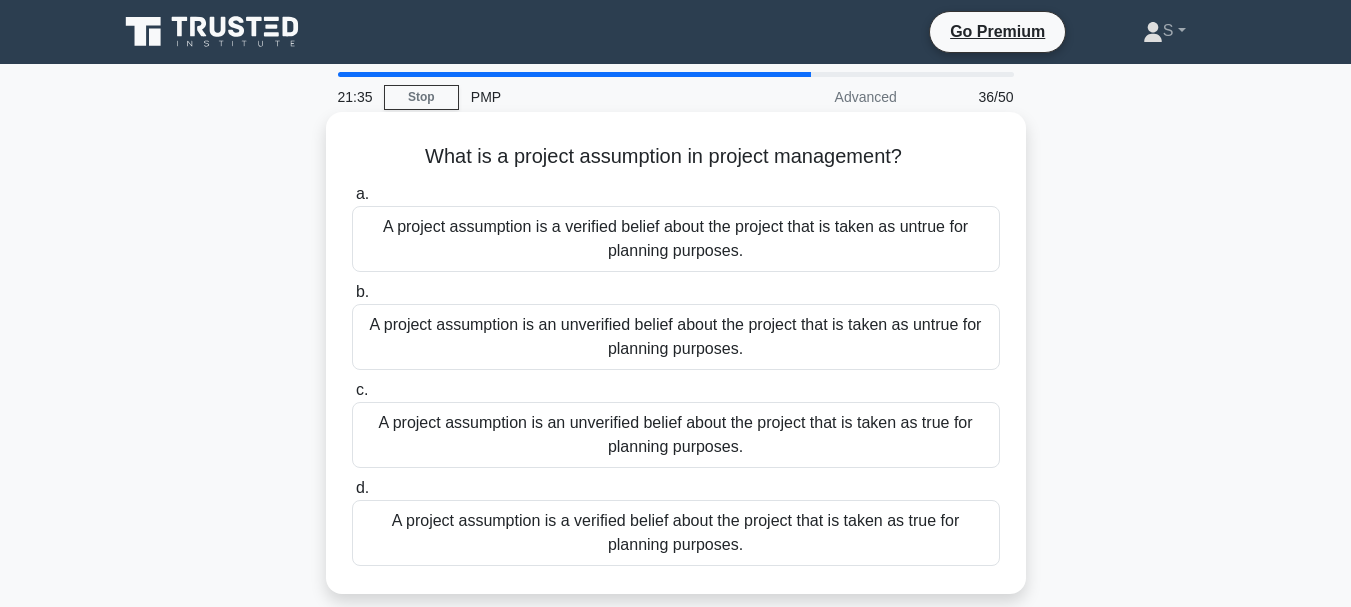 click on "A project assumption is an unverified belief about the project that is taken as true for planning purposes." at bounding box center (676, 435) 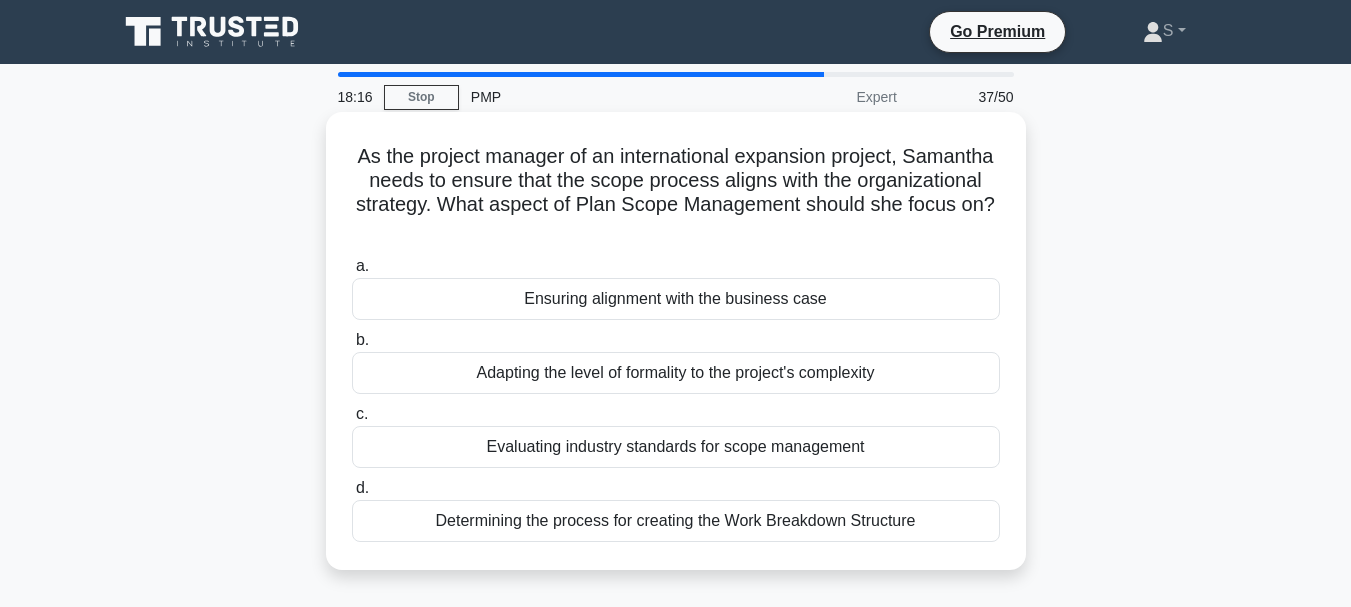 click on "Ensuring alignment with the business case" at bounding box center [676, 299] 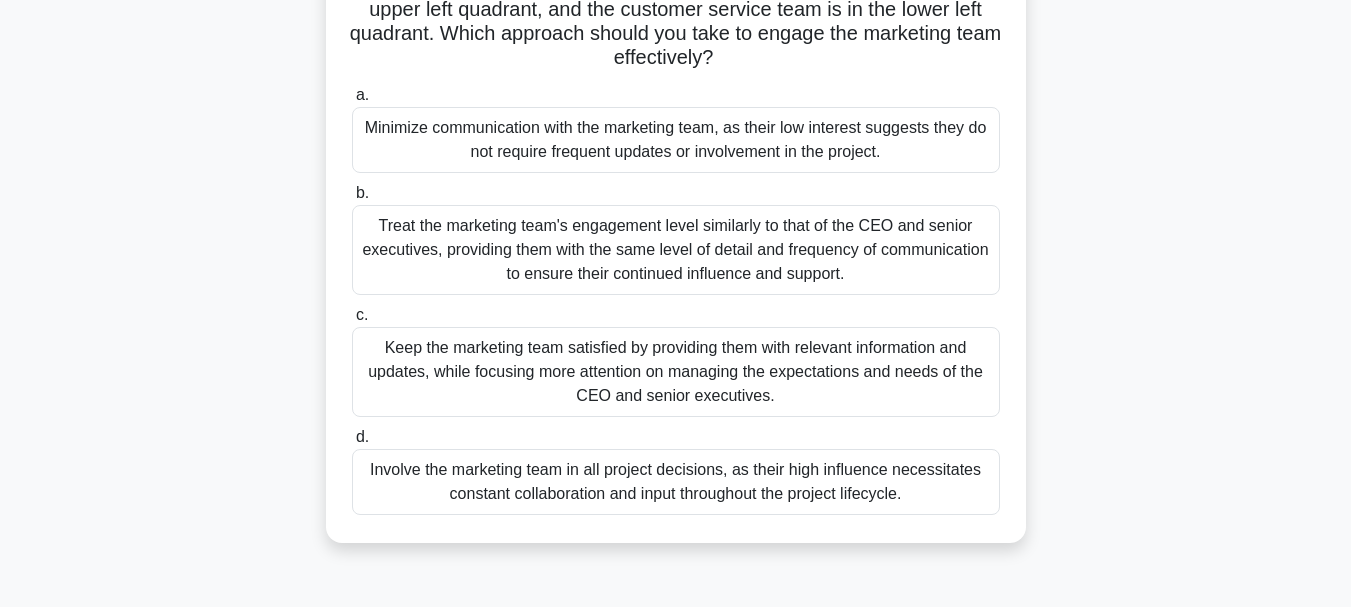 scroll, scrollTop: 276, scrollLeft: 0, axis: vertical 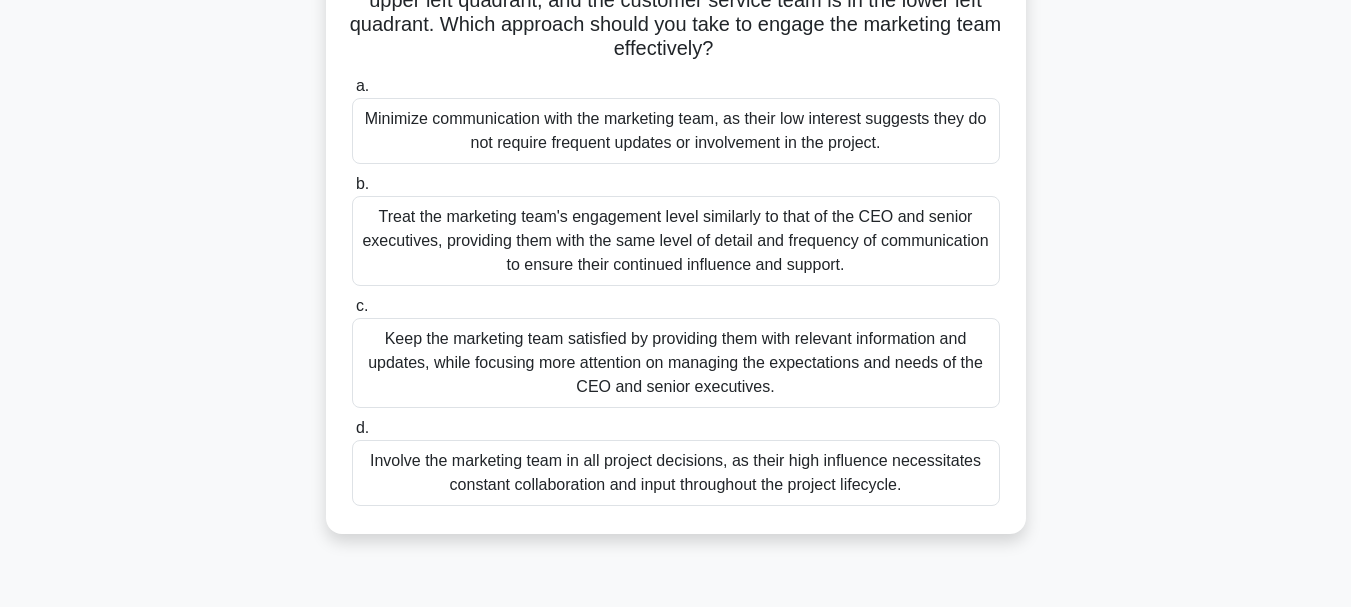 click on "Involve the marketing team in all project decisions, as their high influence necessitates constant collaboration and input throughout the project lifecycle." at bounding box center [676, 473] 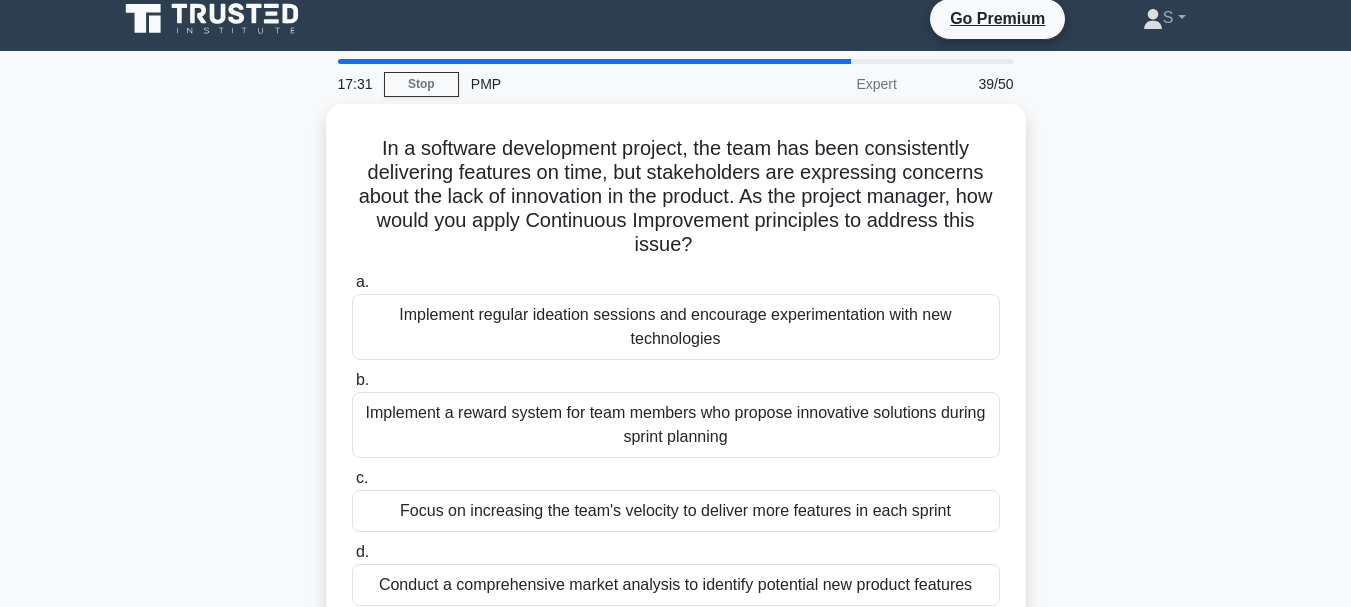 scroll, scrollTop: 0, scrollLeft: 0, axis: both 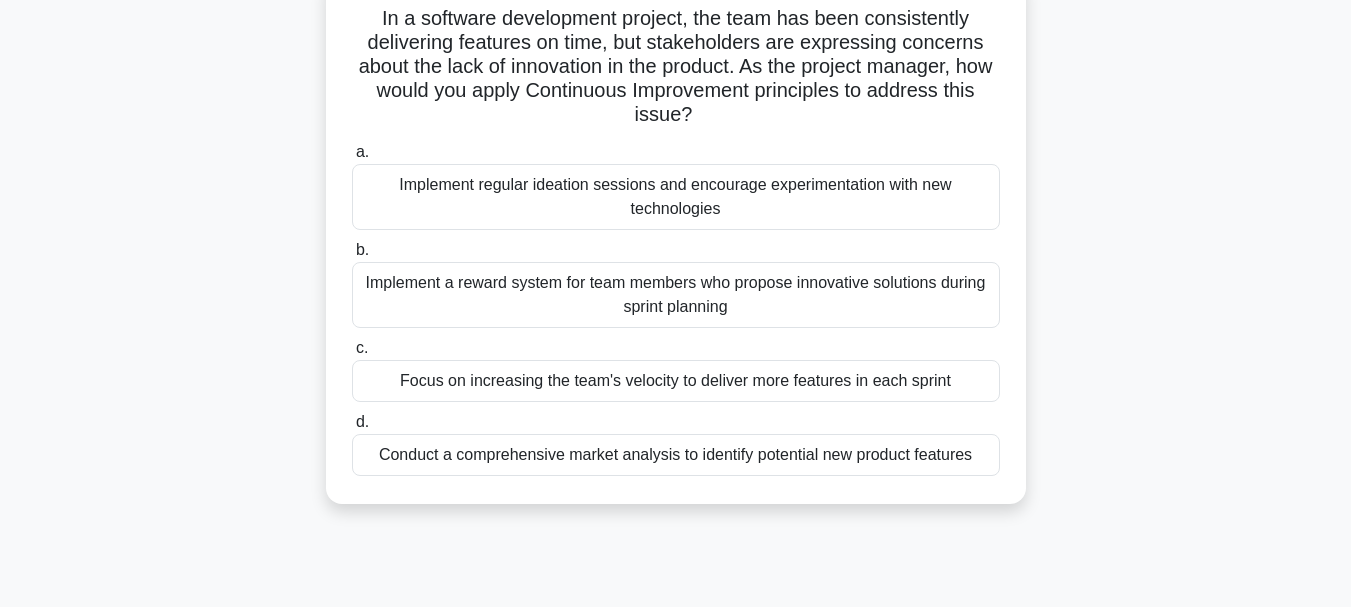 click on "Implement regular ideation sessions and encourage experimentation with new technologies" at bounding box center [676, 197] 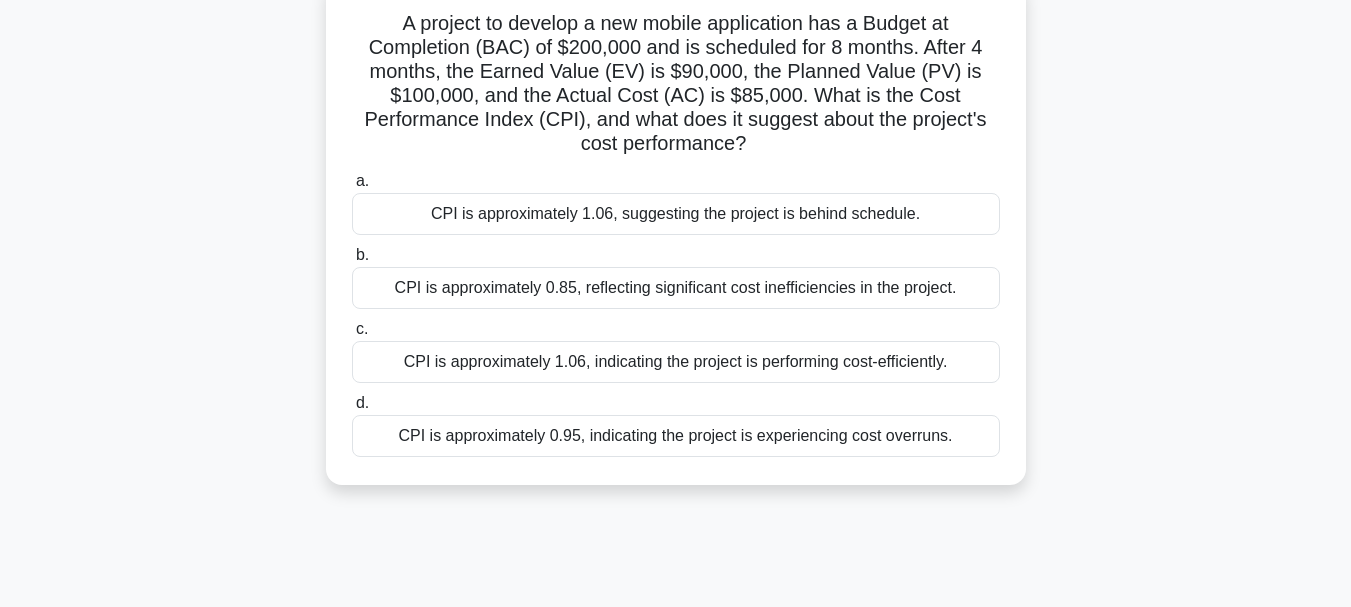 scroll, scrollTop: 0, scrollLeft: 0, axis: both 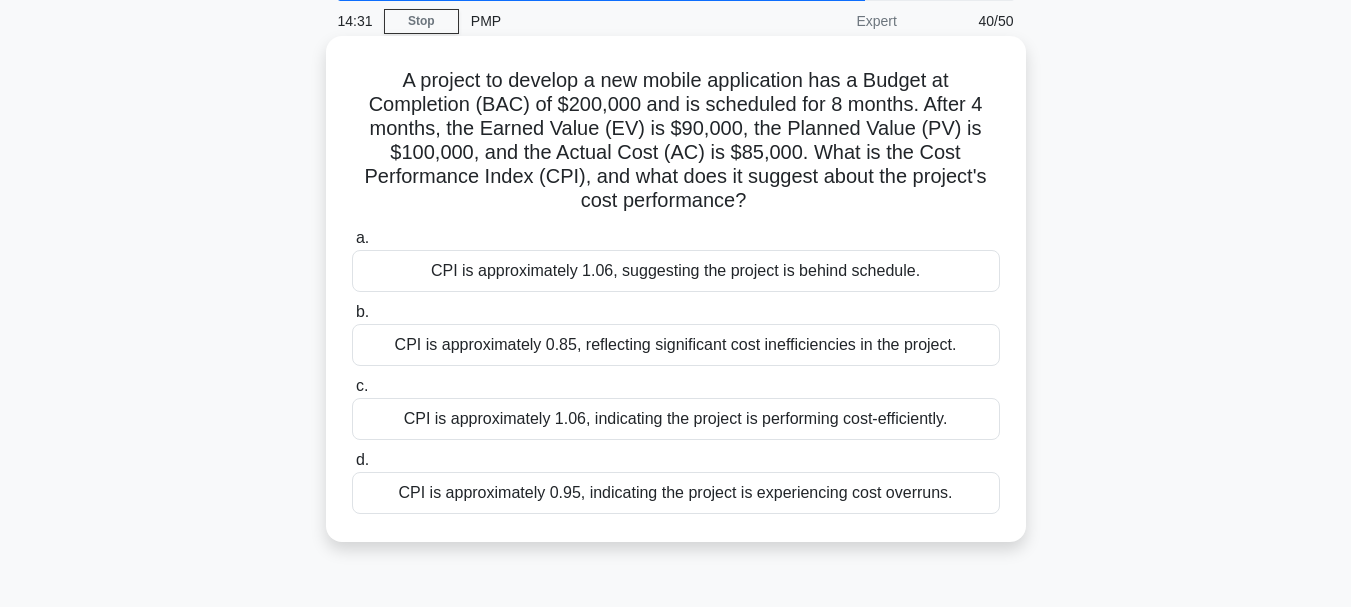 click on "CPI is approximately 1.06, indicating the project is performing cost-efficiently." at bounding box center [676, 419] 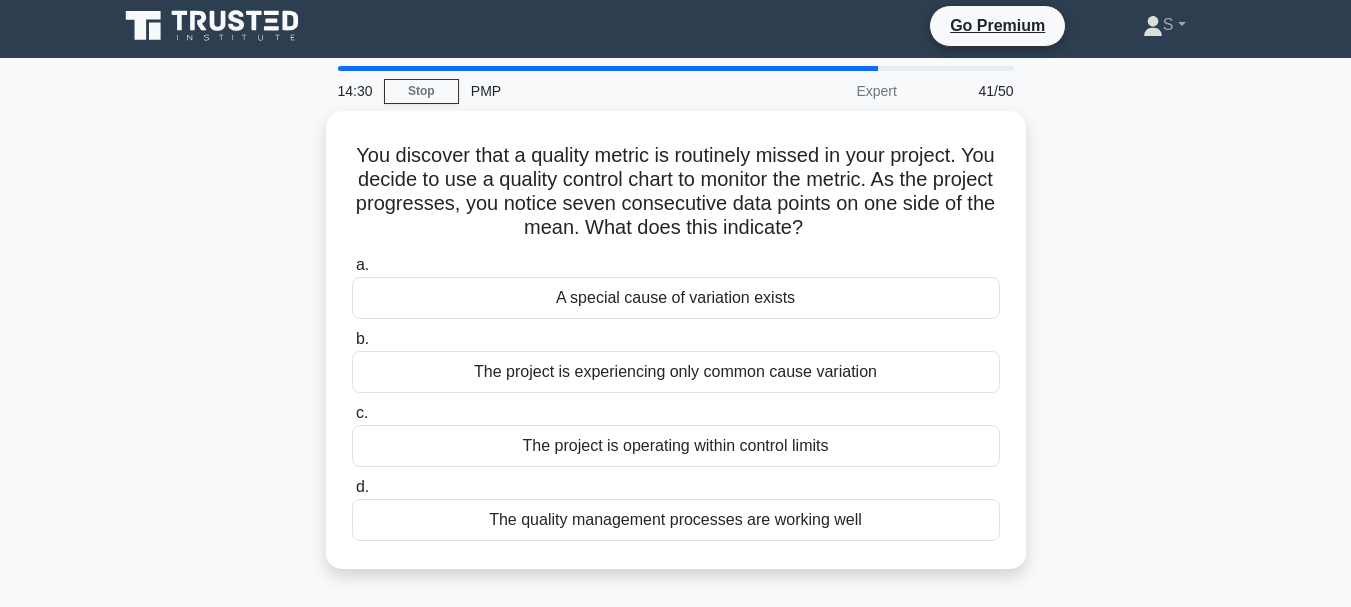 scroll, scrollTop: 0, scrollLeft: 0, axis: both 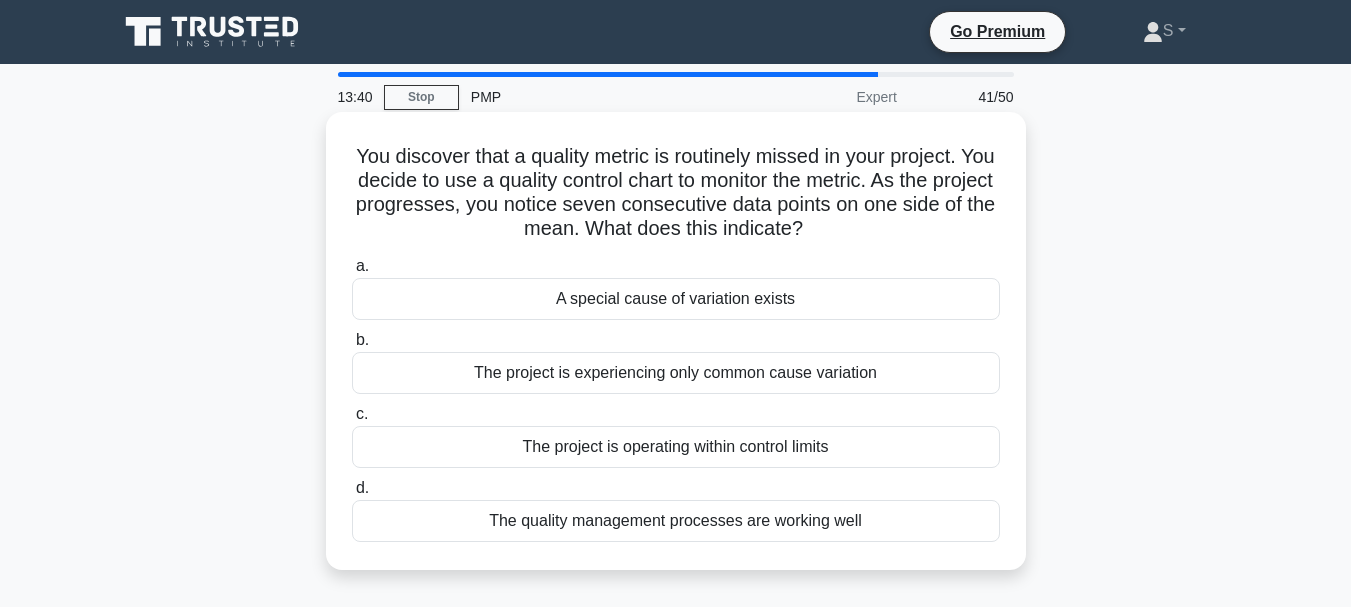 click on "A special cause of variation exists" at bounding box center [676, 299] 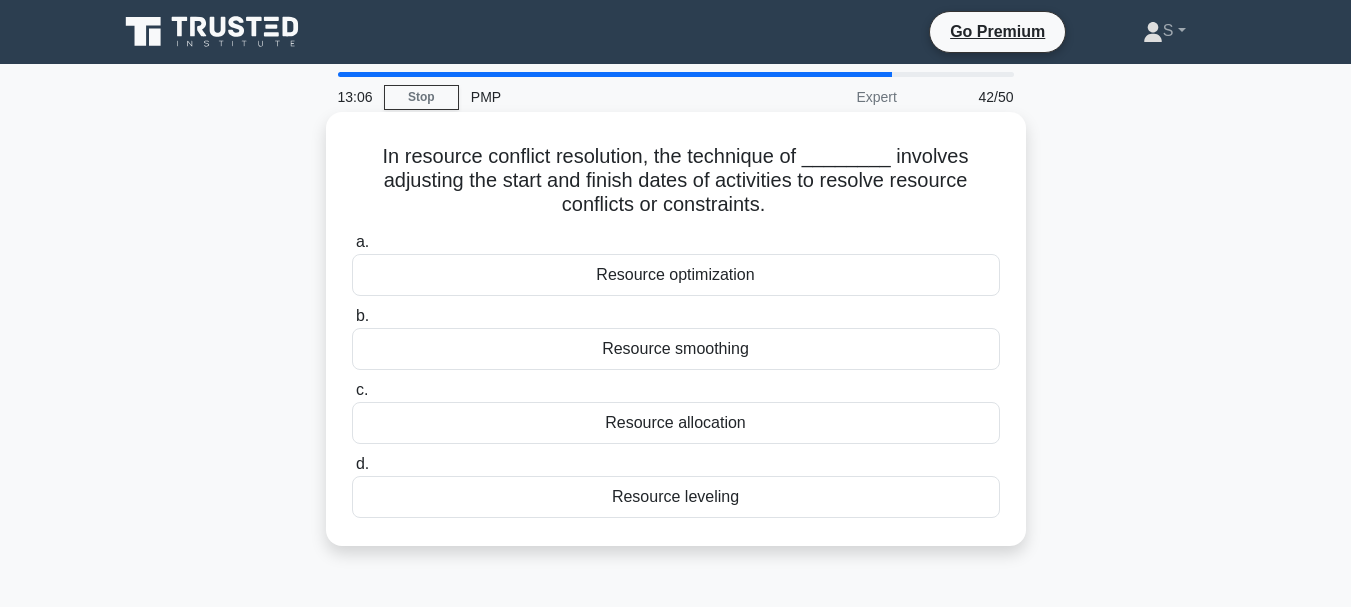 click on "Resource leveling" at bounding box center [676, 497] 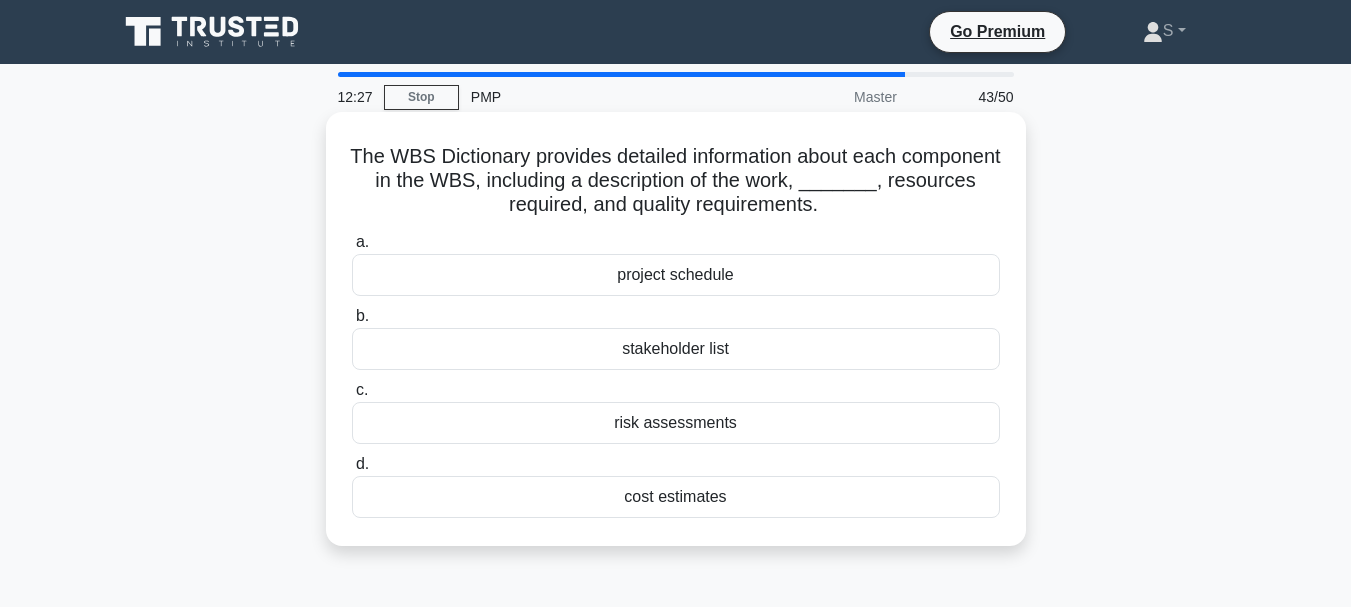 click on "project schedule" at bounding box center [676, 275] 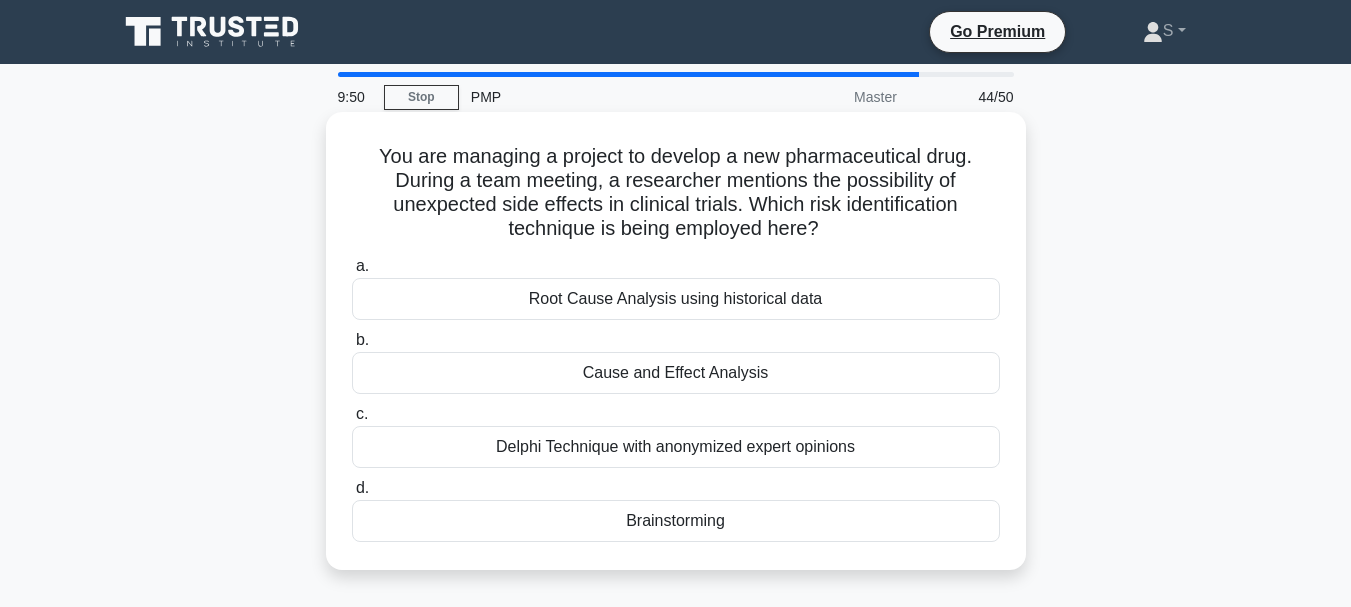 click on "Delphi Technique with anonymized expert opinions" at bounding box center [676, 447] 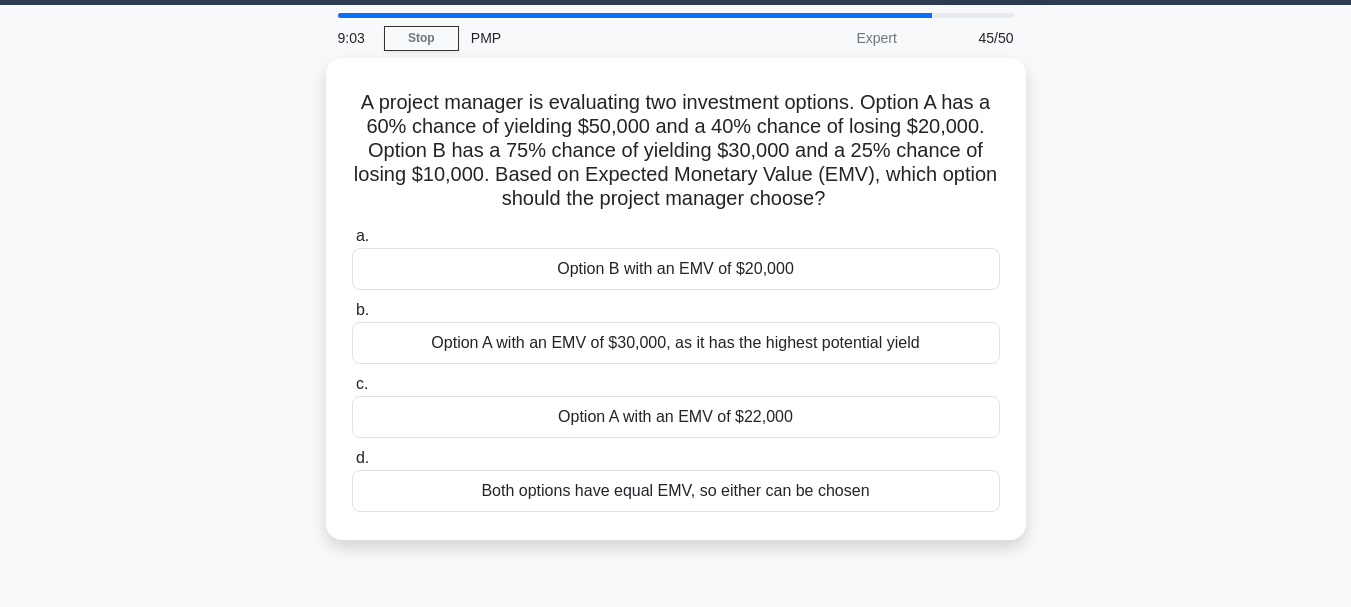 scroll, scrollTop: 62, scrollLeft: 0, axis: vertical 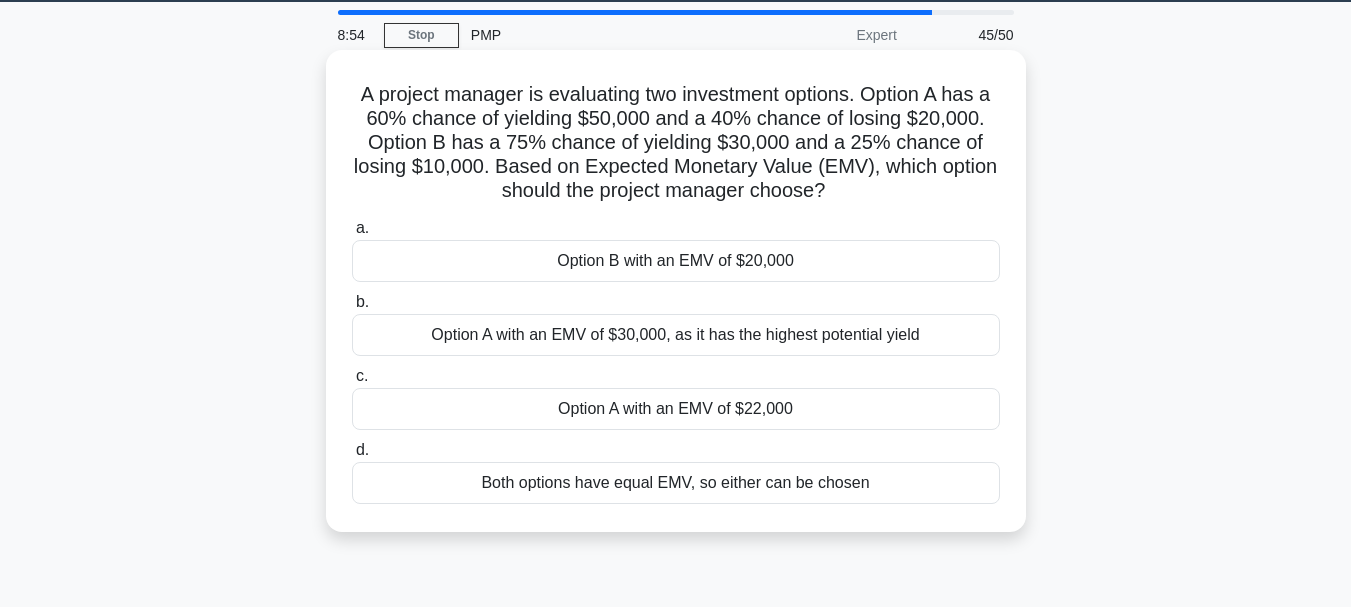 click on "Both options have equal EMV, so either can be chosen" at bounding box center [676, 483] 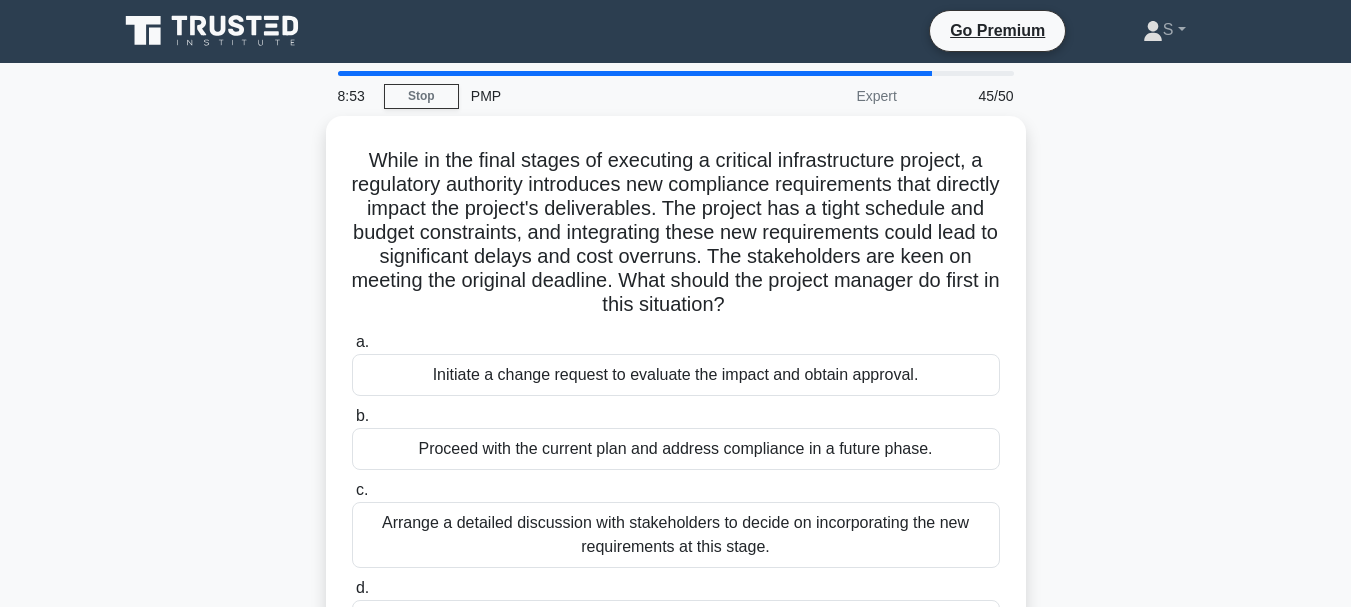 scroll, scrollTop: 0, scrollLeft: 0, axis: both 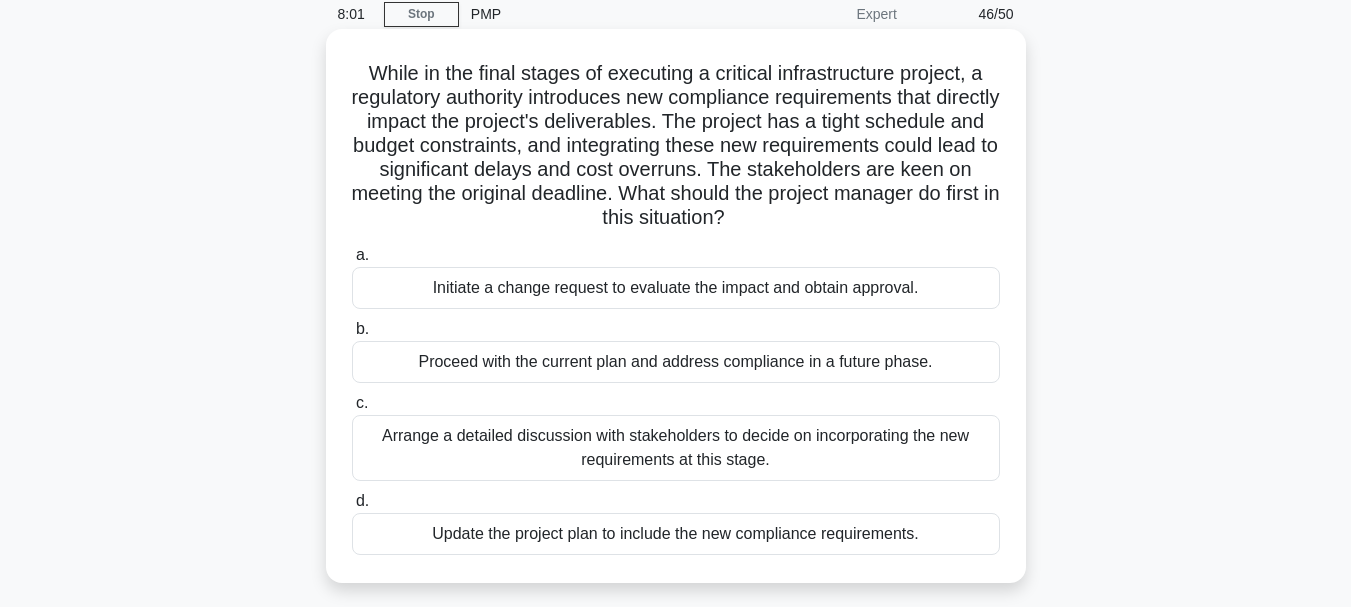 click on "Arrange a detailed discussion with stakeholders to decide on incorporating the new requirements at this stage." at bounding box center (676, 448) 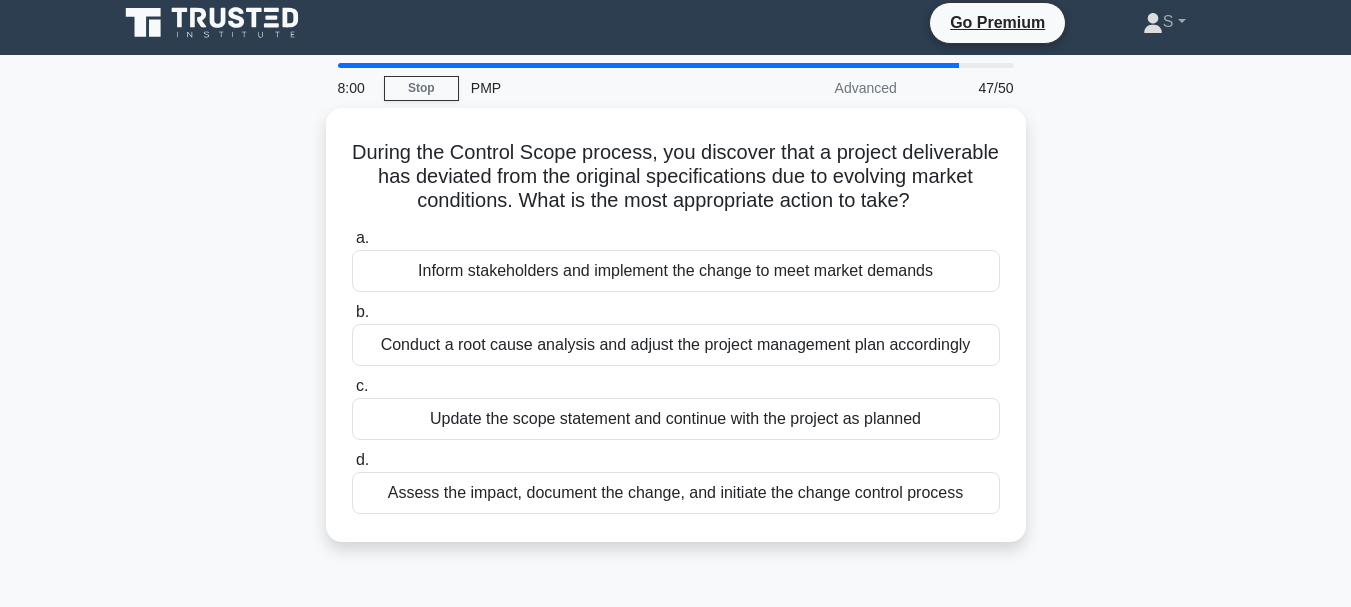 scroll, scrollTop: 0, scrollLeft: 0, axis: both 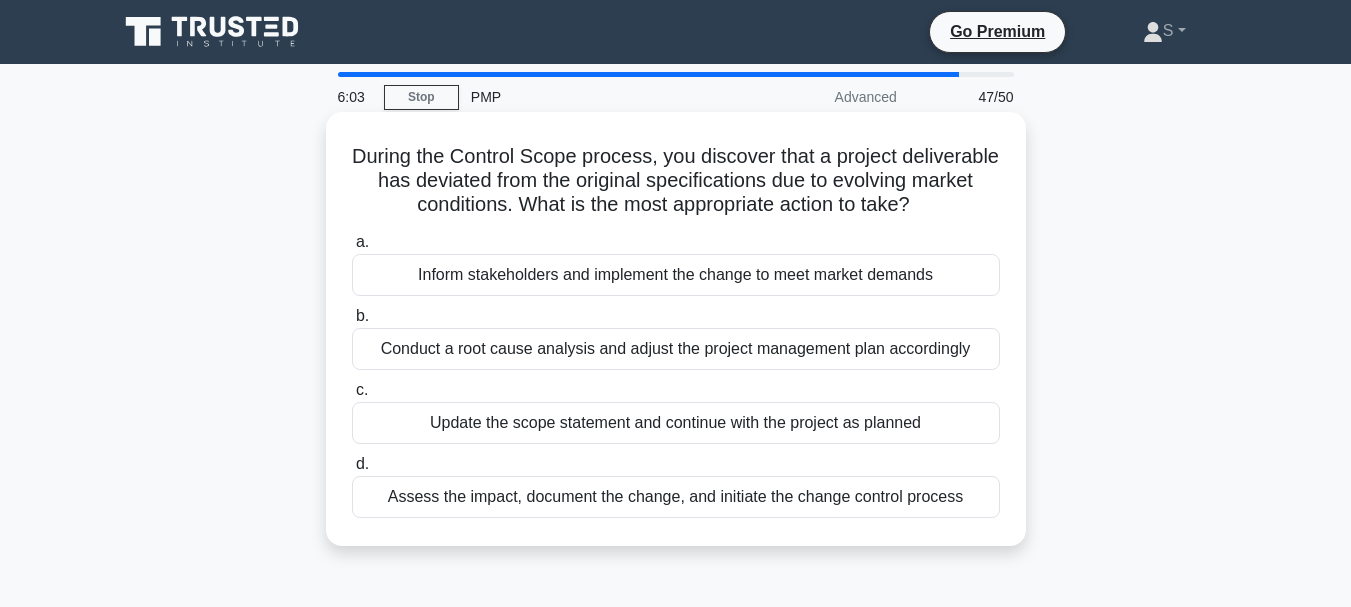 click on "Assess the impact, document the change, and initiate the change control process" at bounding box center [676, 497] 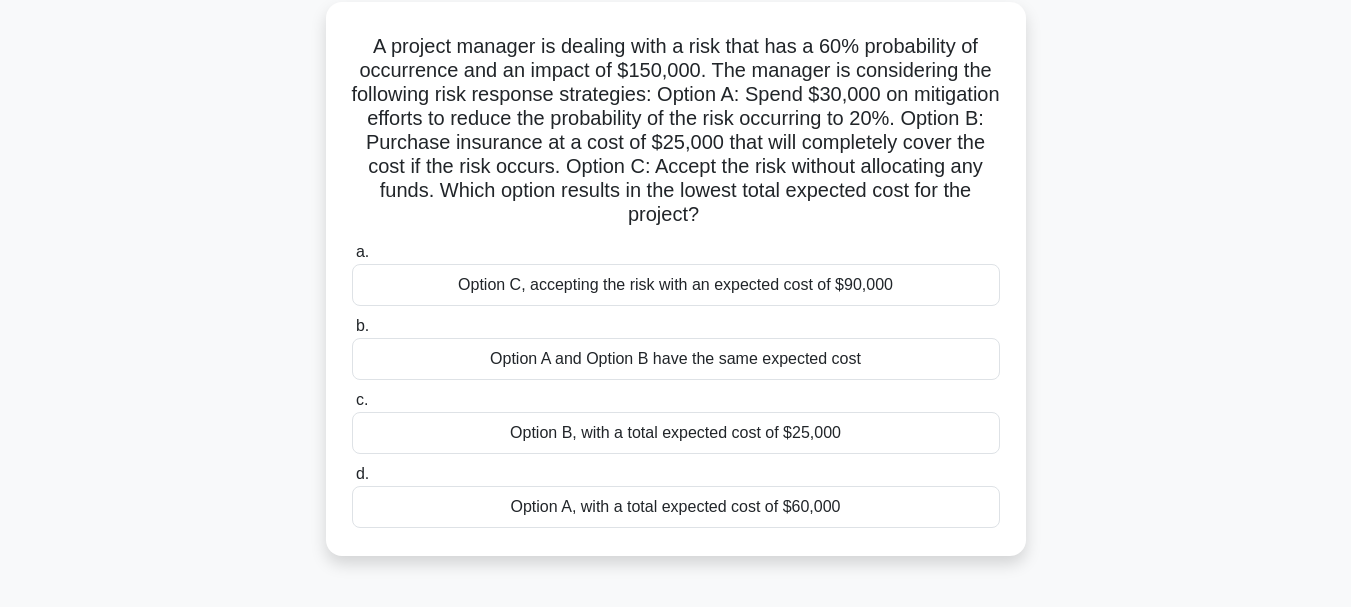 scroll, scrollTop: 132, scrollLeft: 0, axis: vertical 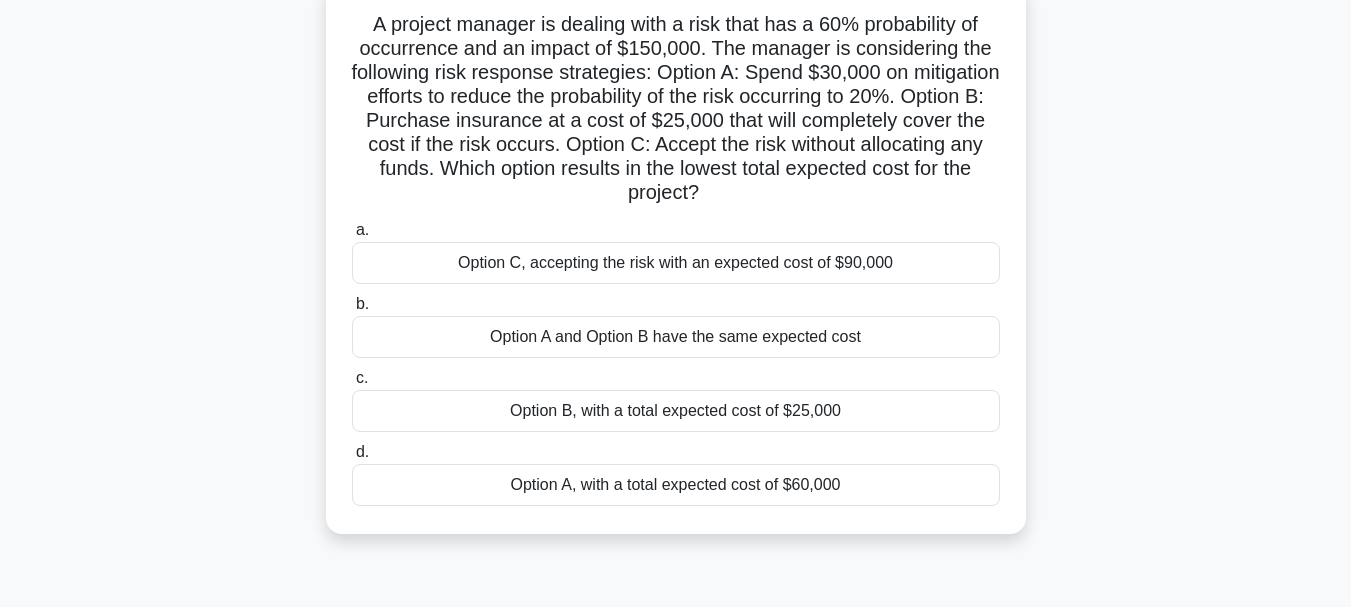 click on "Option B, with a total expected cost of $25,000" at bounding box center (676, 411) 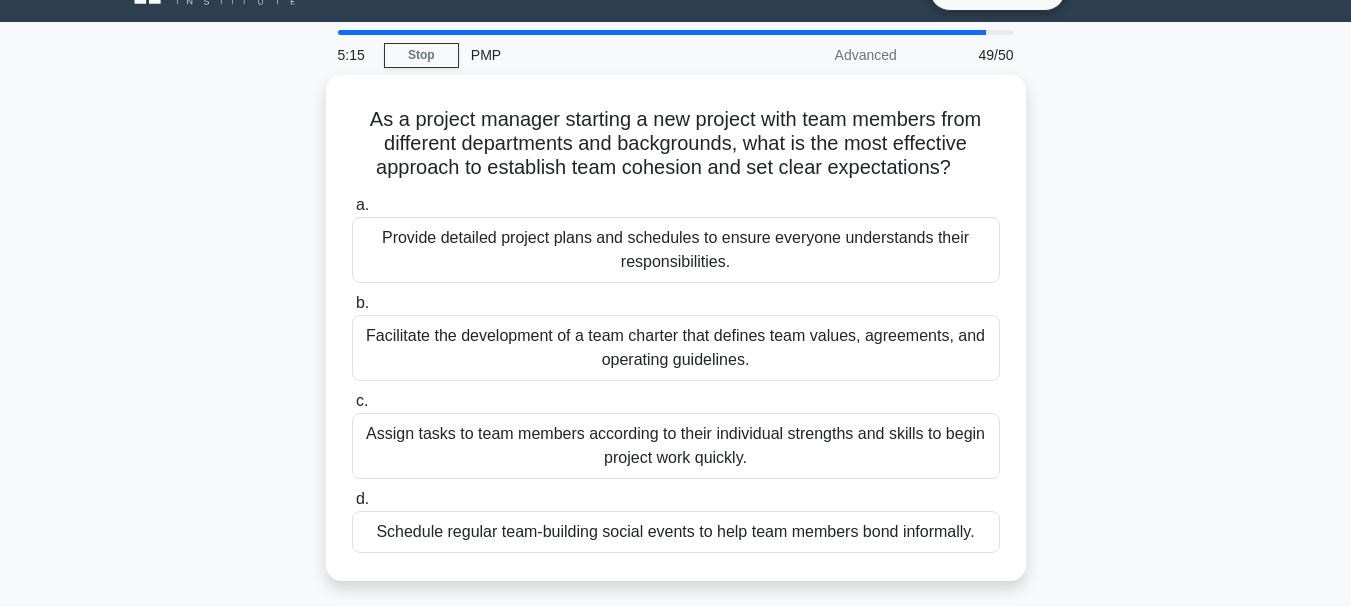 scroll, scrollTop: 0, scrollLeft: 0, axis: both 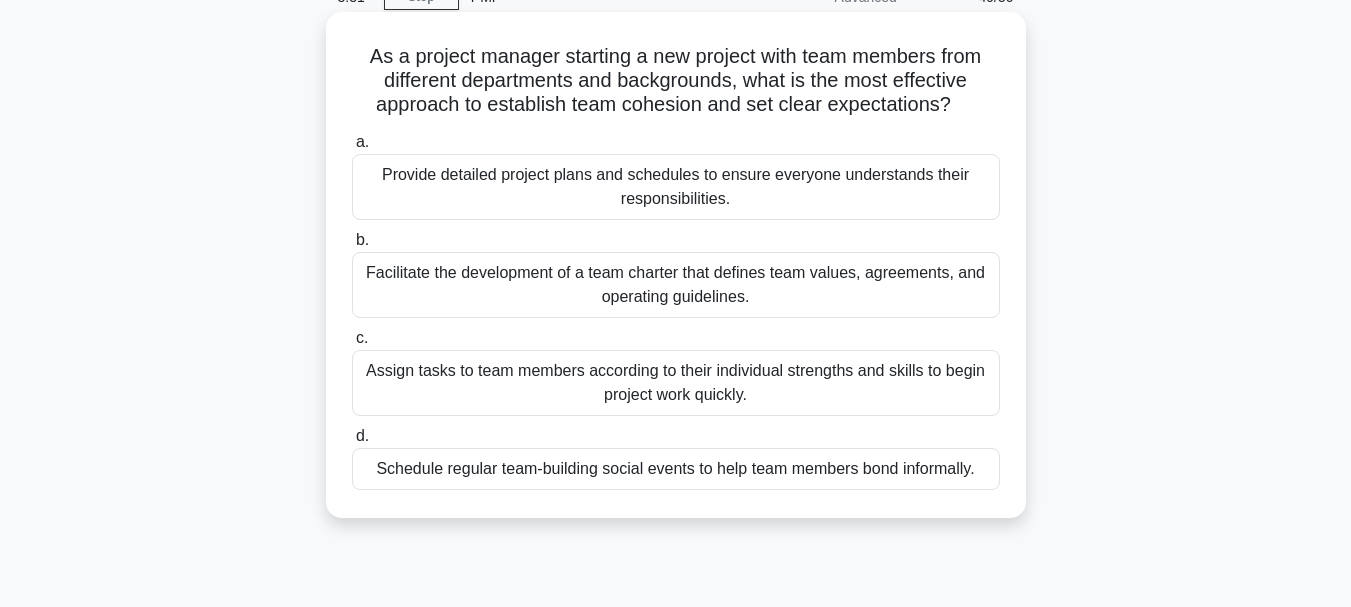 click on "Facilitate the development of a team charter that defines team values, agreements, and operating guidelines." at bounding box center [676, 285] 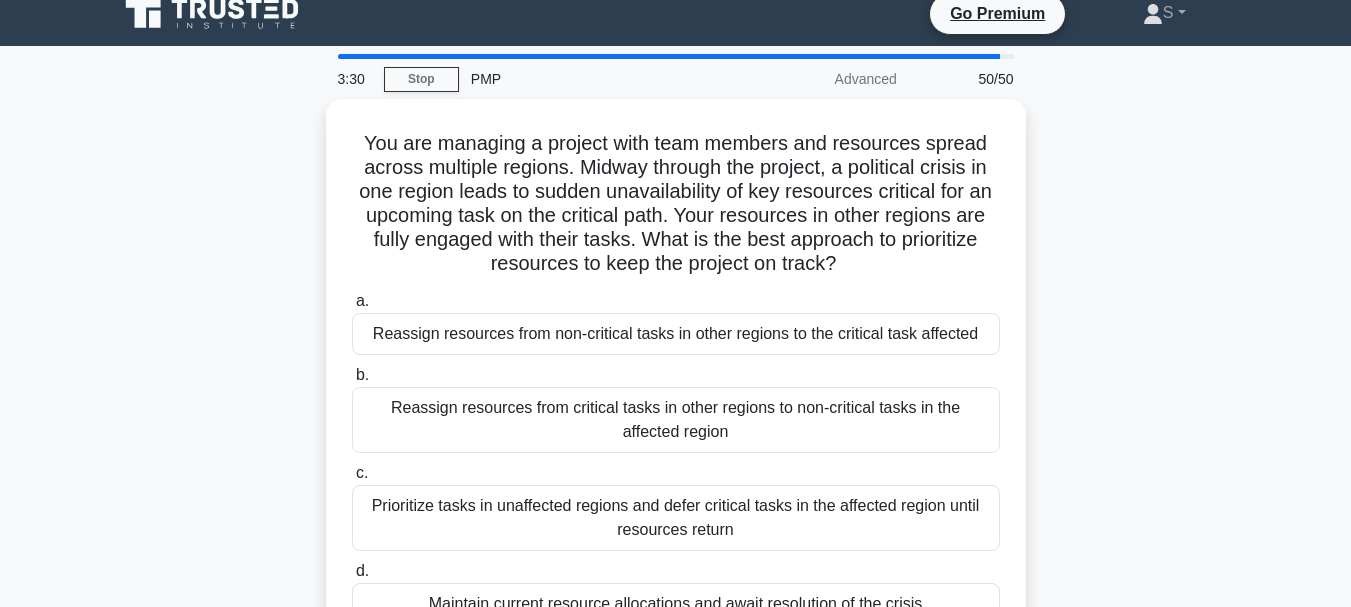 scroll, scrollTop: 0, scrollLeft: 0, axis: both 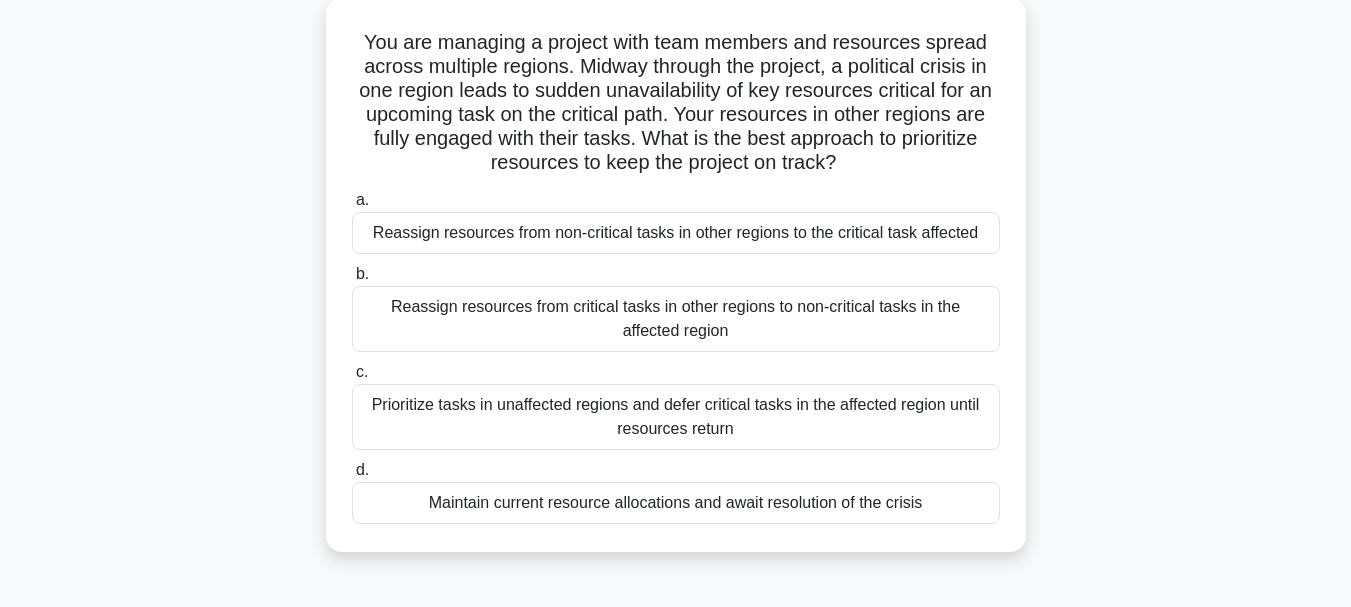 click on "Reassign resources from non-critical tasks in other regions to the critical task affected" at bounding box center [676, 233] 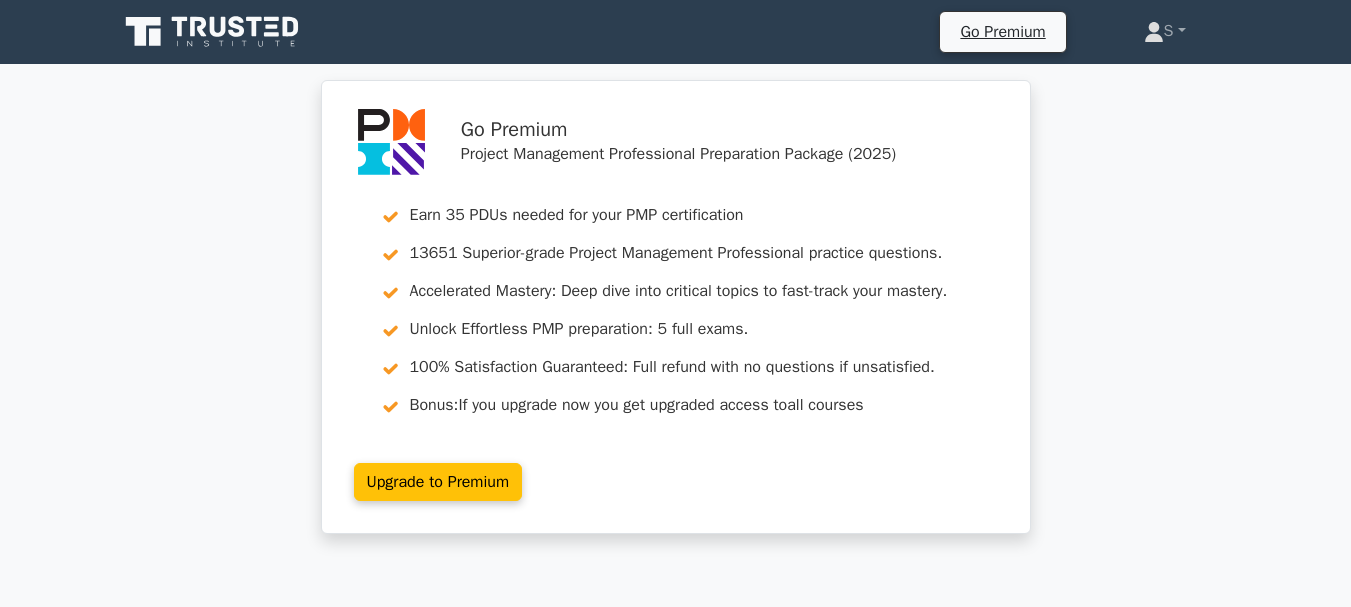 scroll, scrollTop: 0, scrollLeft: 0, axis: both 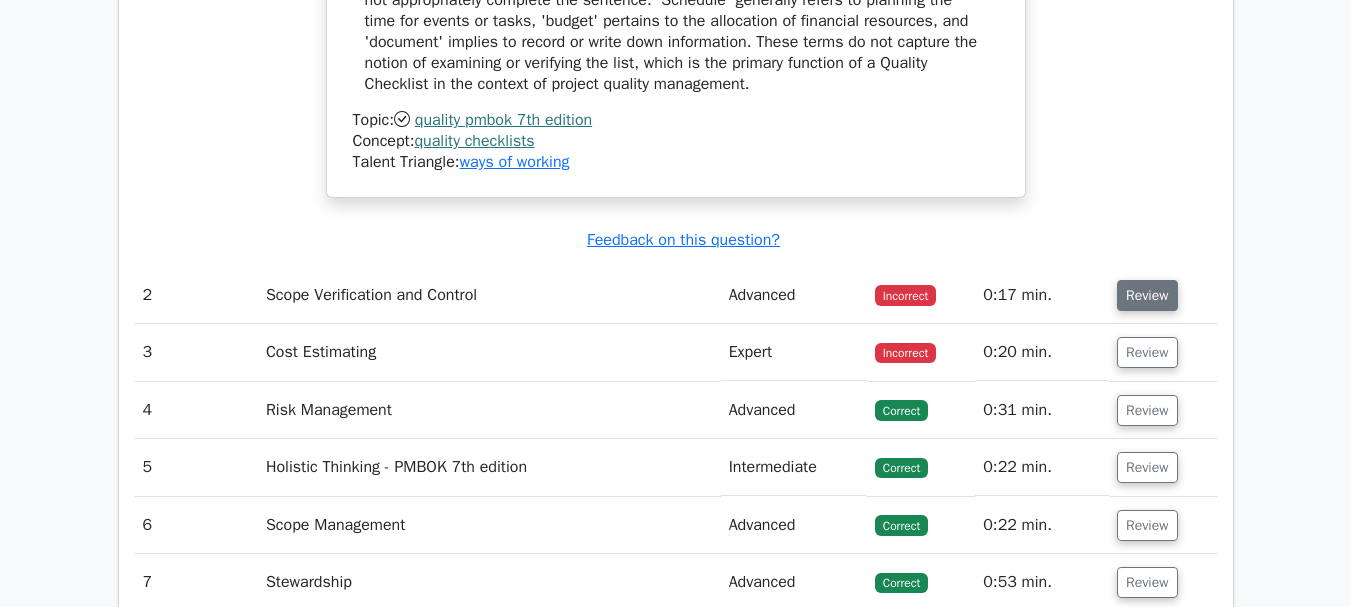 click on "Review" at bounding box center (1147, 295) 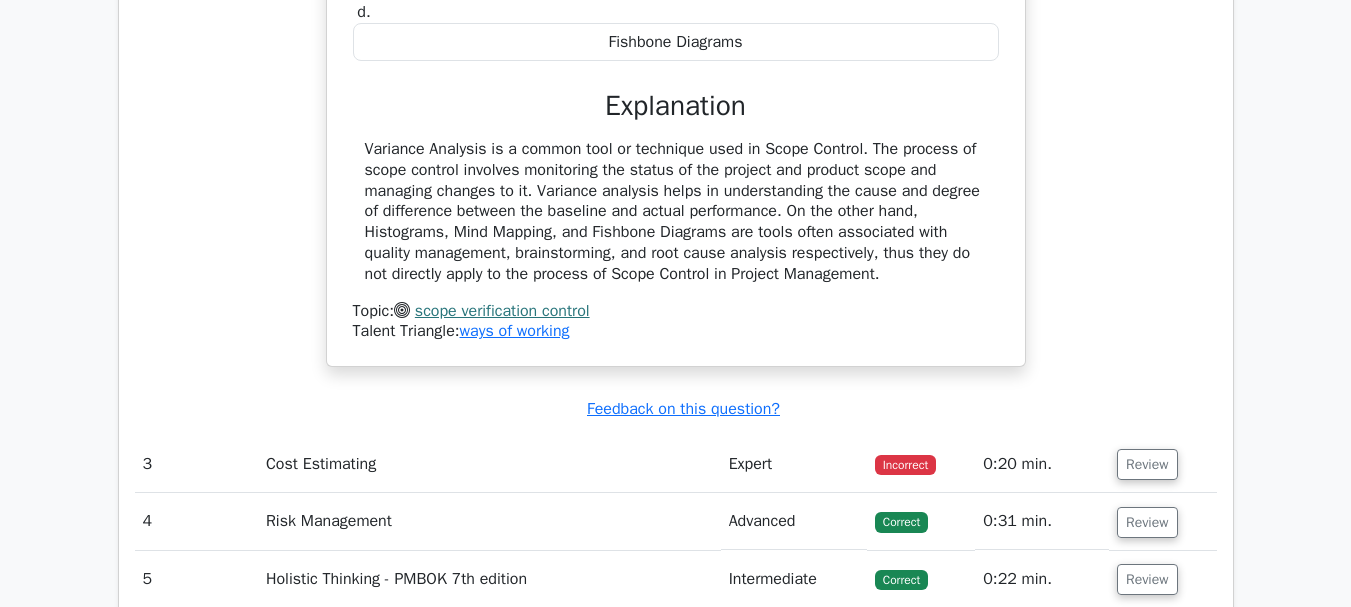 scroll, scrollTop: 4187, scrollLeft: 0, axis: vertical 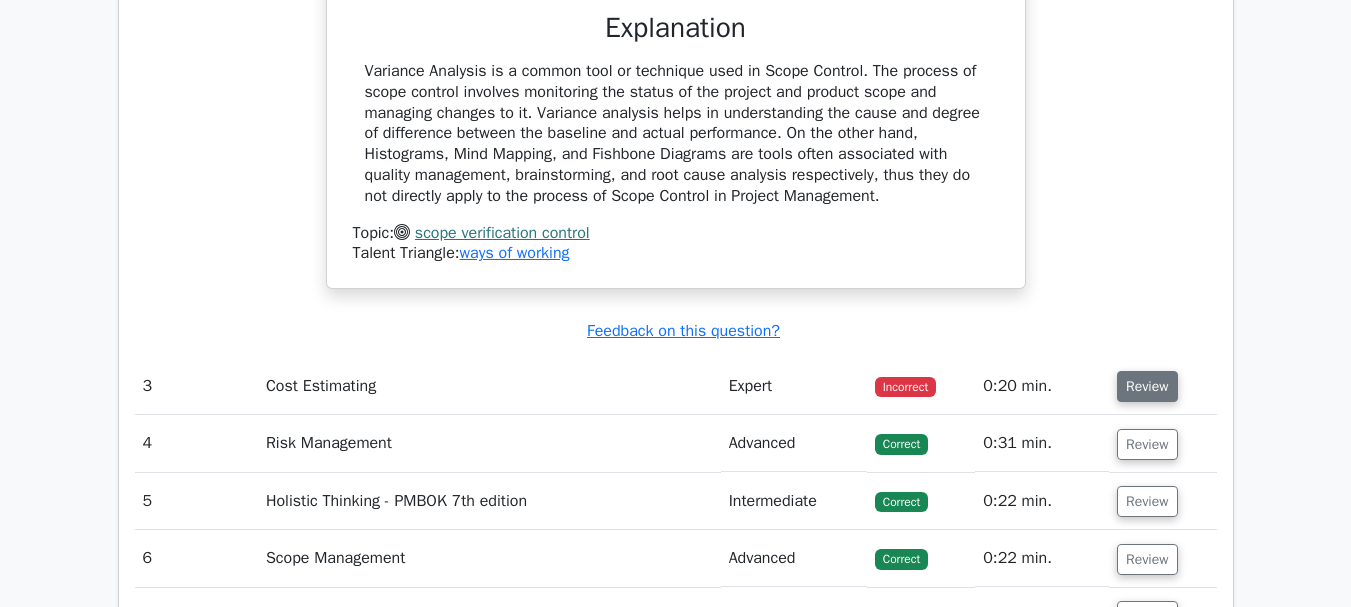 click on "Review" at bounding box center [1147, 386] 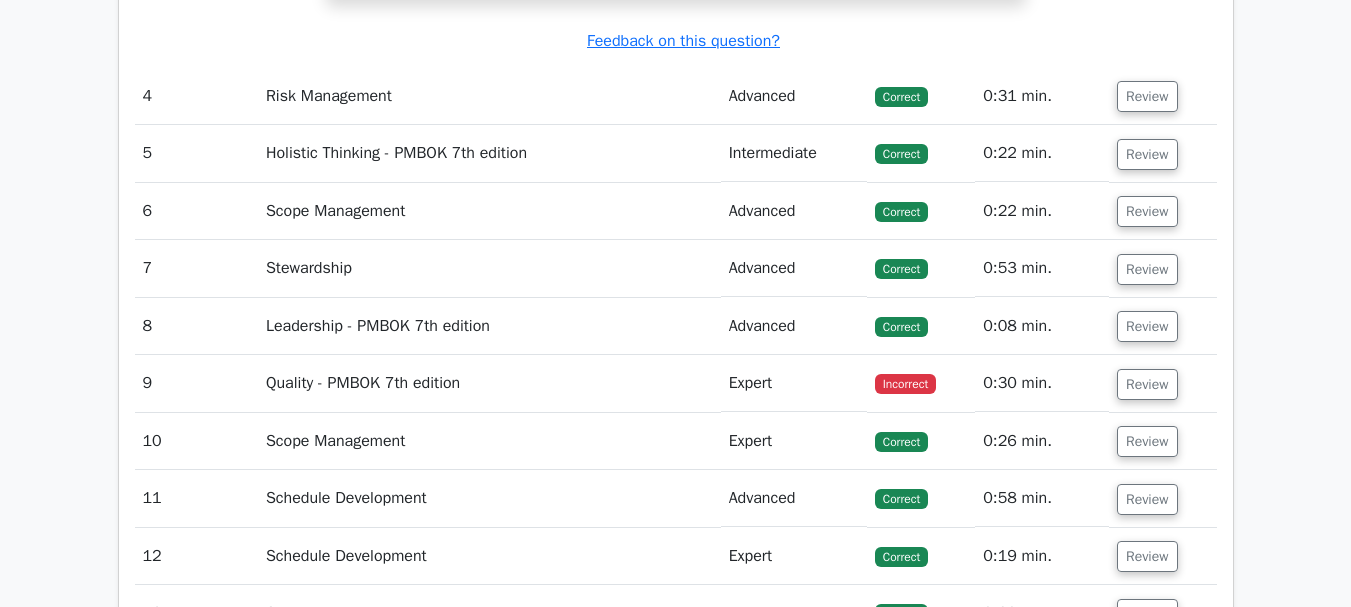 scroll, scrollTop: 5573, scrollLeft: 0, axis: vertical 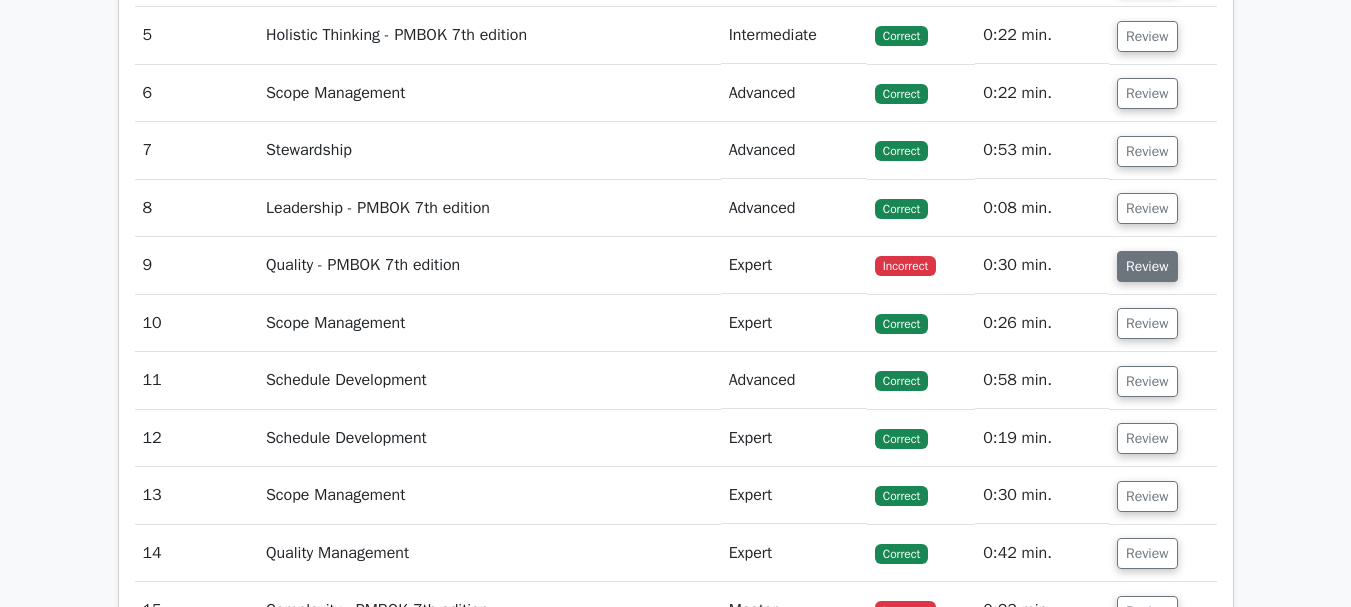 click on "Review" at bounding box center [1147, 266] 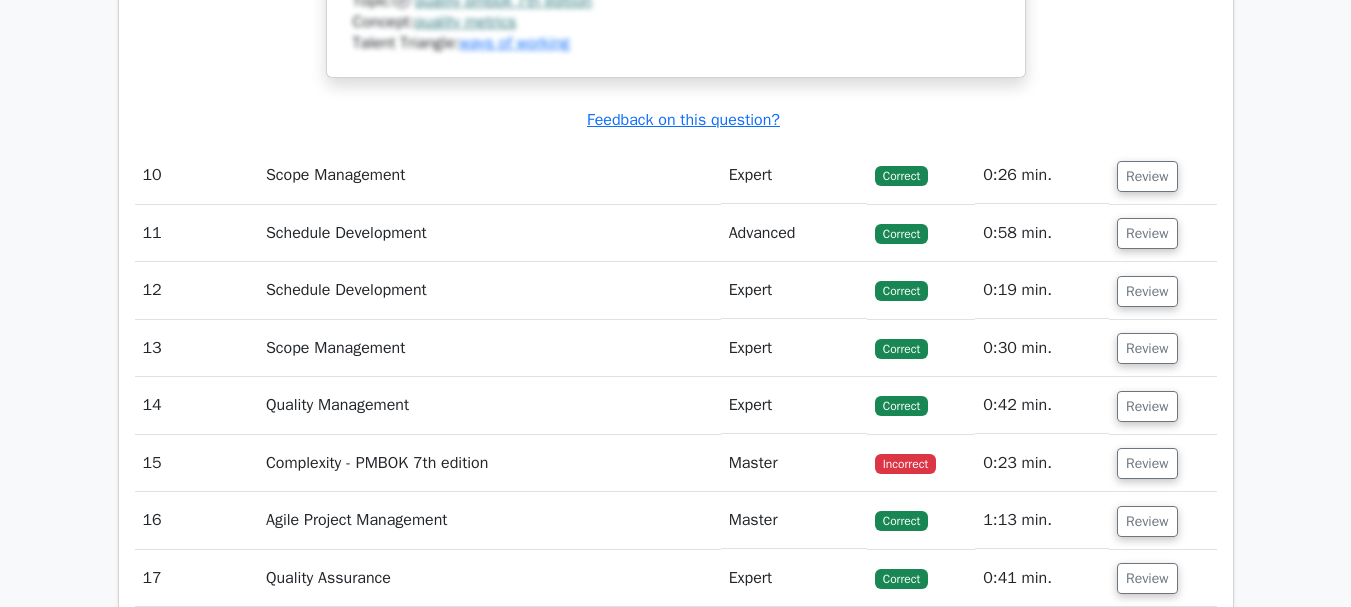 scroll, scrollTop: 7089, scrollLeft: 0, axis: vertical 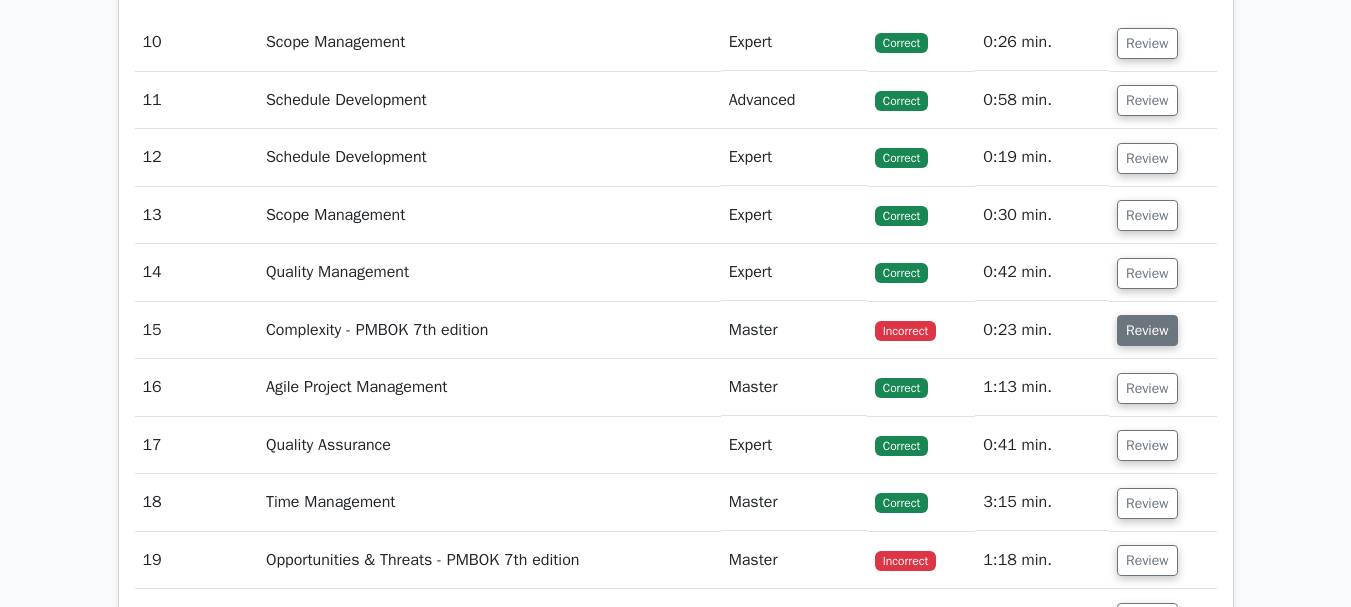 click on "Review" at bounding box center (1147, 330) 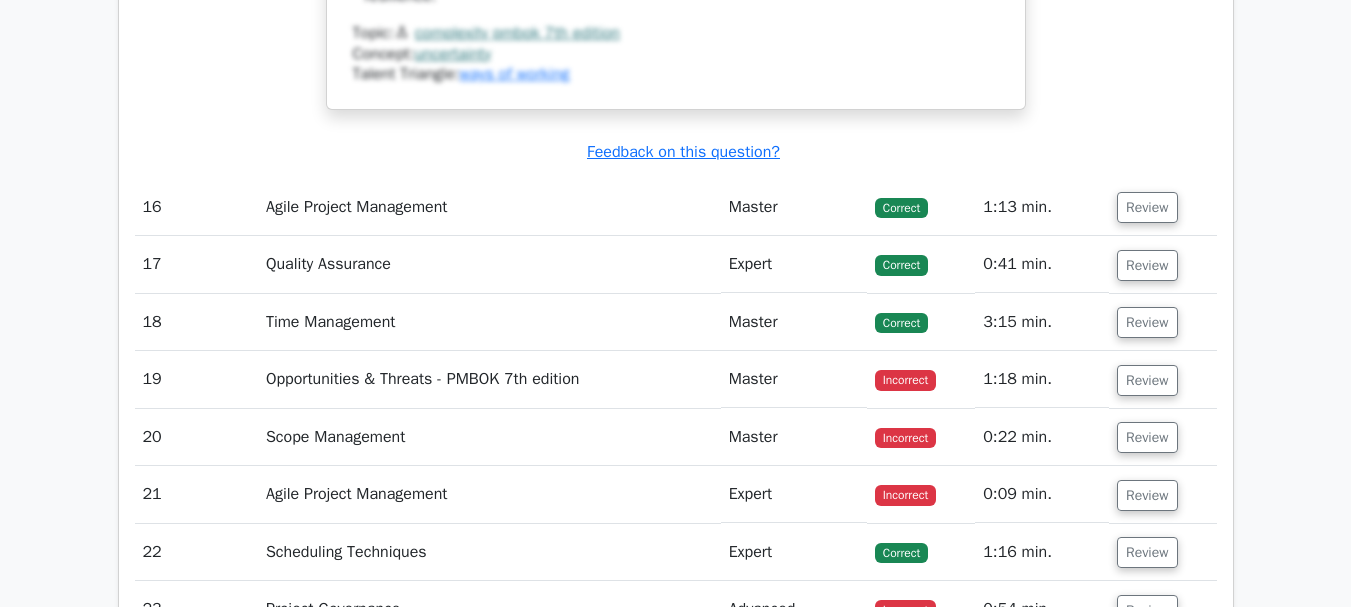 scroll, scrollTop: 8579, scrollLeft: 0, axis: vertical 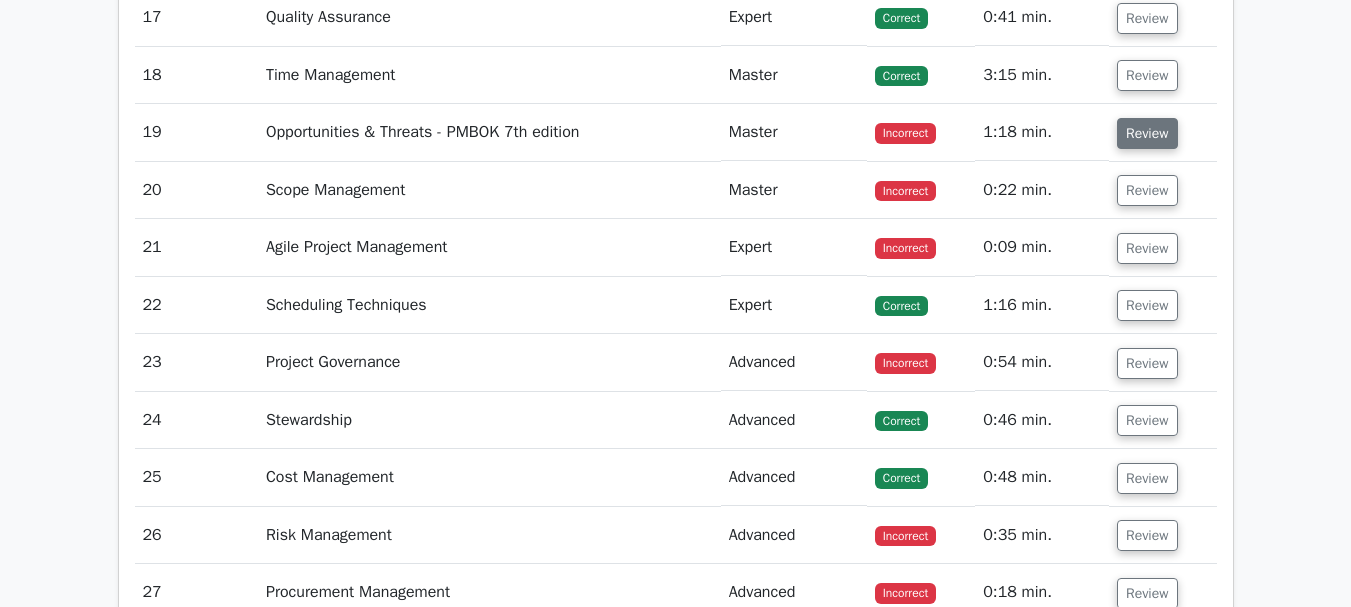 click on "Review" at bounding box center [1147, 133] 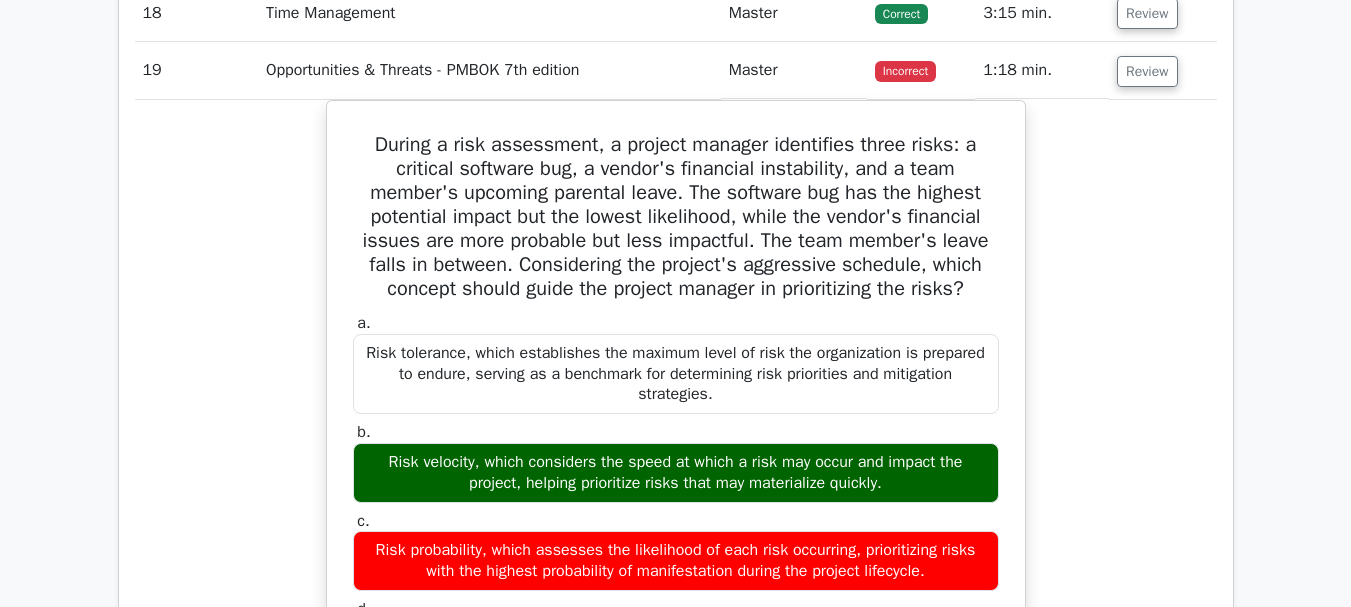 scroll, scrollTop: 8668, scrollLeft: 0, axis: vertical 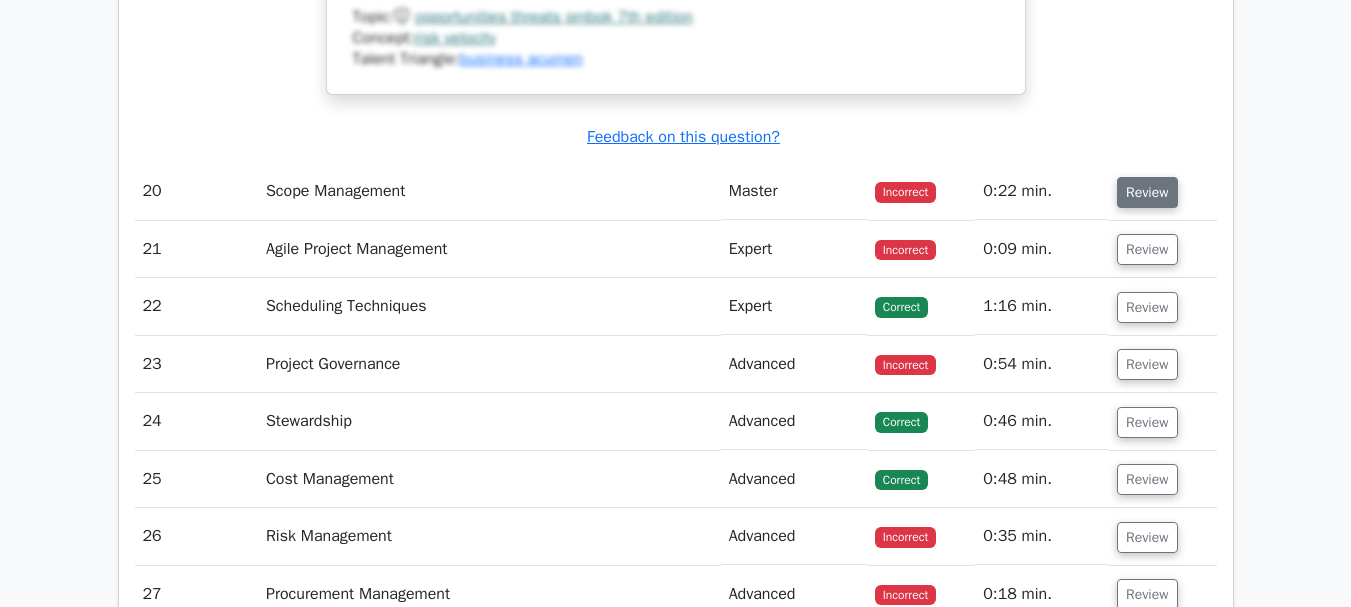 click on "Review" at bounding box center (1147, 192) 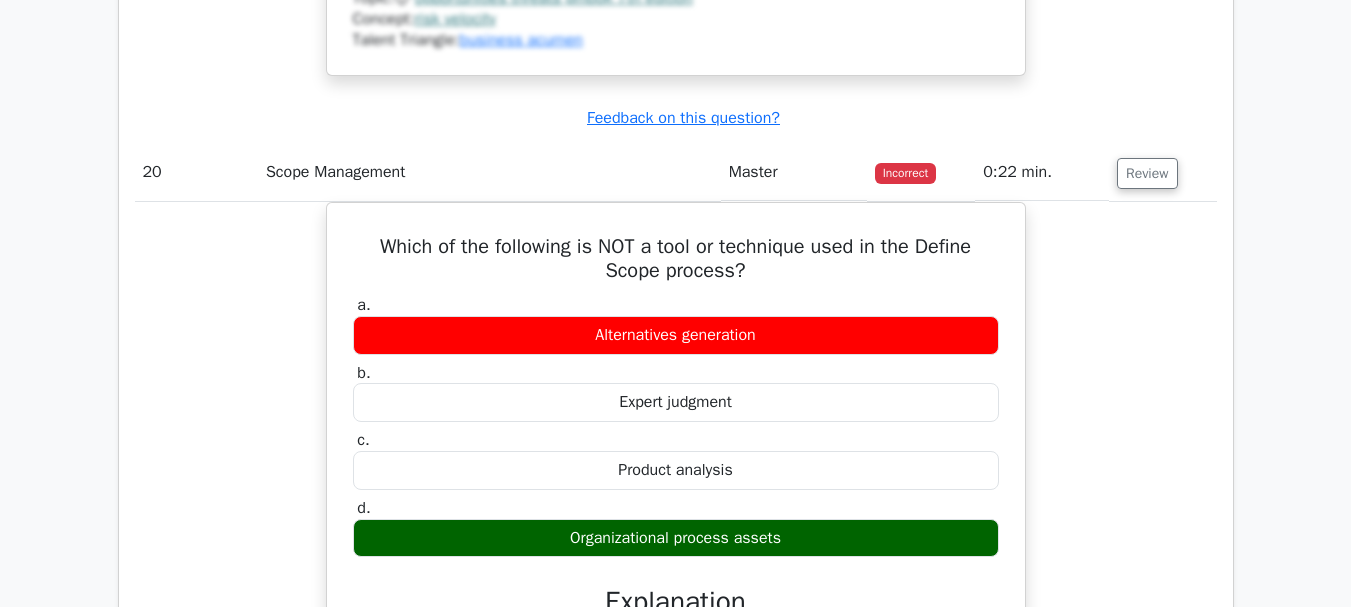 scroll, scrollTop: 9876, scrollLeft: 0, axis: vertical 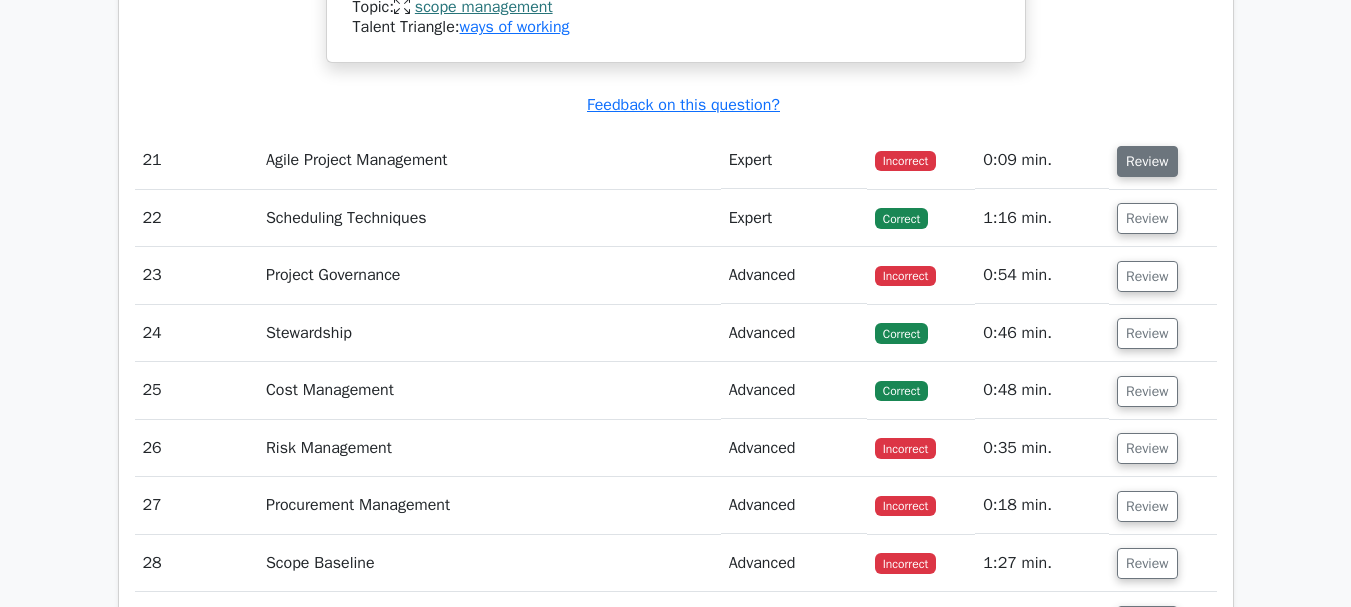click on "Review" at bounding box center [1147, 161] 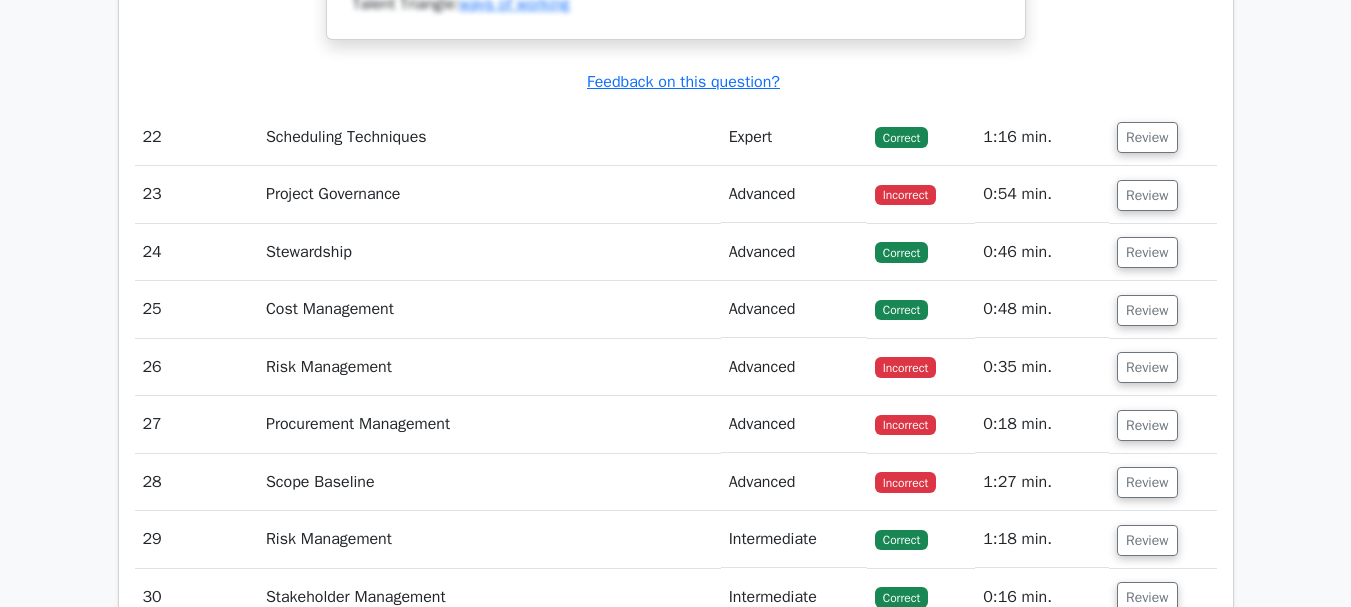 scroll, scrollTop: 12047, scrollLeft: 0, axis: vertical 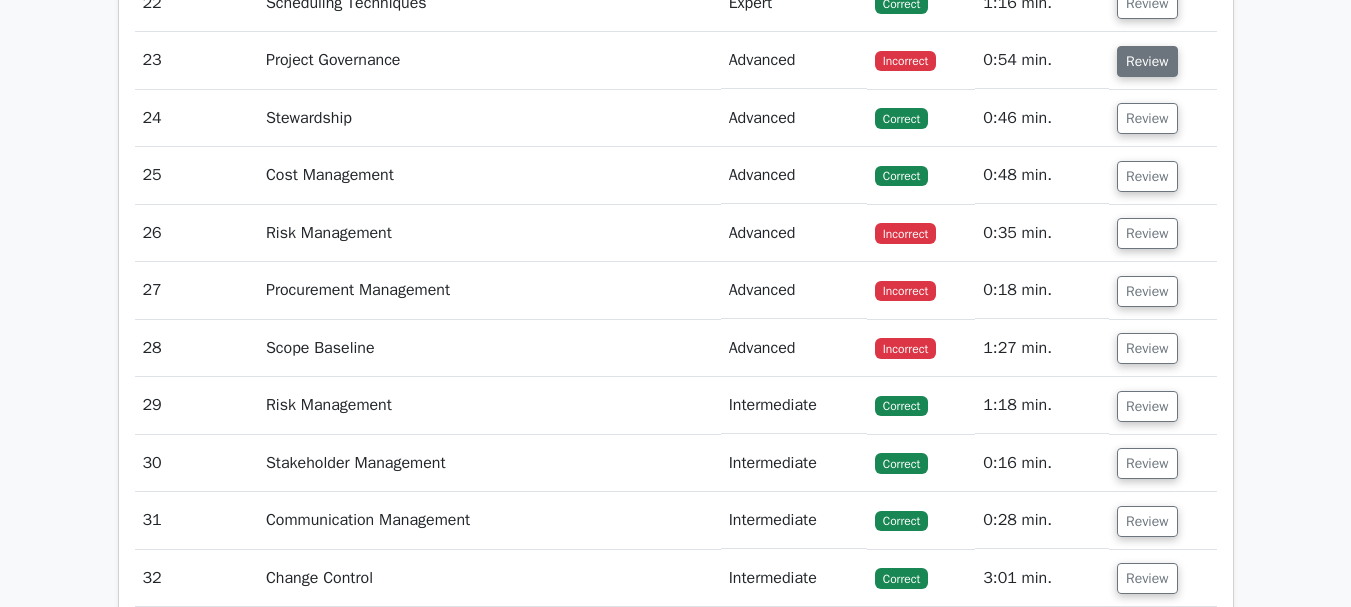 click on "Review" at bounding box center (1147, 61) 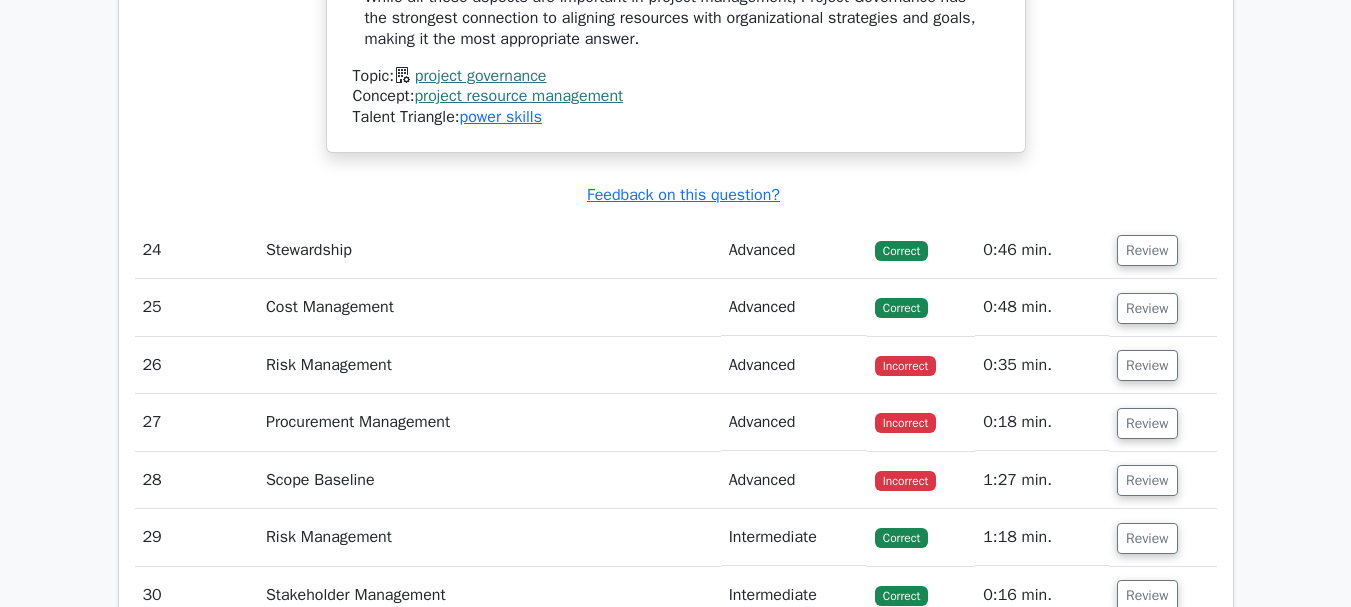 scroll, scrollTop: 13073, scrollLeft: 0, axis: vertical 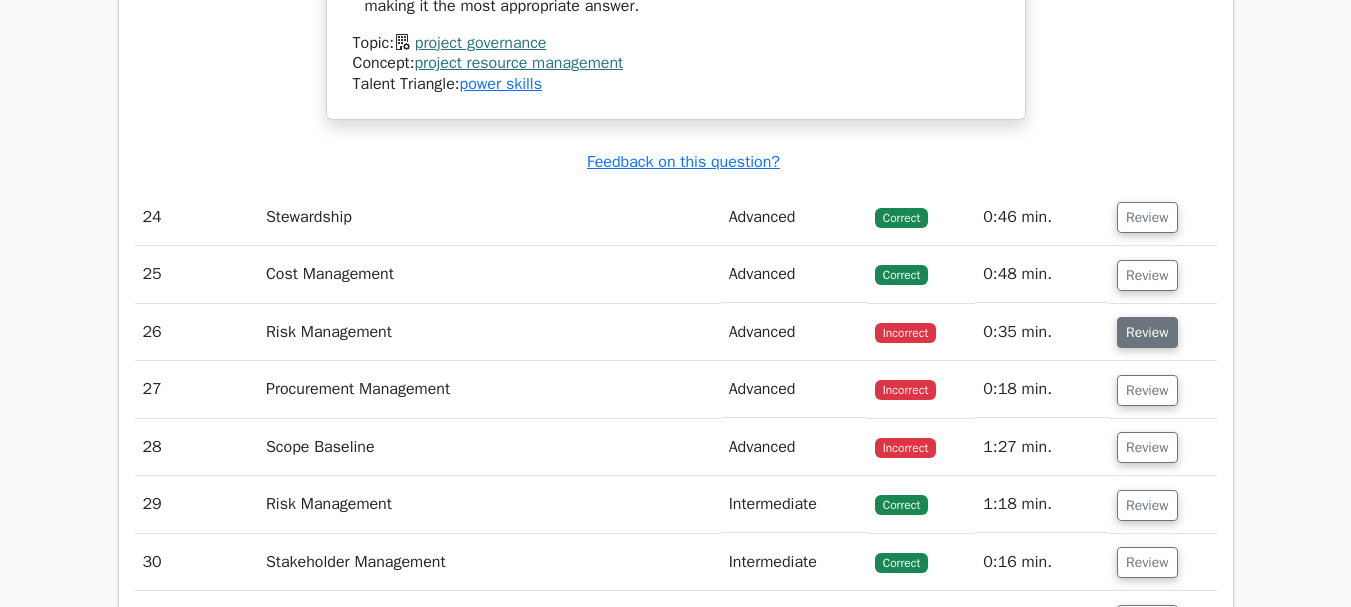 click on "Review" at bounding box center [1147, 332] 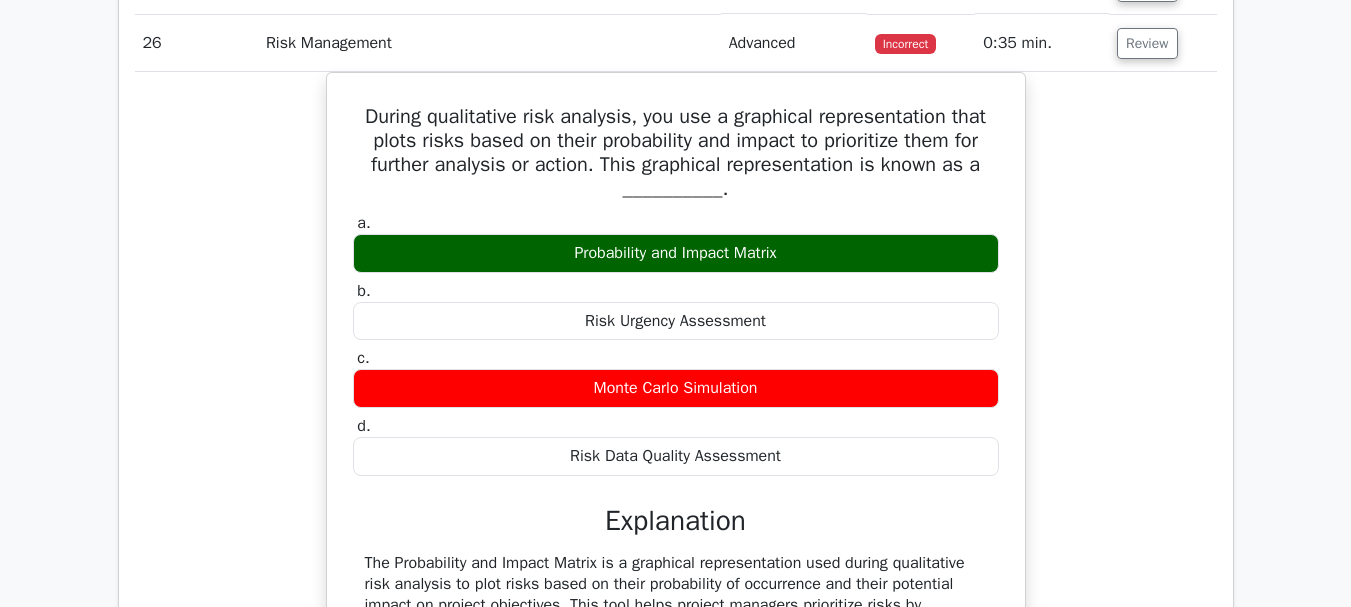 scroll, scrollTop: 13397, scrollLeft: 0, axis: vertical 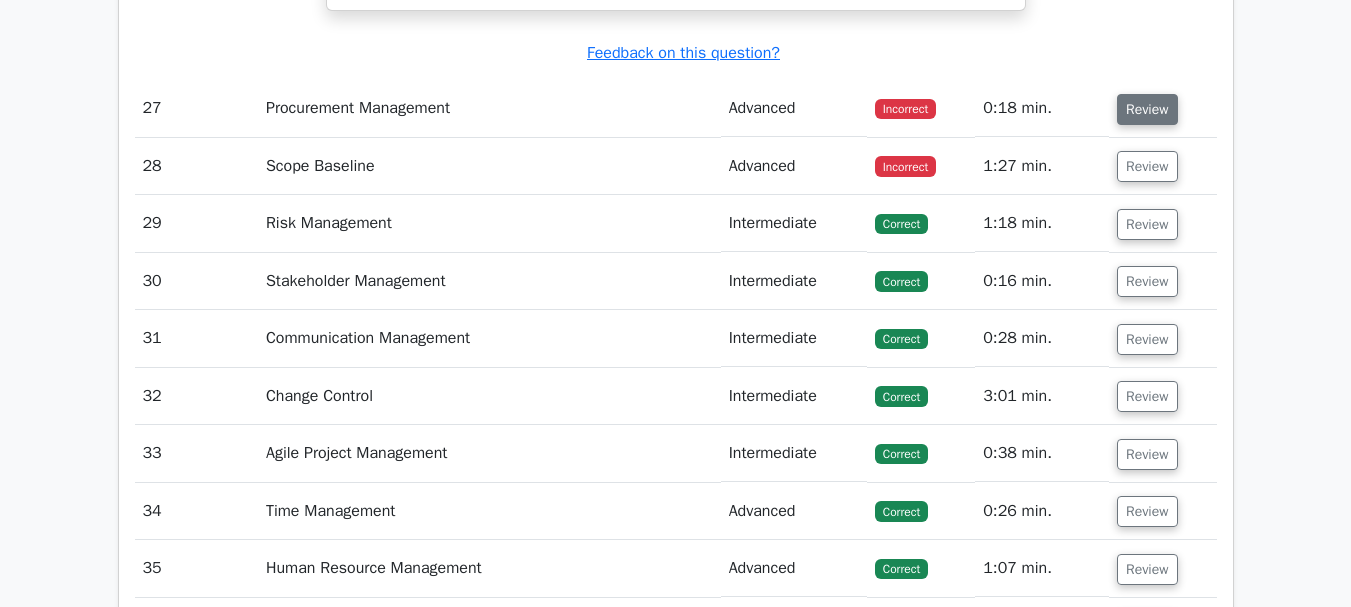 click on "Review" at bounding box center [1147, 109] 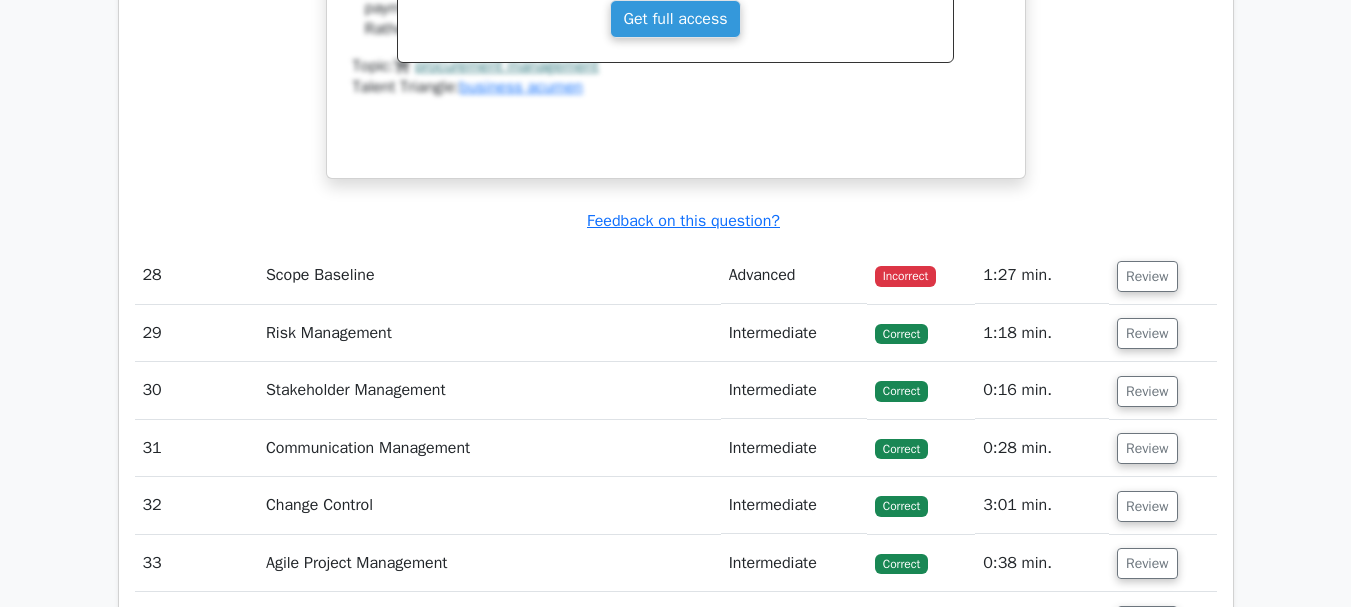 scroll, scrollTop: 15049, scrollLeft: 0, axis: vertical 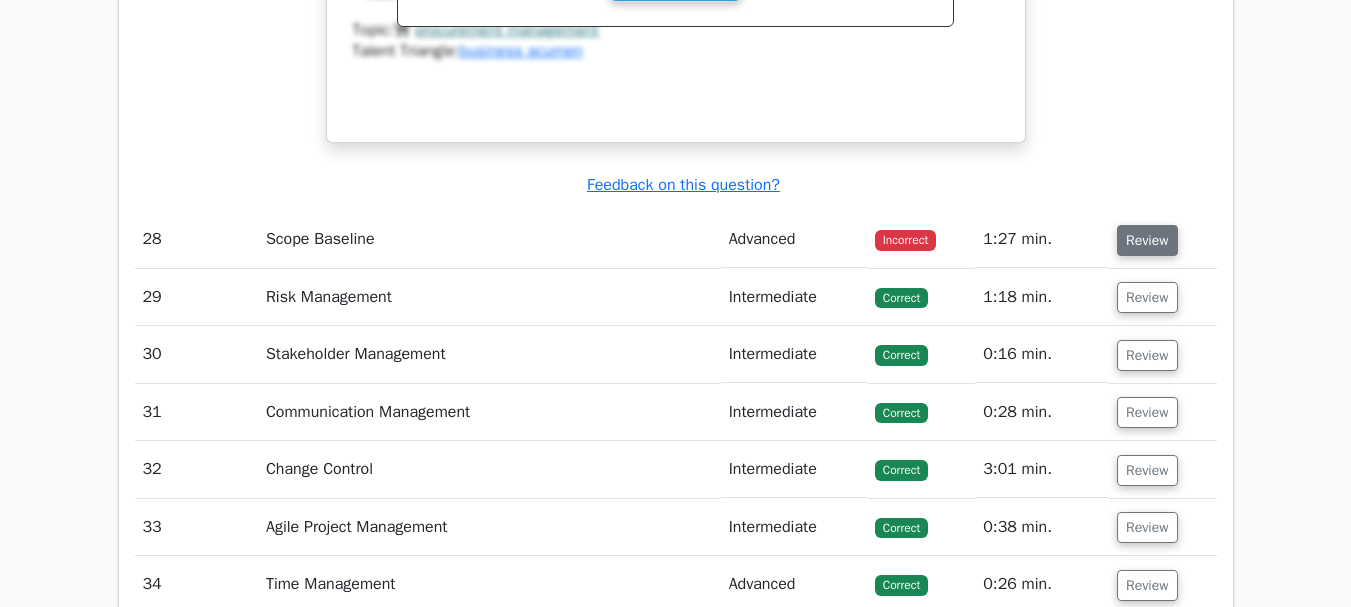 click on "Review" at bounding box center [1147, 240] 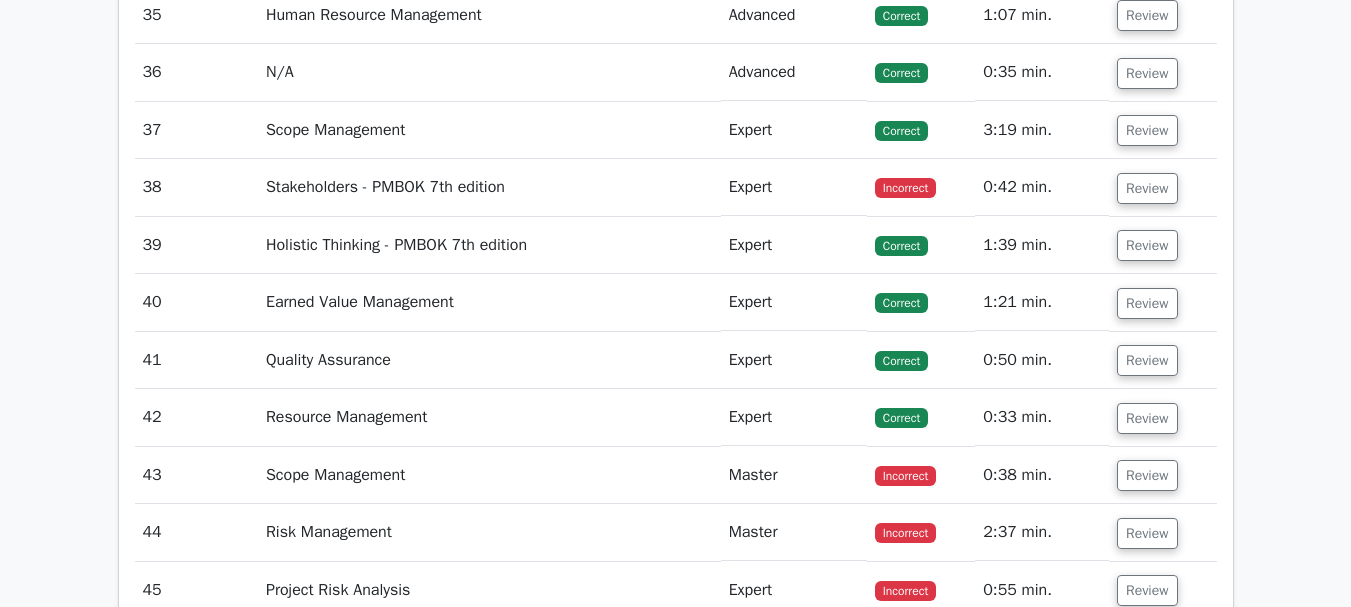 scroll, scrollTop: 16675, scrollLeft: 0, axis: vertical 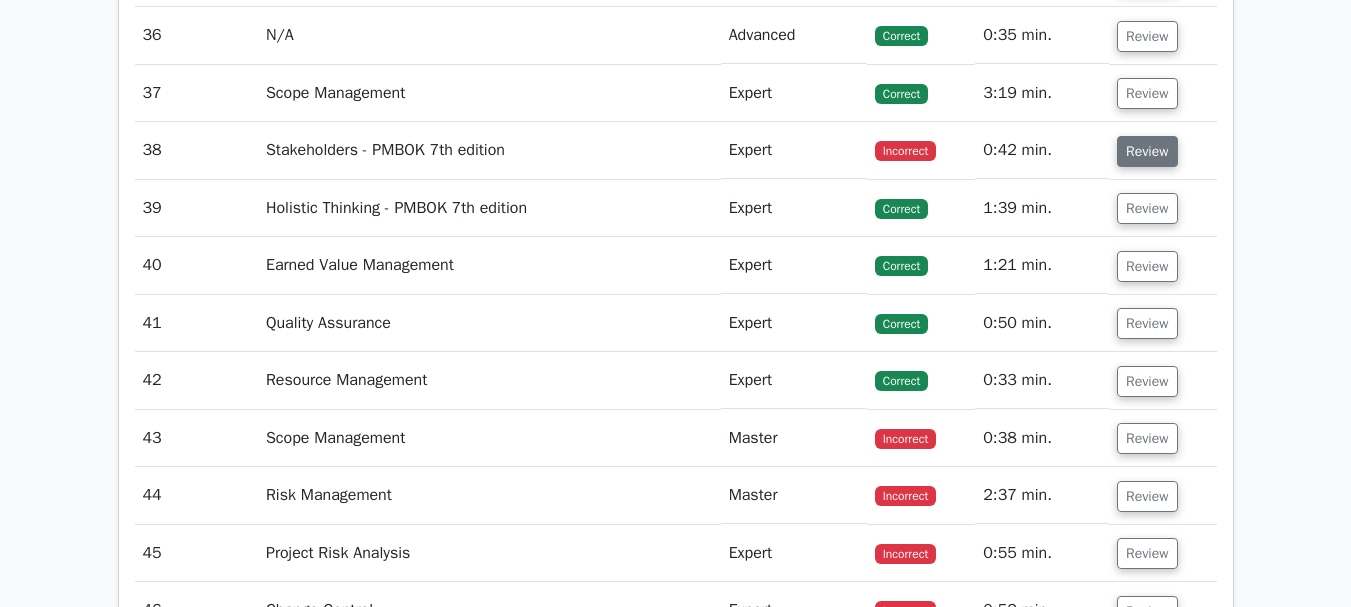 click on "Review" at bounding box center [1147, 151] 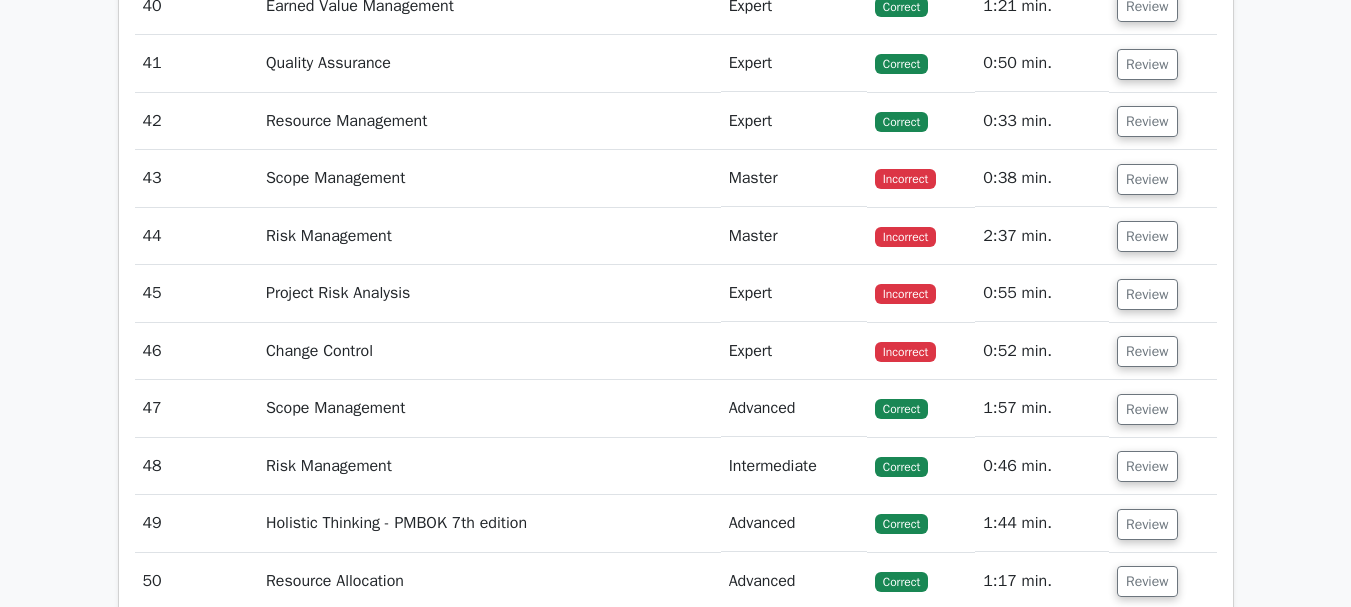 scroll, scrollTop: 18201, scrollLeft: 0, axis: vertical 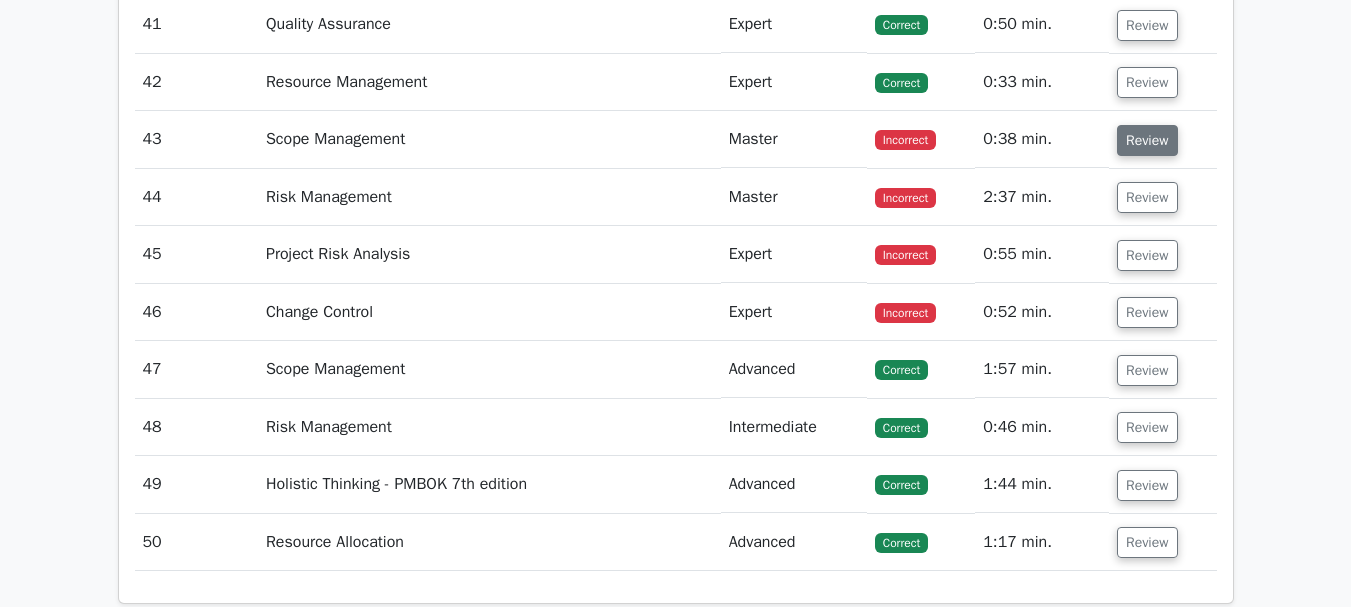 click on "Review" at bounding box center [1147, 140] 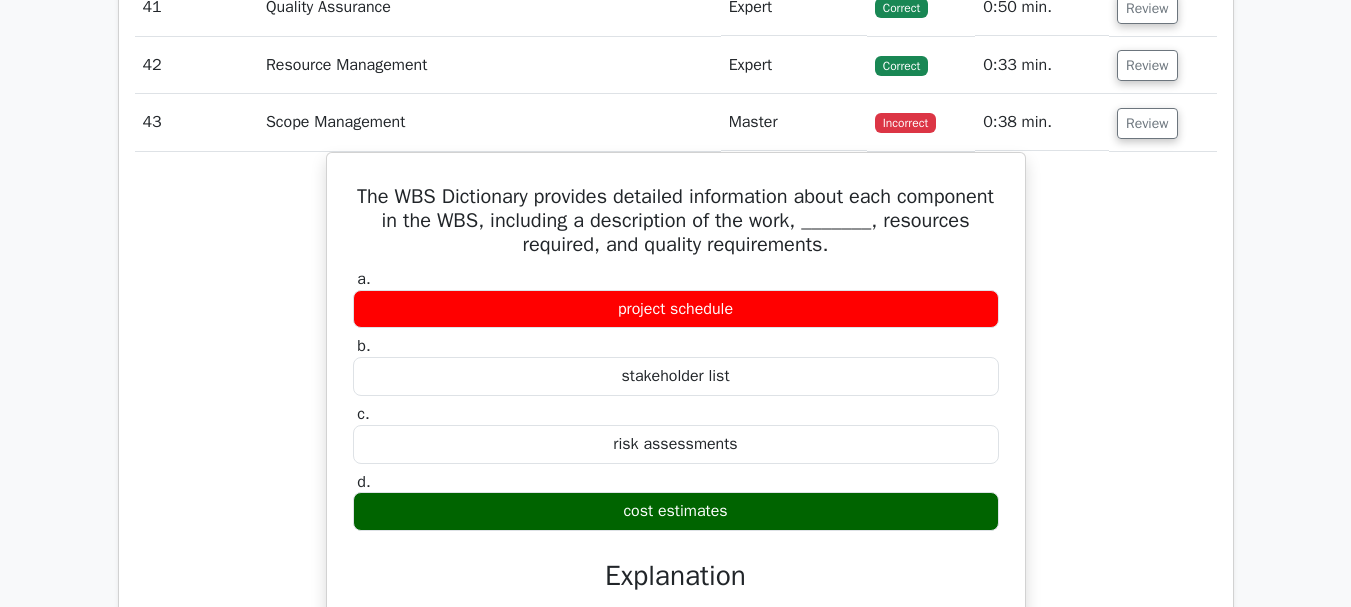 scroll, scrollTop: 18241, scrollLeft: 0, axis: vertical 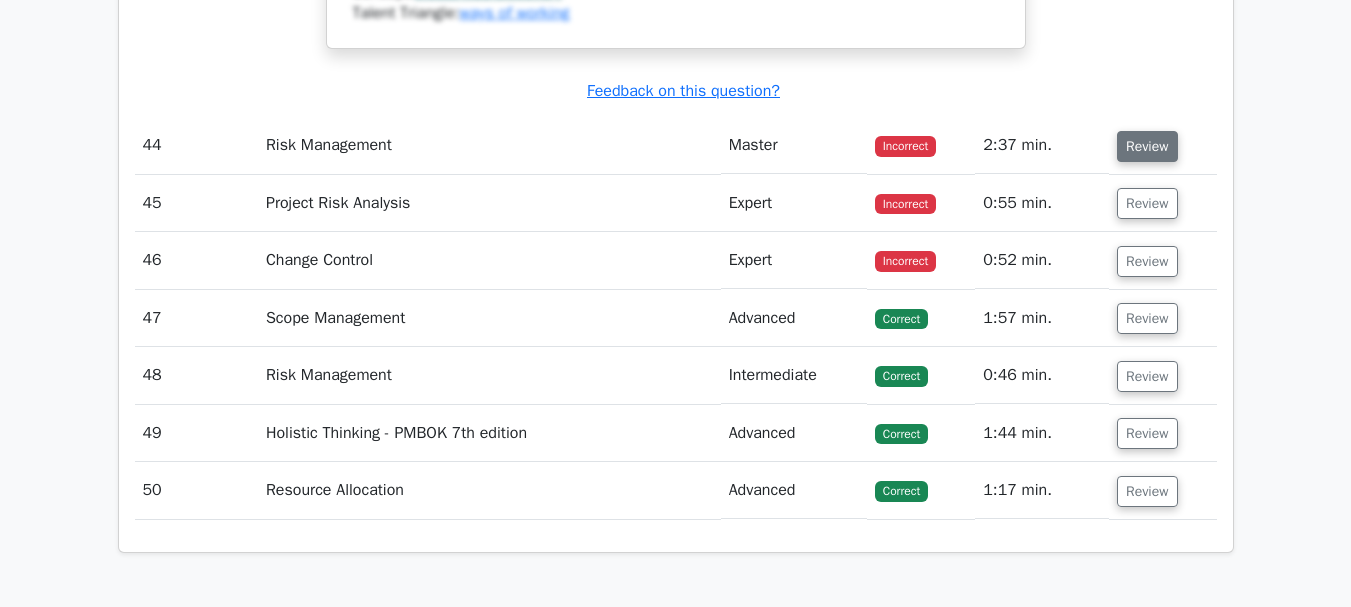 click on "Review" at bounding box center [1147, 146] 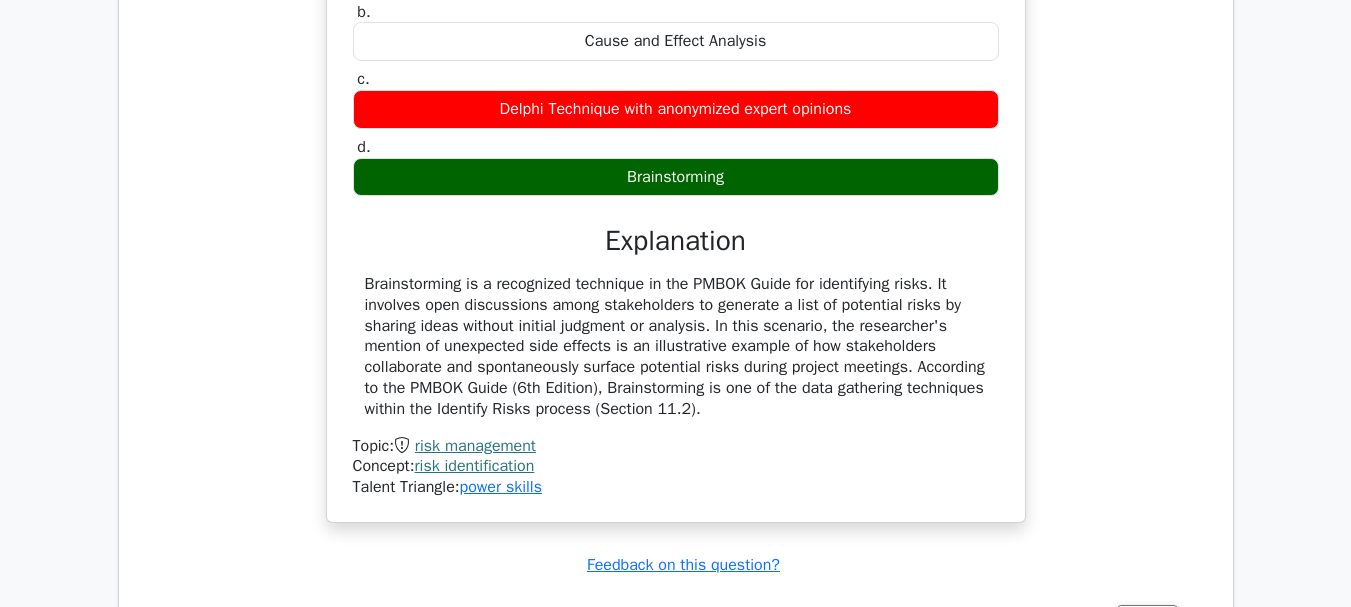 scroll, scrollTop: 19896, scrollLeft: 0, axis: vertical 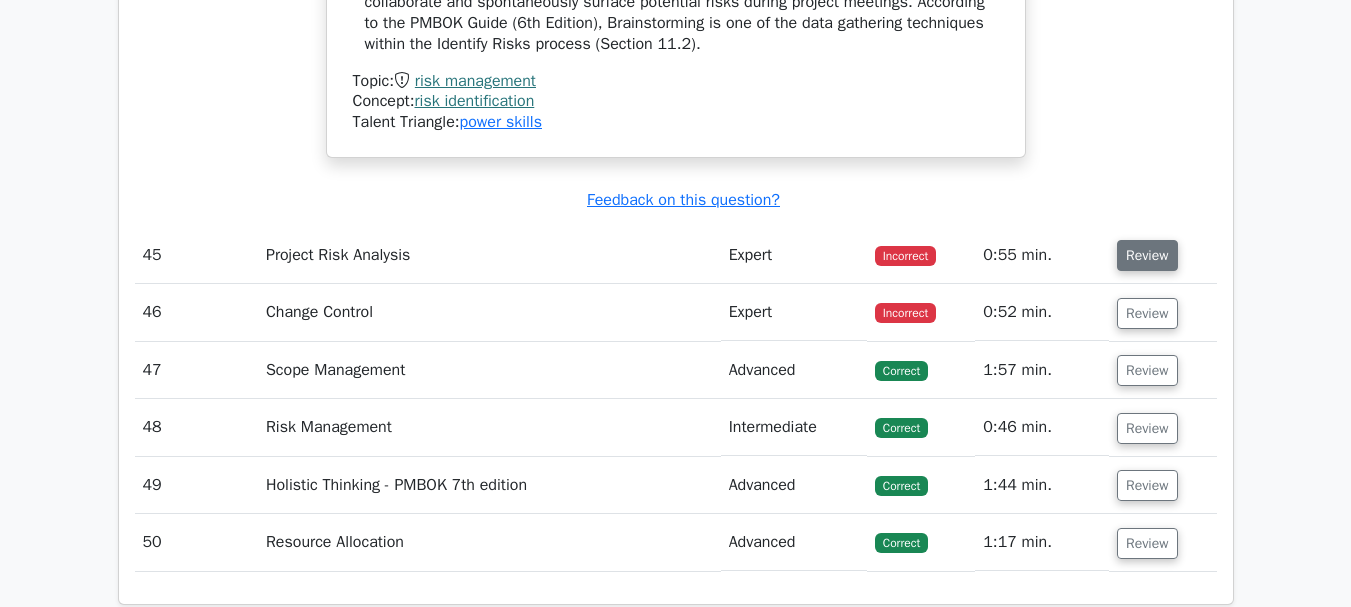 click on "Review" at bounding box center (1147, 255) 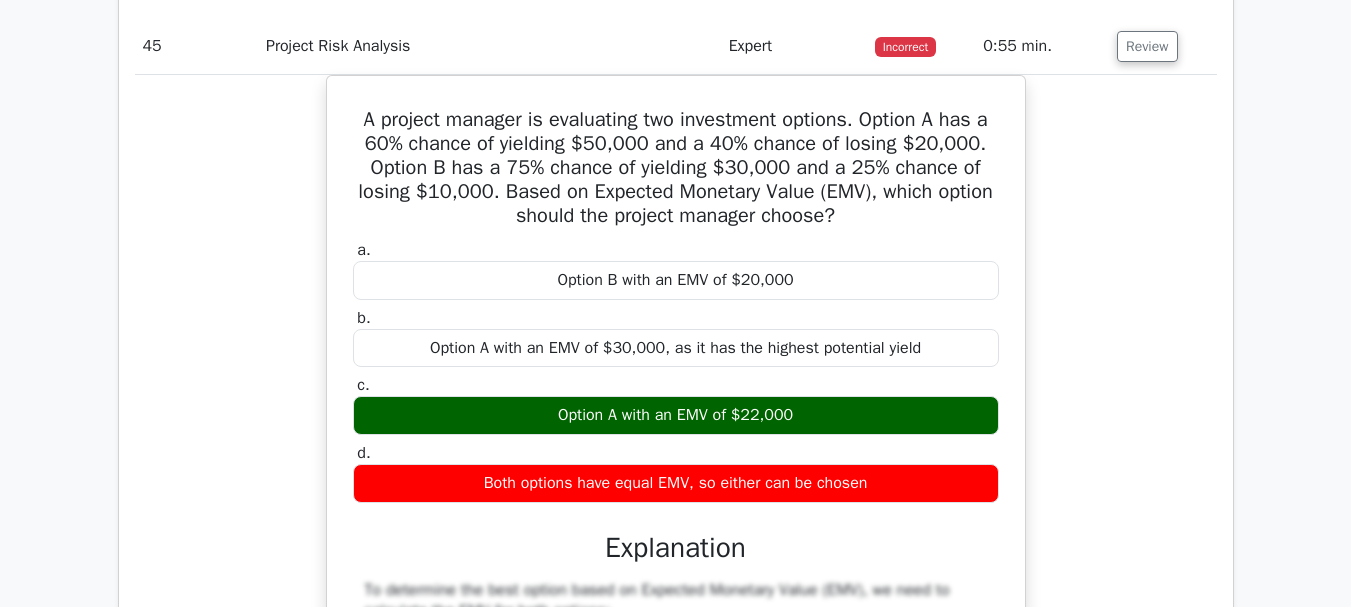 scroll, scrollTop: 20457, scrollLeft: 0, axis: vertical 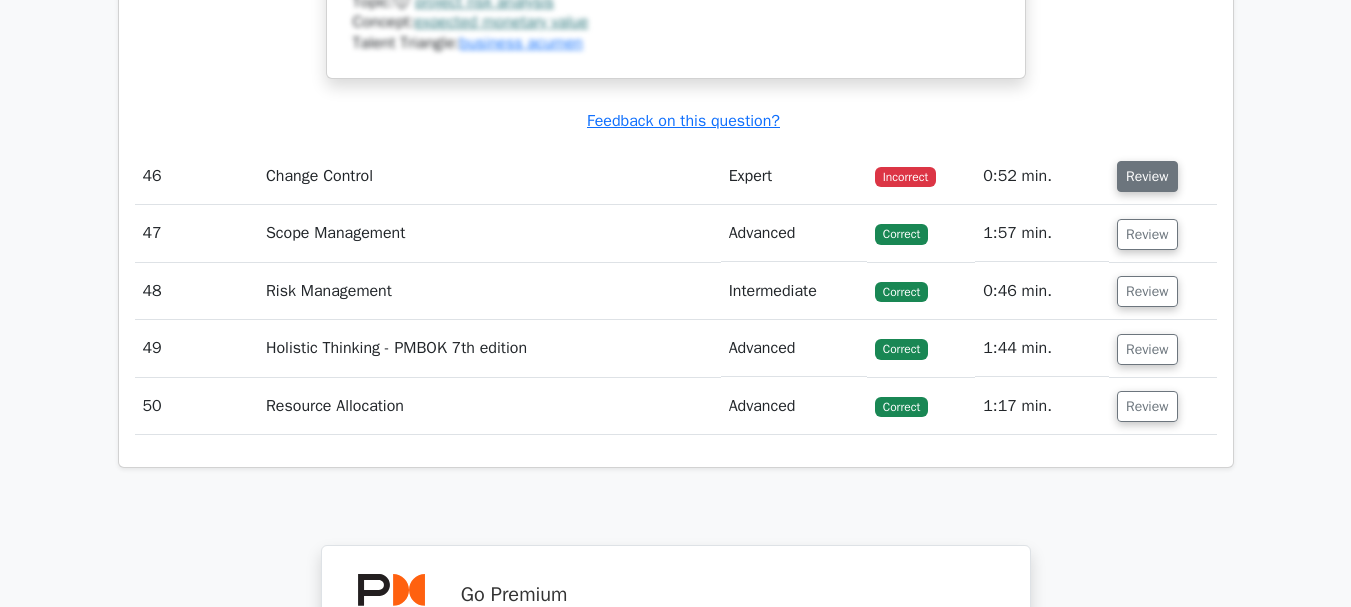 click on "Review" at bounding box center [1147, 176] 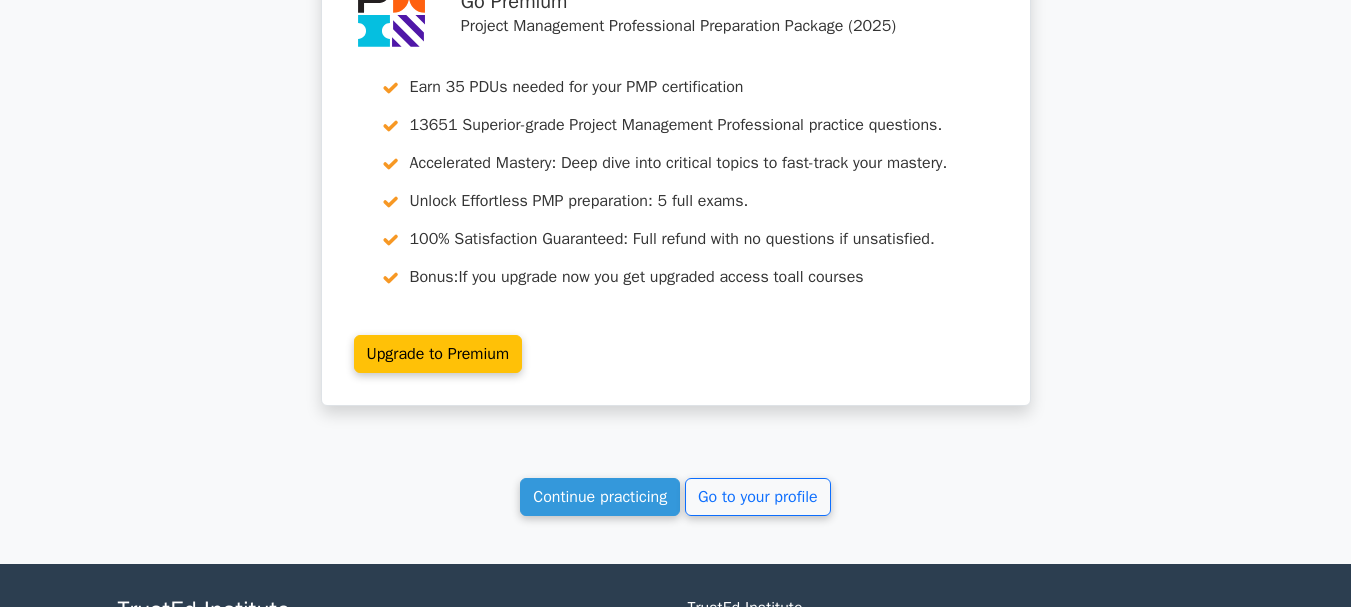 scroll, scrollTop: 23220, scrollLeft: 0, axis: vertical 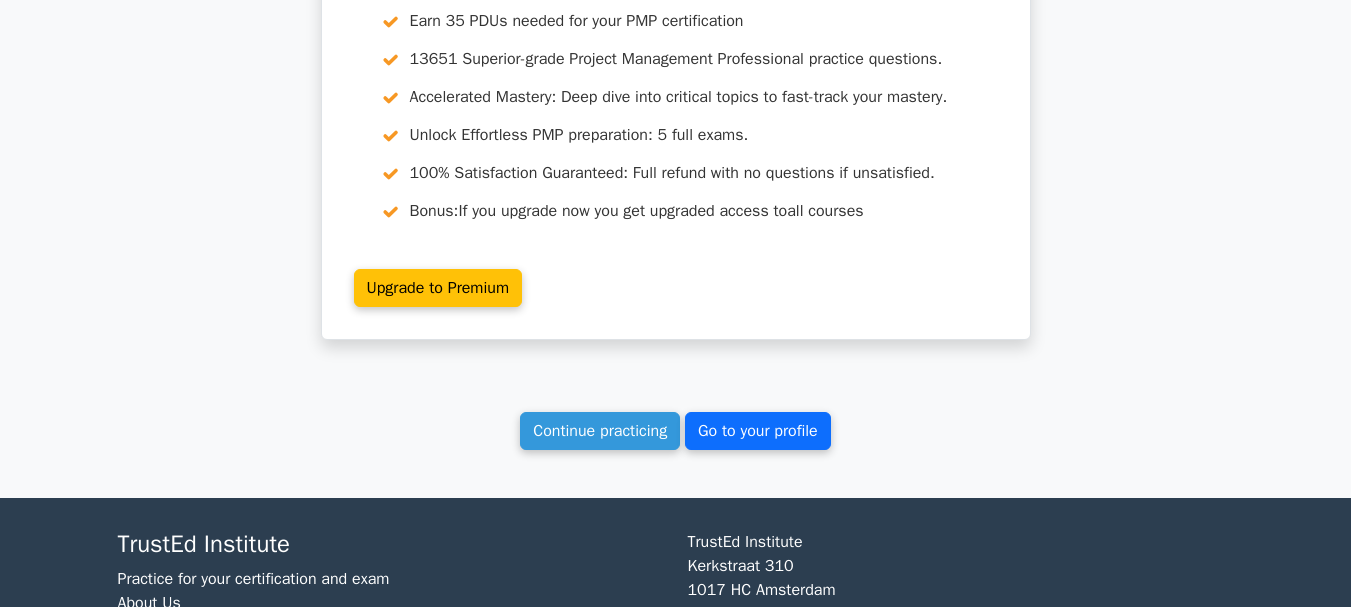 click on "Go to your profile" at bounding box center [758, 431] 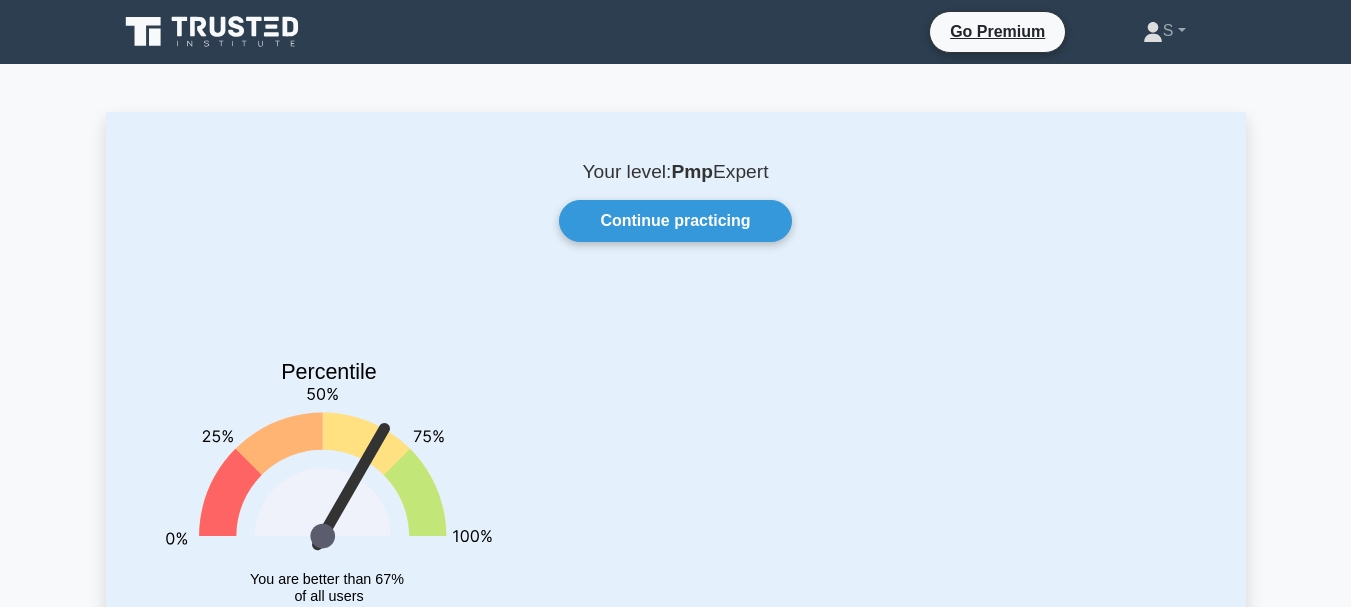 scroll, scrollTop: 0, scrollLeft: 0, axis: both 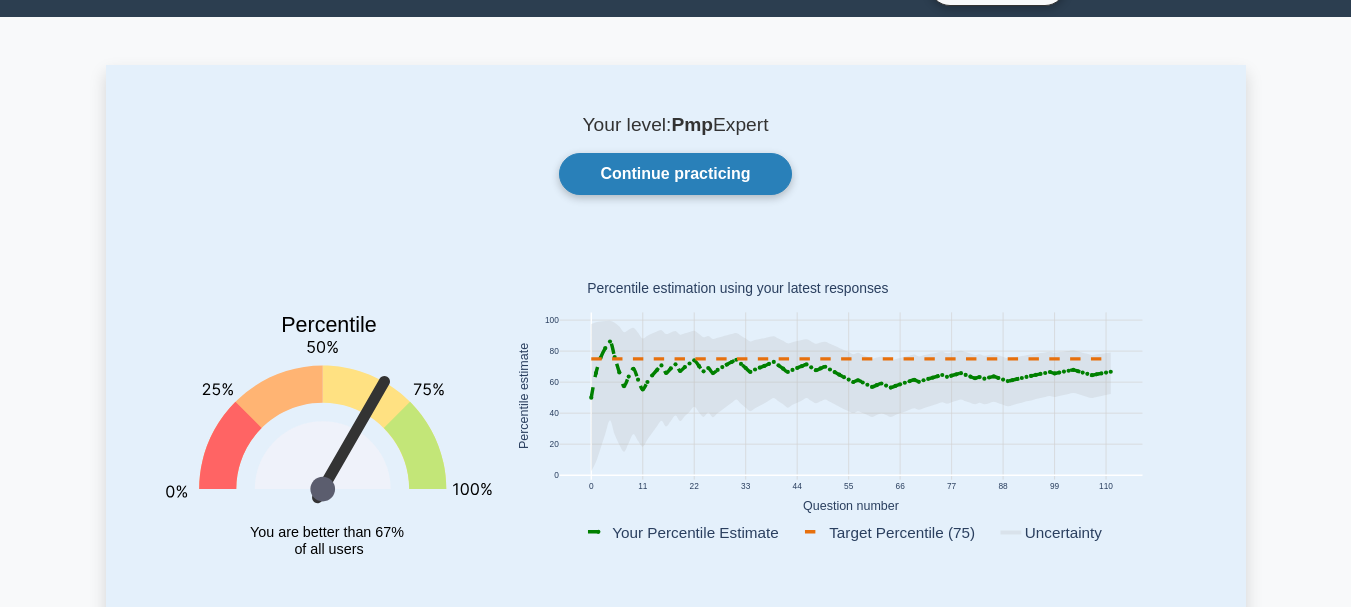 click on "Continue practicing" at bounding box center [675, 174] 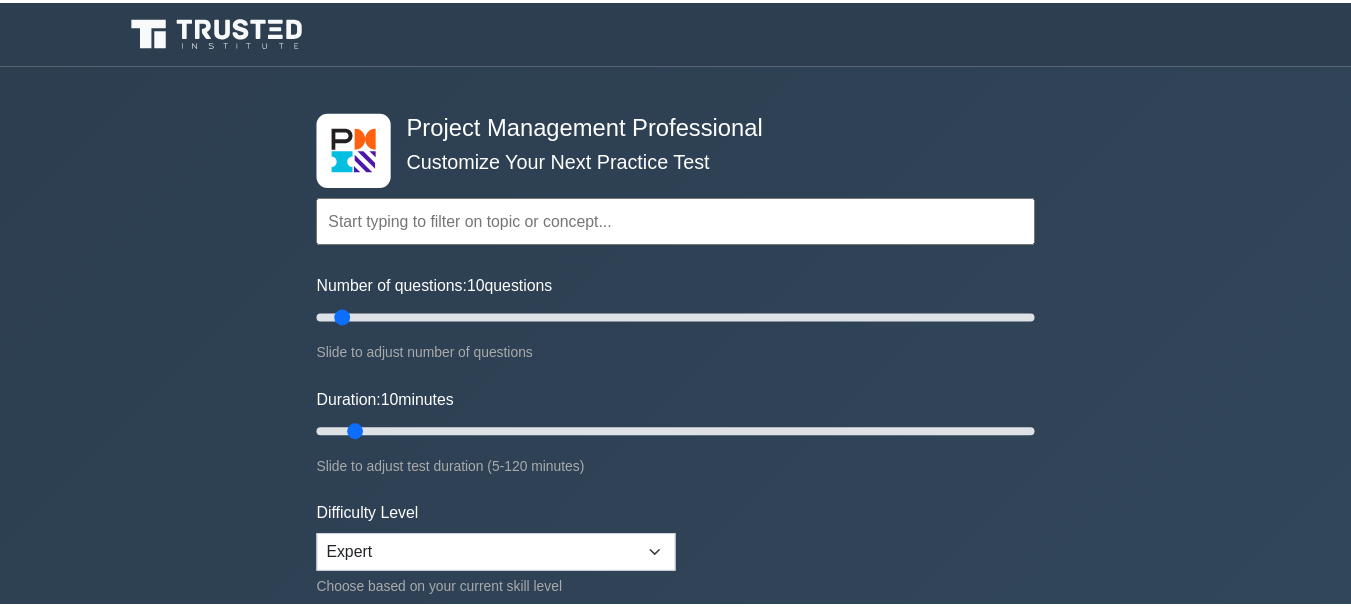 scroll, scrollTop: 0, scrollLeft: 0, axis: both 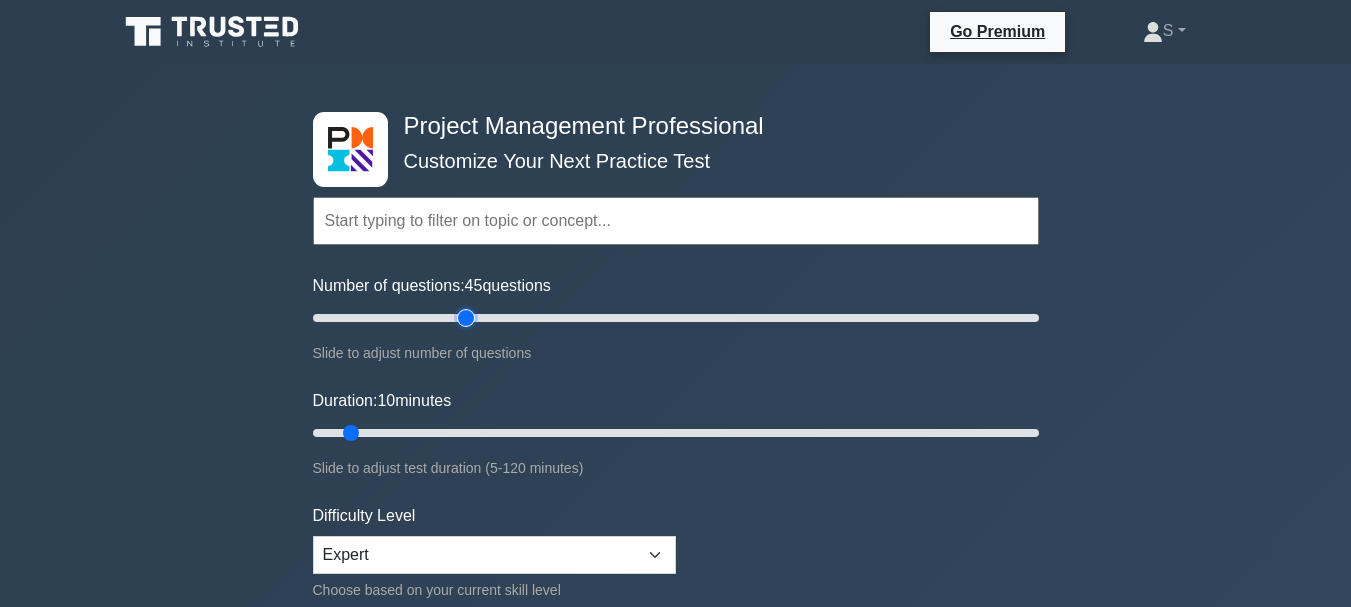 click on "Number of questions:  45  questions" at bounding box center (676, 318) 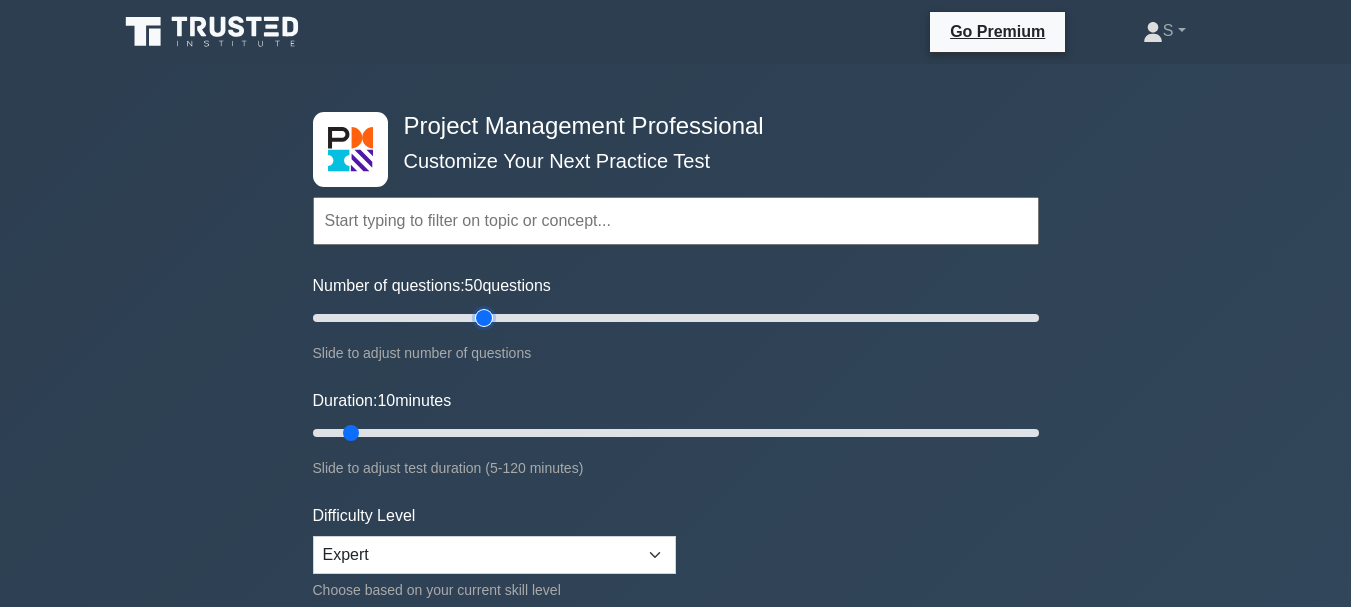 drag, startPoint x: 465, startPoint y: 316, endPoint x: 482, endPoint y: 316, distance: 17 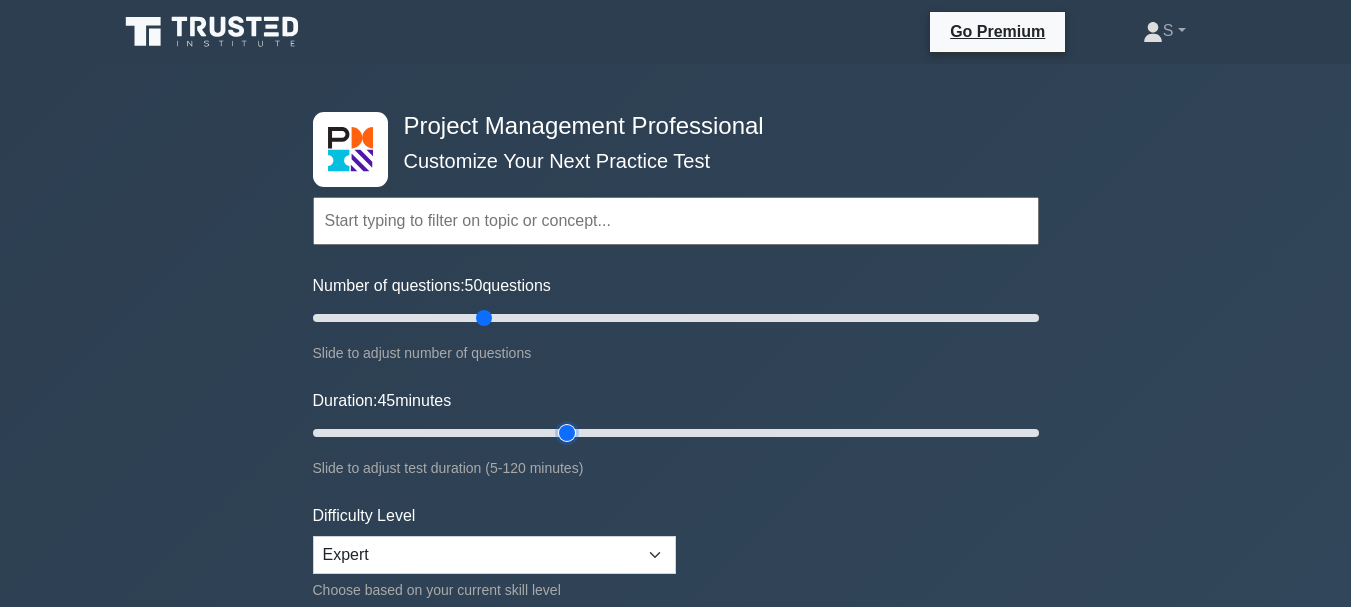 click on "Duration:  45  minutes" at bounding box center (676, 433) 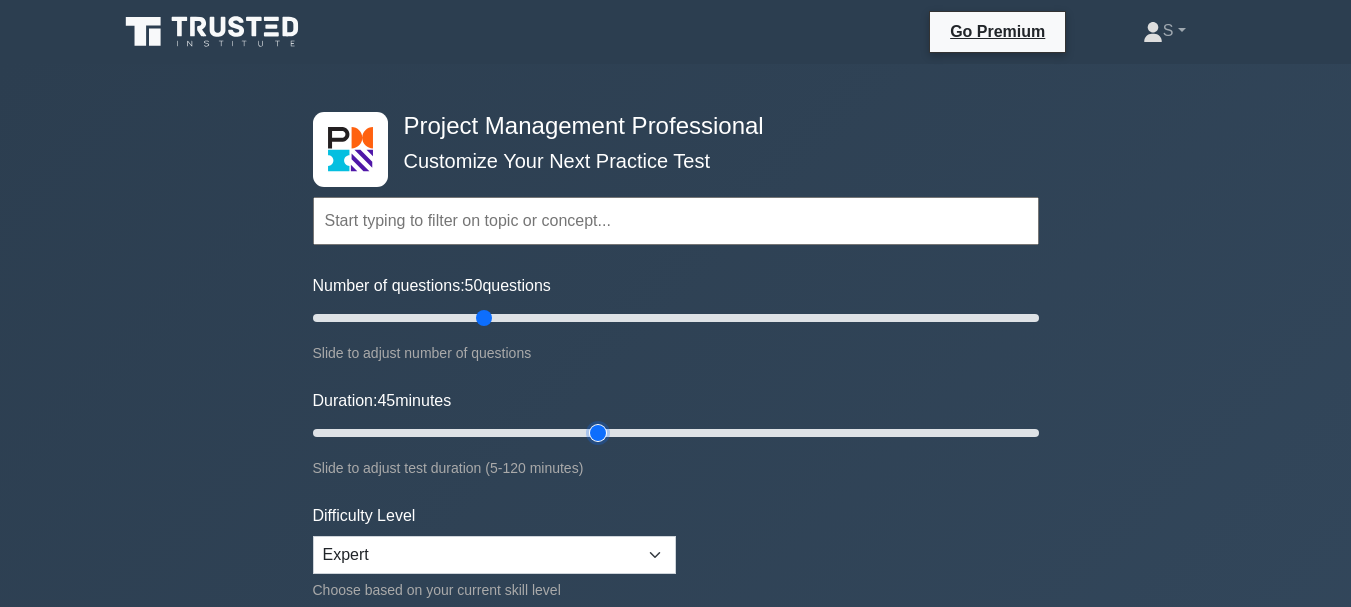 type on "50" 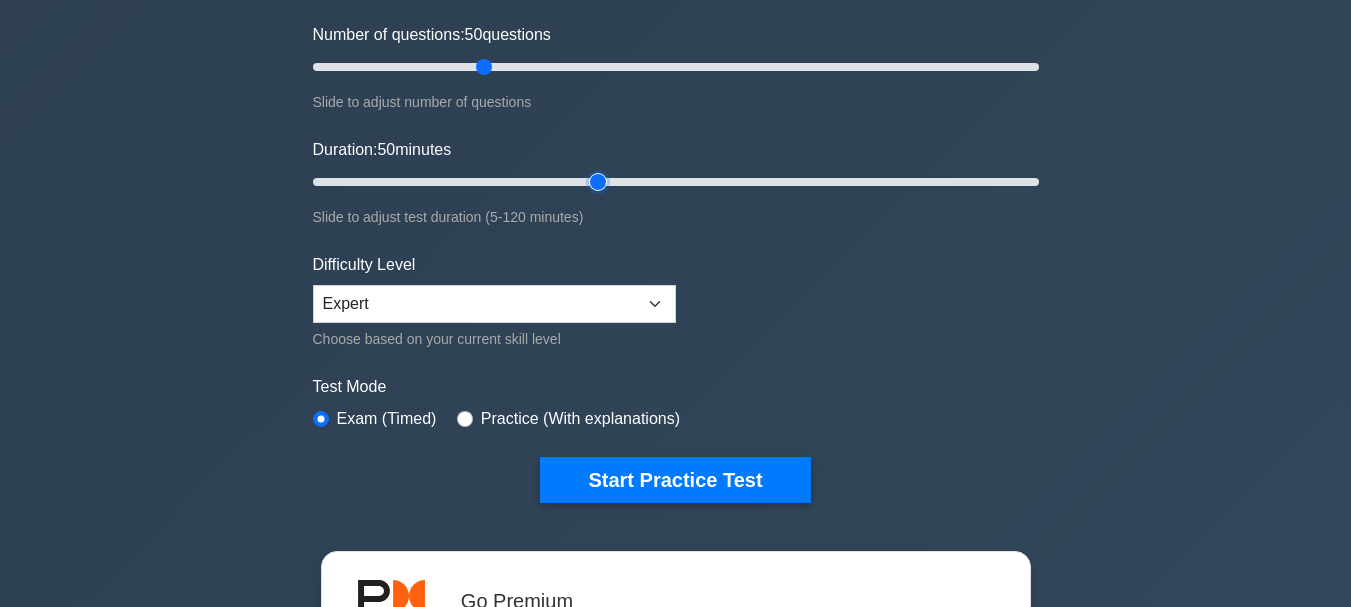scroll, scrollTop: 318, scrollLeft: 0, axis: vertical 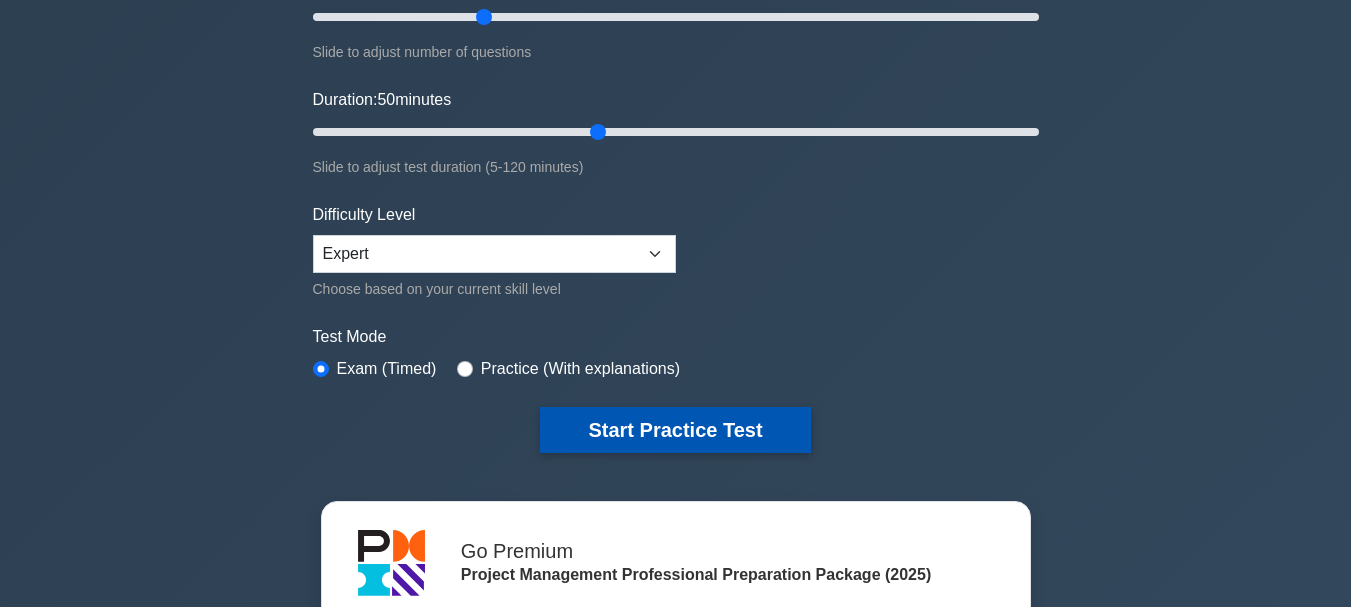 click on "Start Practice Test" at bounding box center [675, 430] 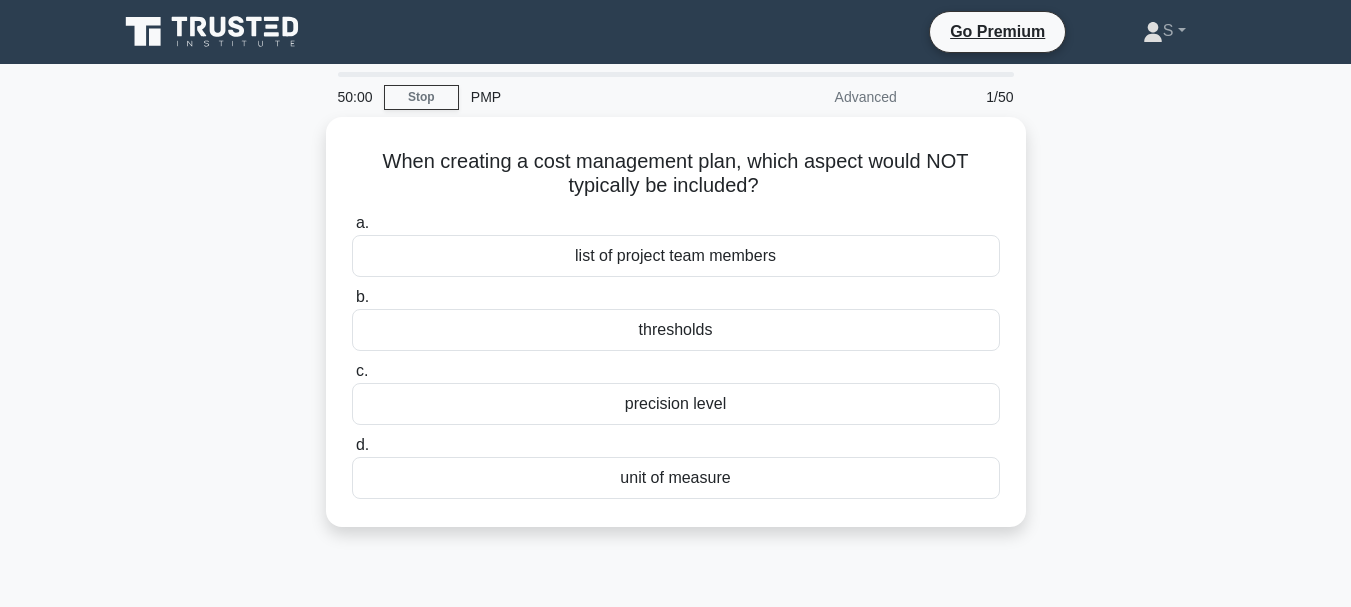 scroll, scrollTop: 0, scrollLeft: 0, axis: both 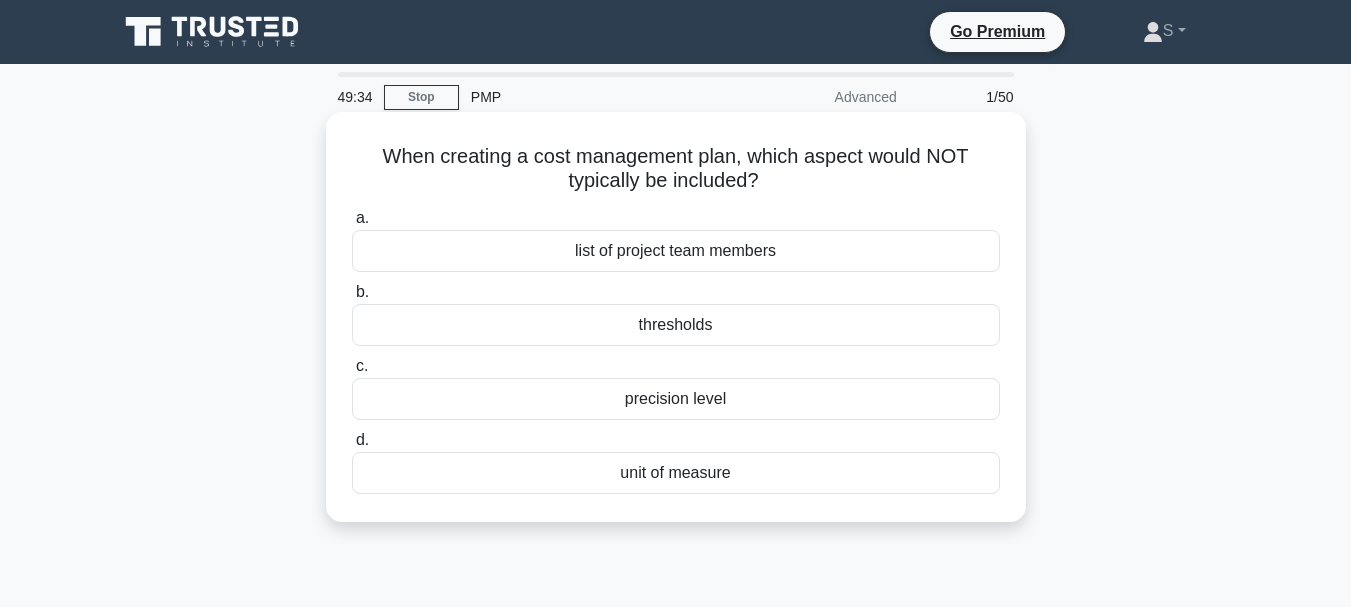 click on "list of project team members" at bounding box center [676, 251] 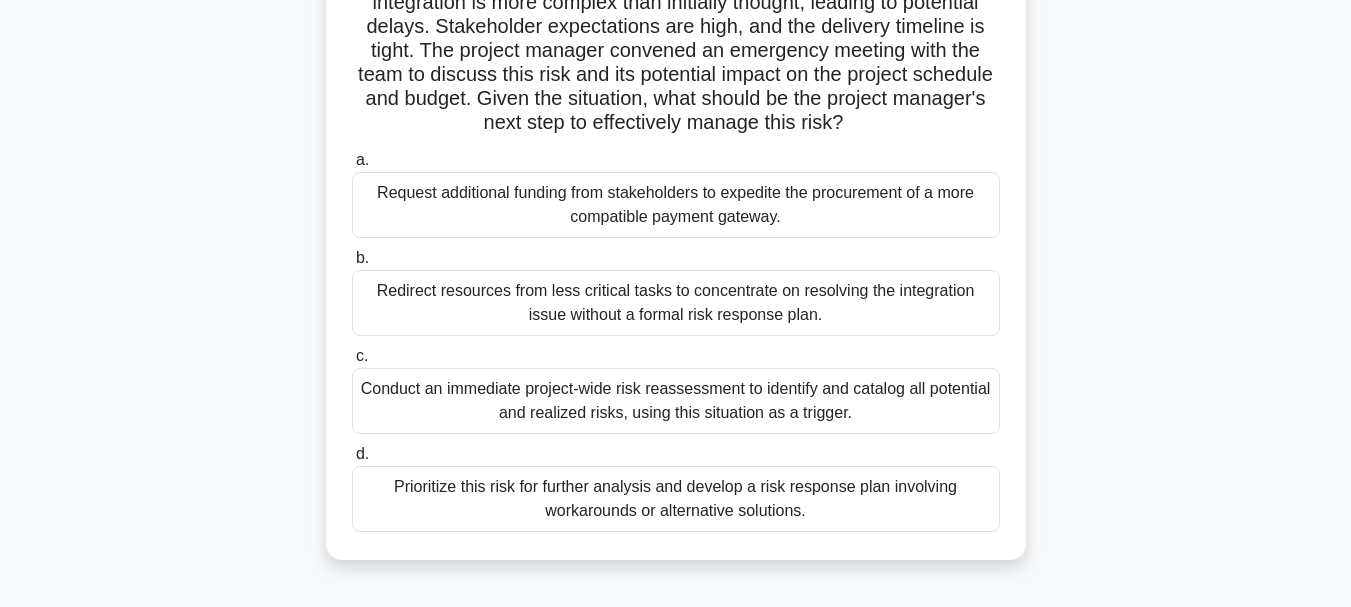 scroll, scrollTop: 257, scrollLeft: 0, axis: vertical 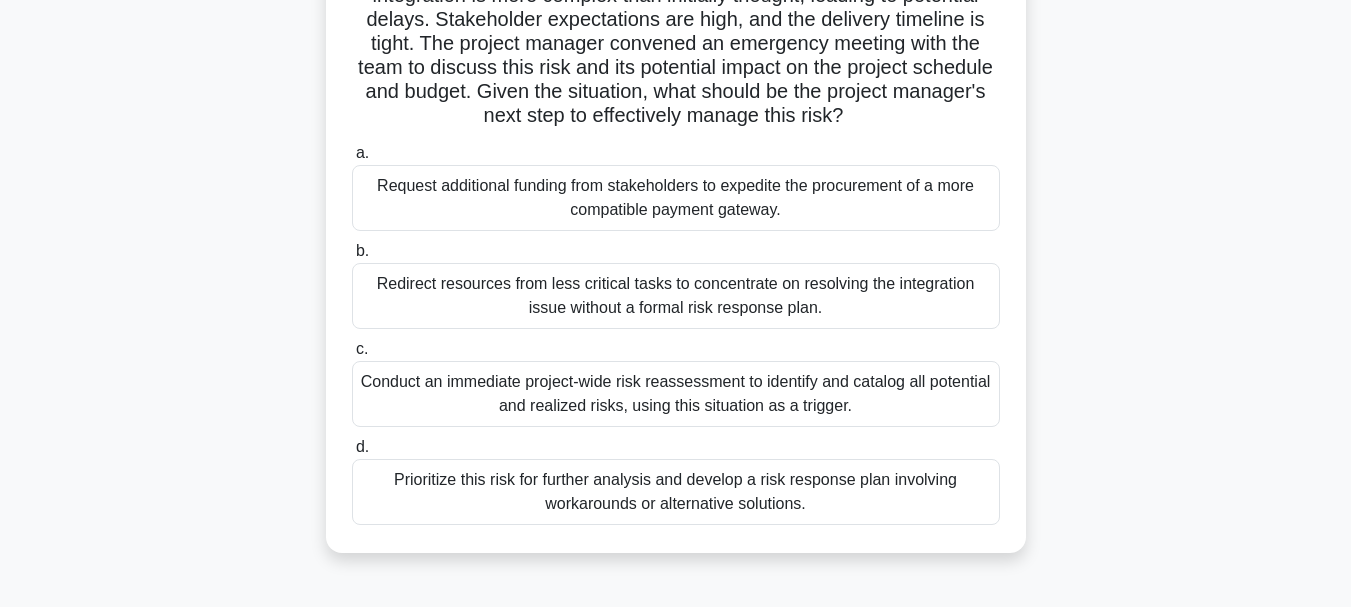 click on "Prioritize this risk for further analysis and develop a risk response plan involving workarounds or alternative solutions." at bounding box center [676, 492] 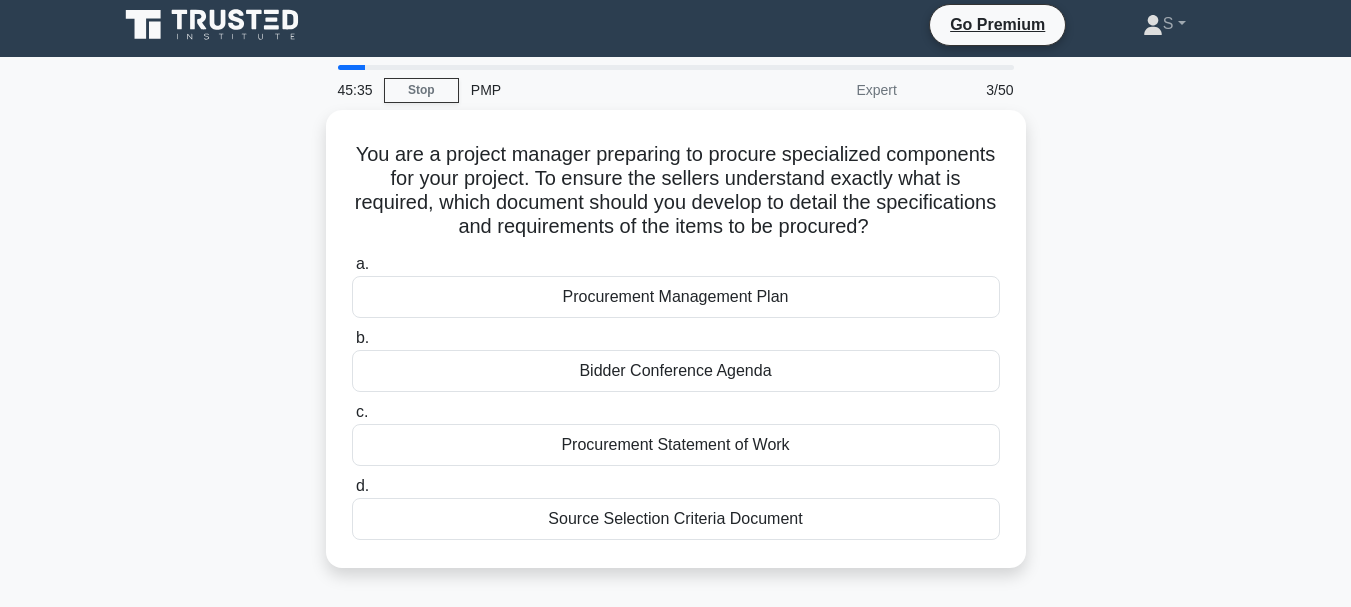 scroll, scrollTop: 0, scrollLeft: 0, axis: both 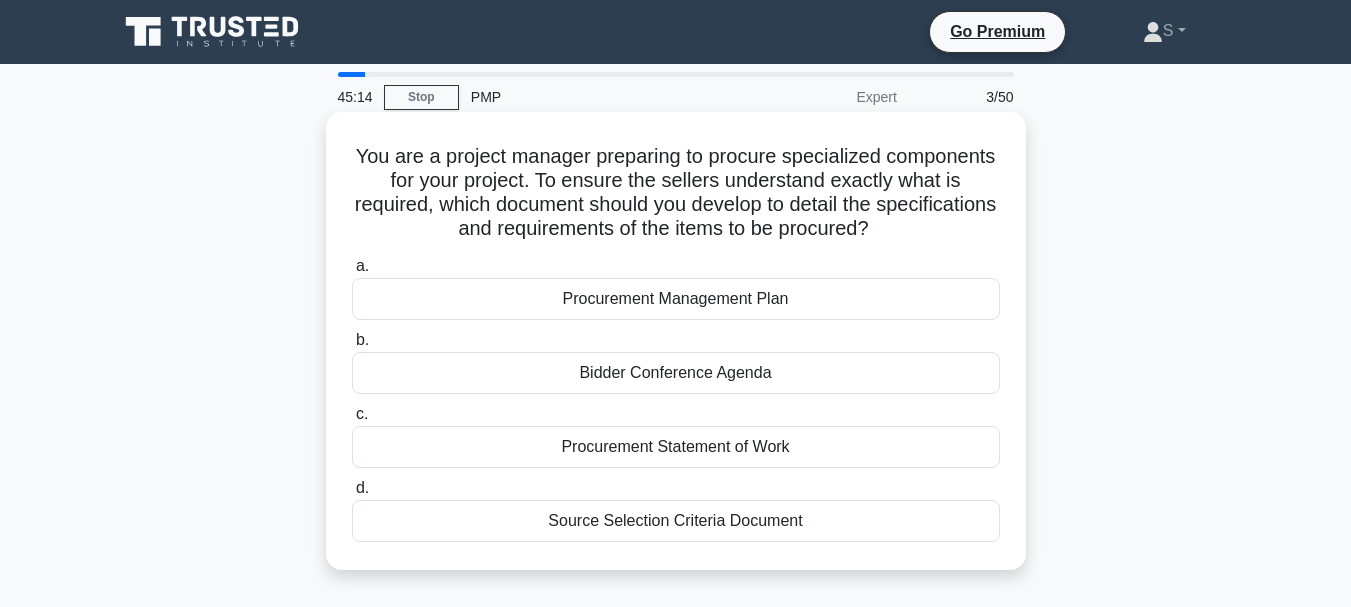 click on "Bidder Conference Agenda" at bounding box center (676, 373) 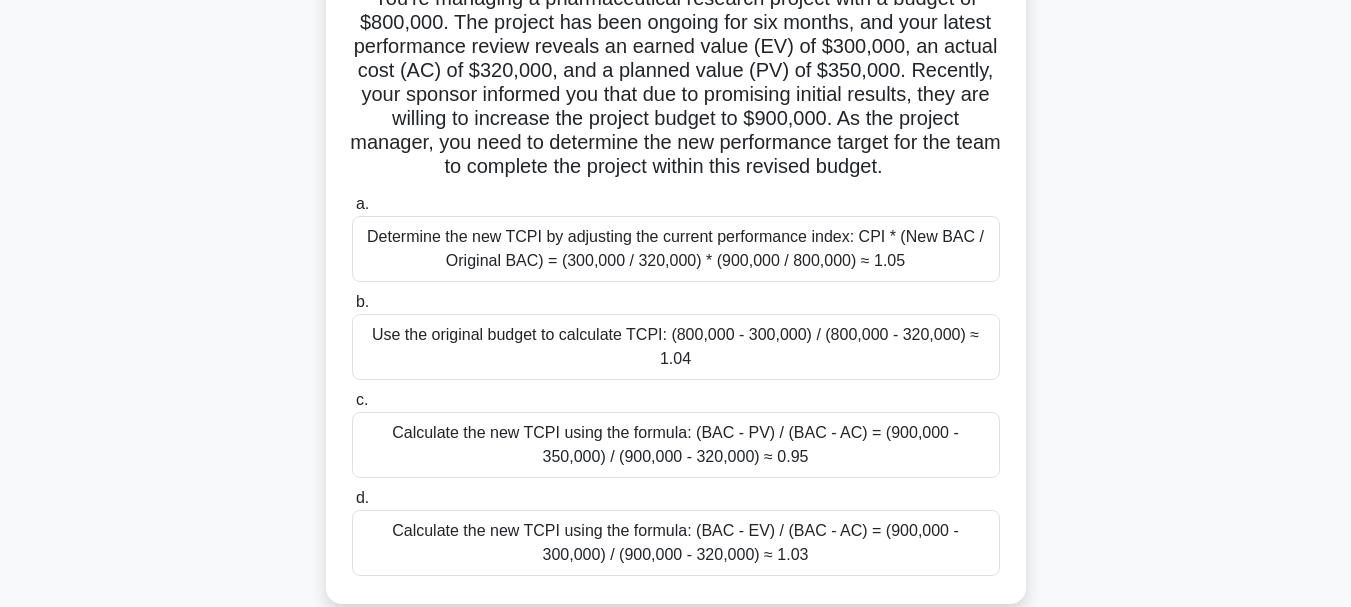 scroll, scrollTop: 165, scrollLeft: 0, axis: vertical 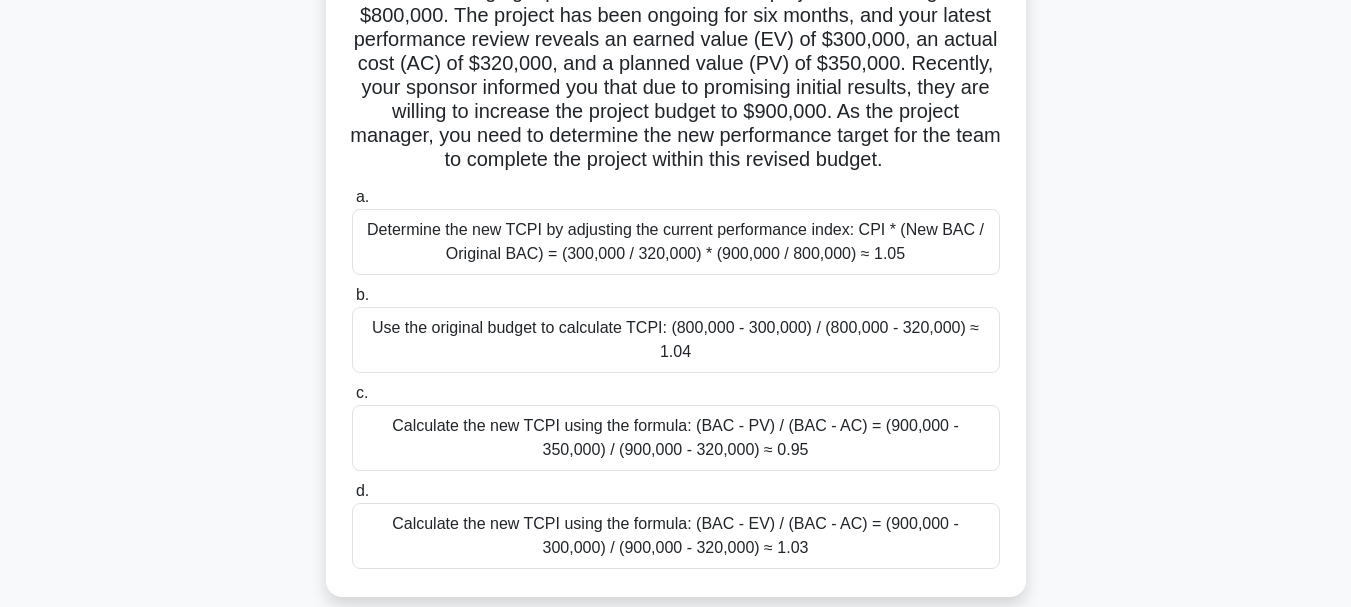 click on "Calculate the new TCPI using the formula: (BAC - EV) / (BAC - AC) = (900,000 - 300,000) / (900,000 - 320,000) ≈ 1.03" at bounding box center (676, 536) 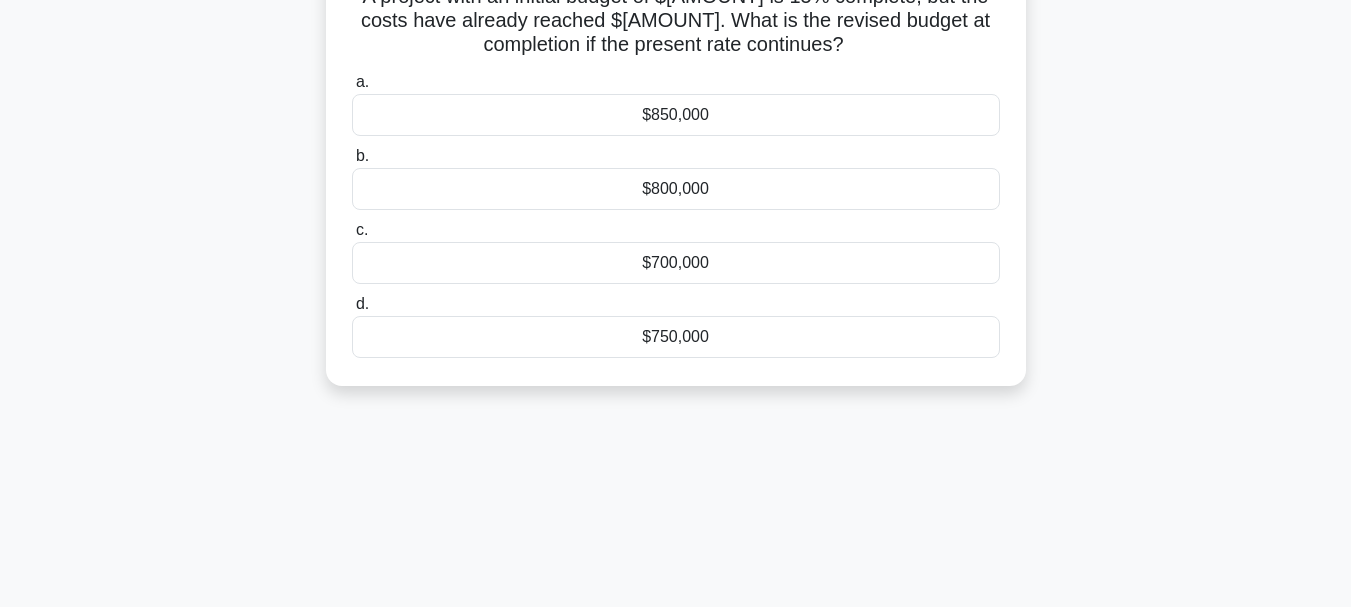 scroll, scrollTop: 0, scrollLeft: 0, axis: both 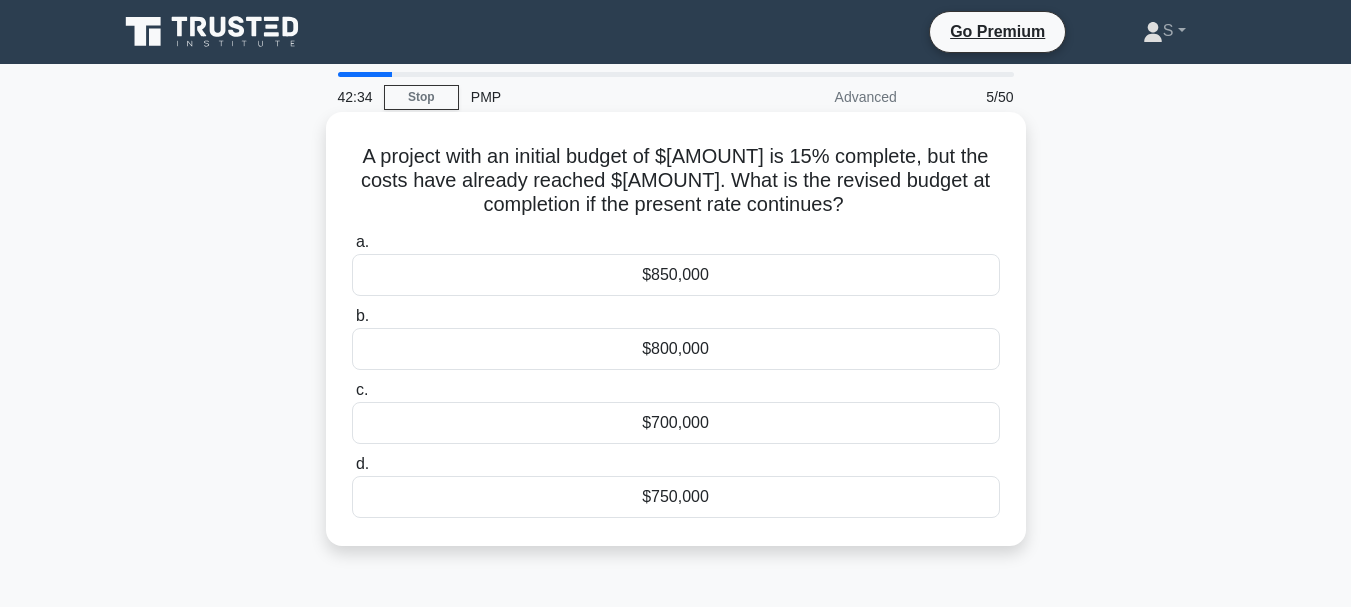 click on "$750,000" at bounding box center (676, 497) 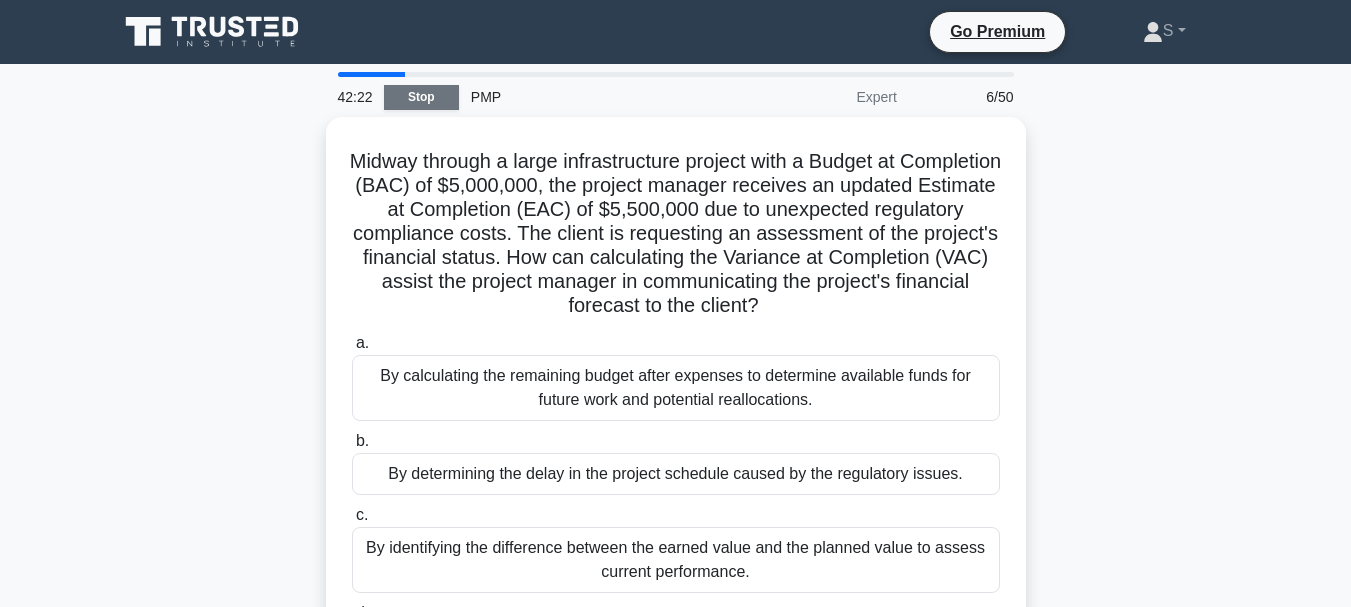 click on "Stop" at bounding box center [421, 97] 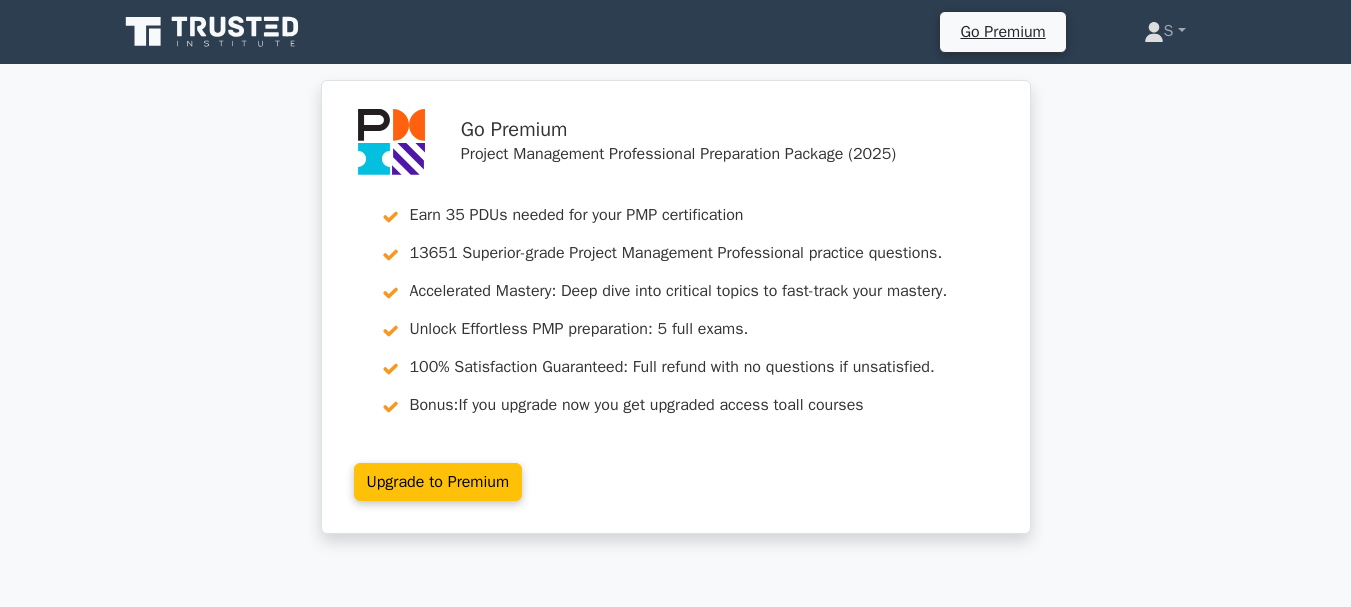 scroll, scrollTop: 0, scrollLeft: 0, axis: both 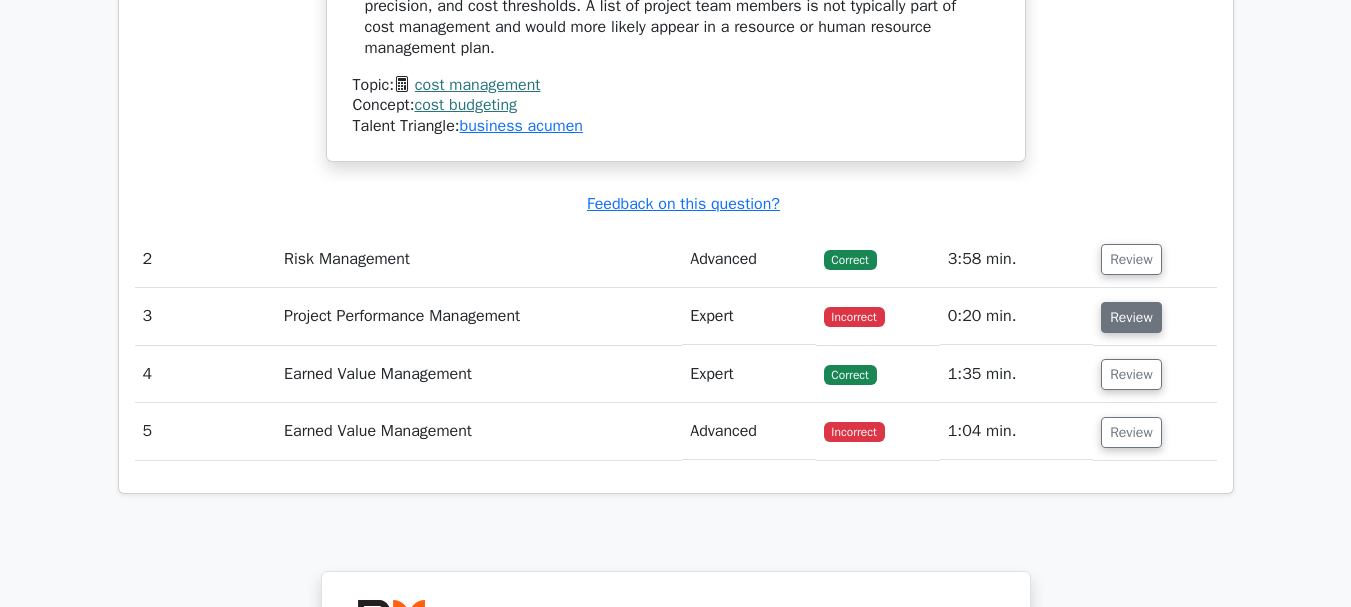 click on "Review" at bounding box center [1131, 317] 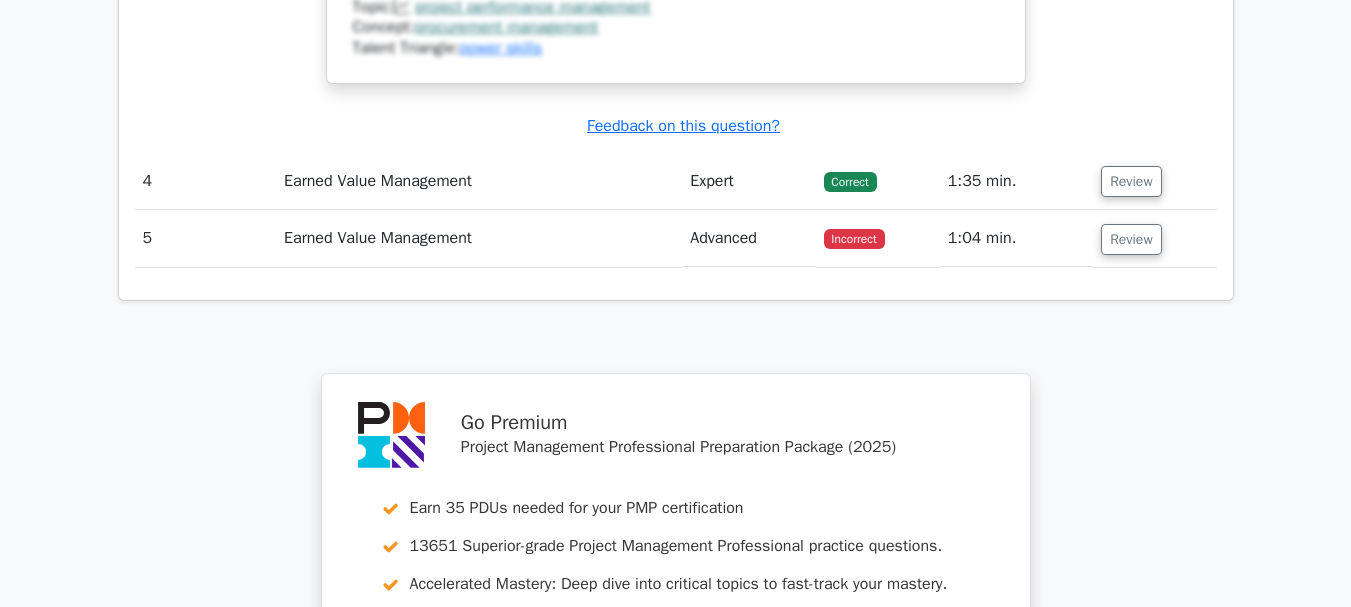scroll, scrollTop: 3139, scrollLeft: 0, axis: vertical 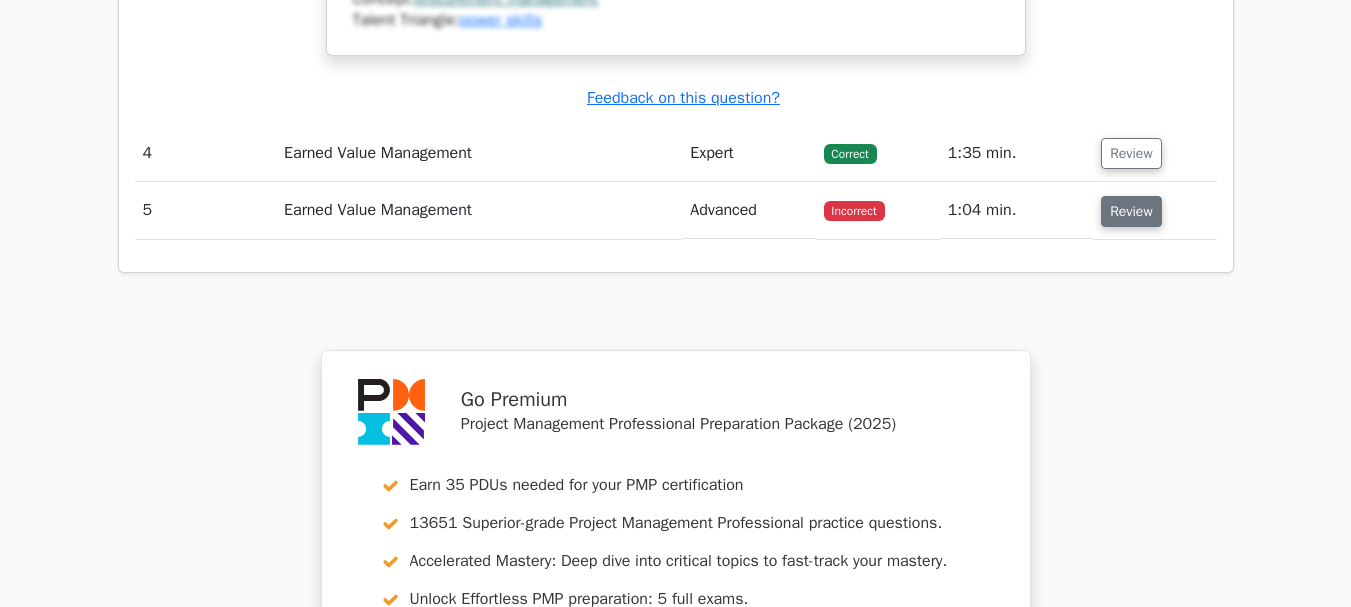 click on "Review" at bounding box center (1131, 211) 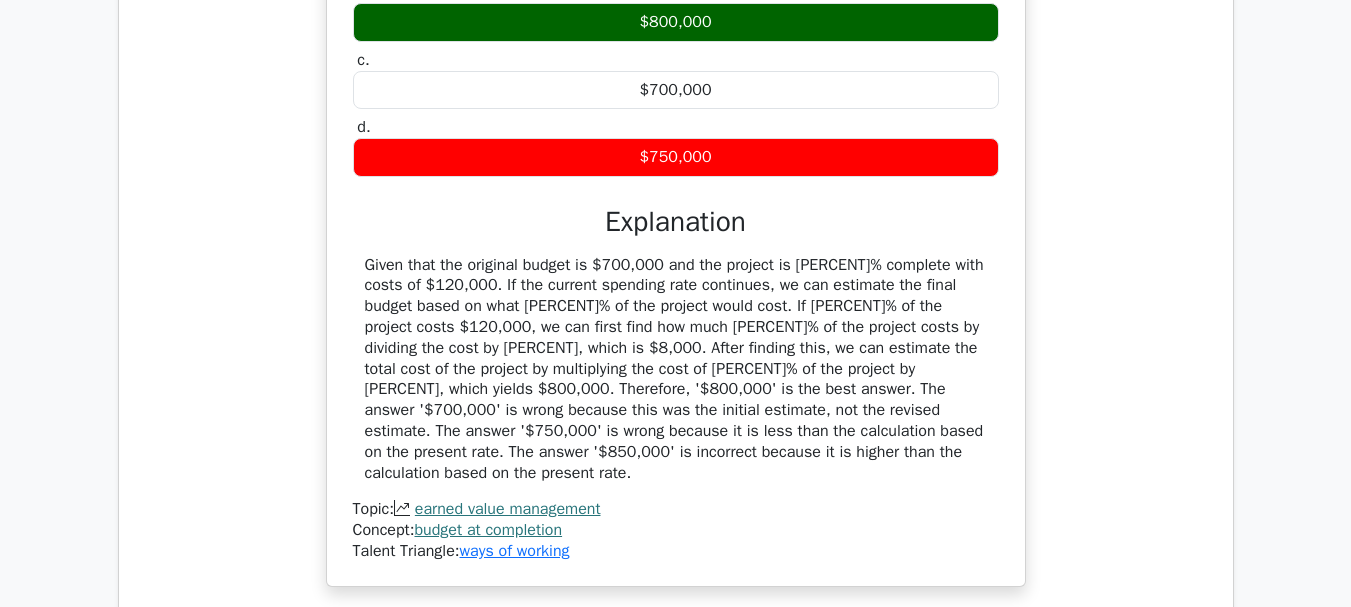scroll, scrollTop: 3595, scrollLeft: 0, axis: vertical 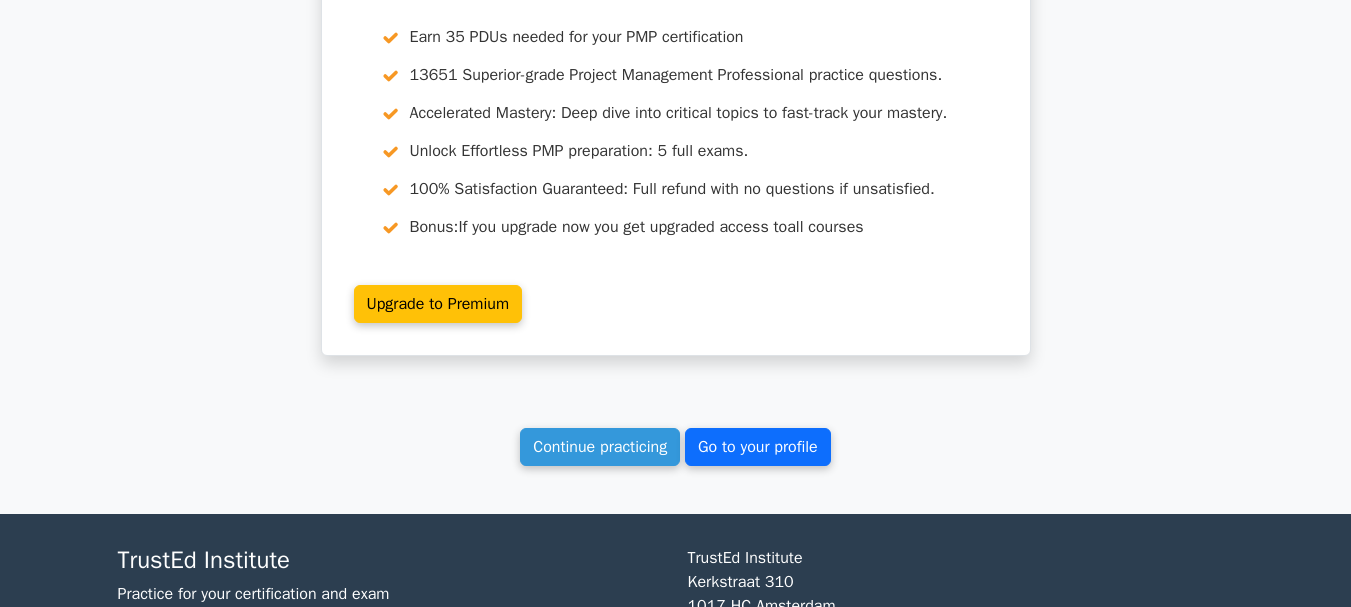 click on "Go to your profile" at bounding box center (758, 447) 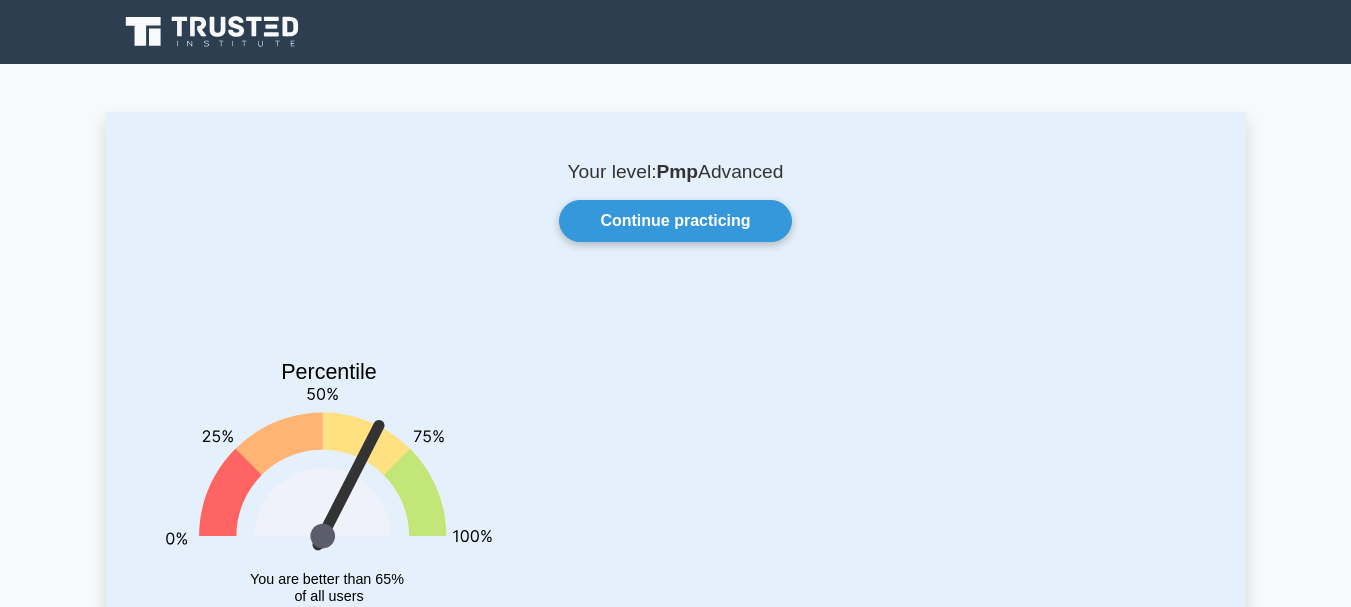 scroll, scrollTop: 0, scrollLeft: 0, axis: both 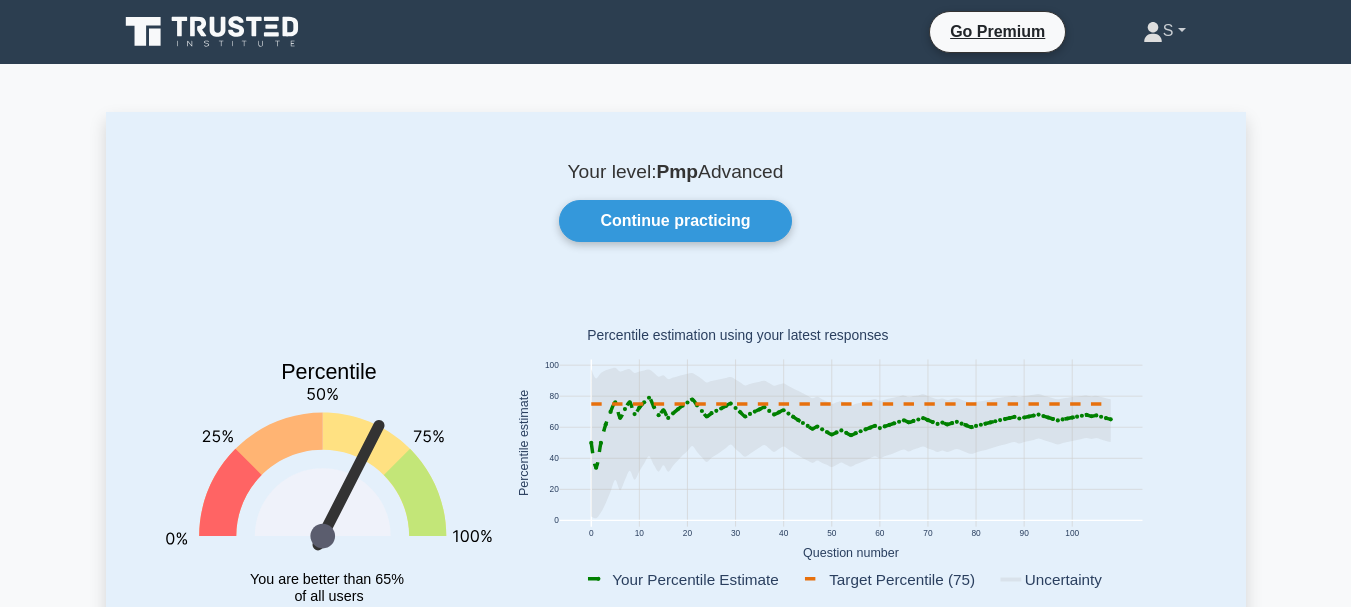 click on "S" at bounding box center [1164, 31] 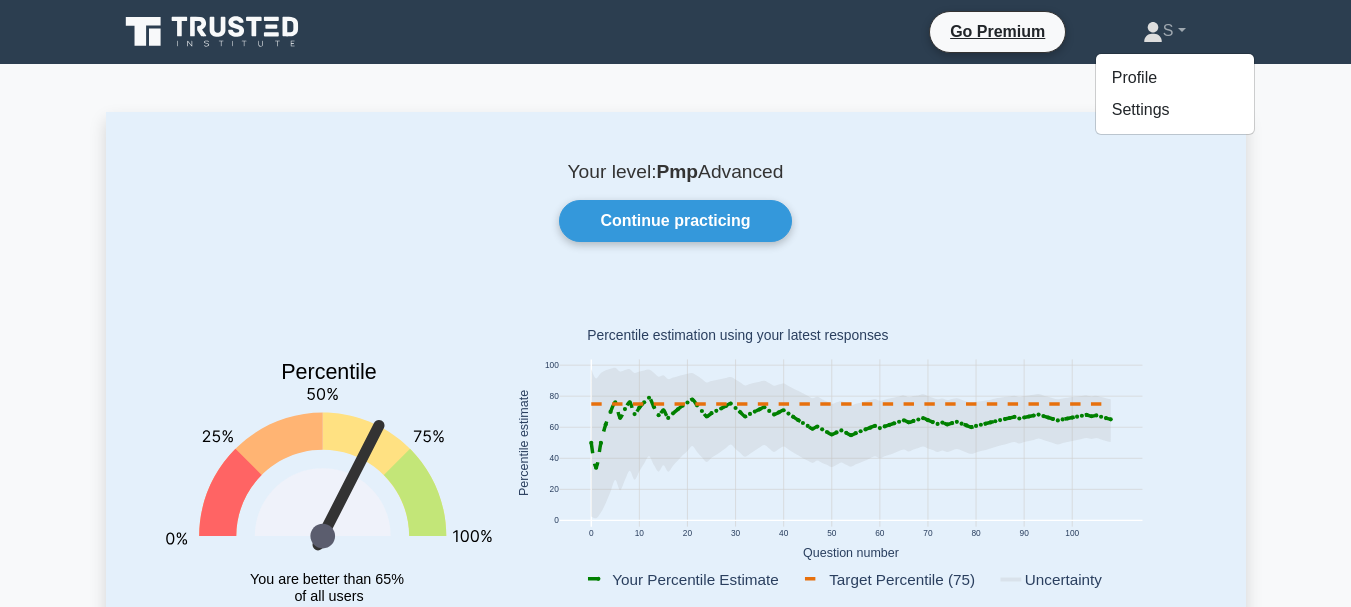 click on "Your level:
Pmp  Advanced
Continue practicing
Percentile
You are better than 65%
of all  users
0 10 20 30 40 50 60 70 80 90 100 0 20 40 60 80 100" at bounding box center (675, 2651) 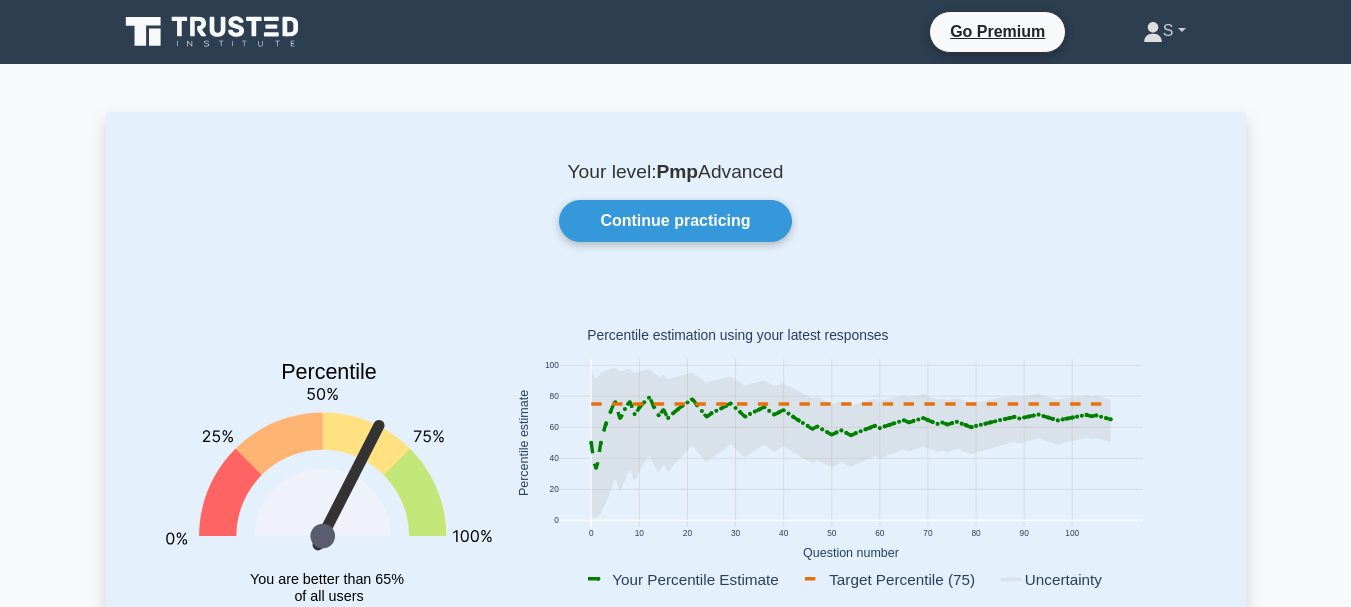 click on "S" at bounding box center [1164, 31] 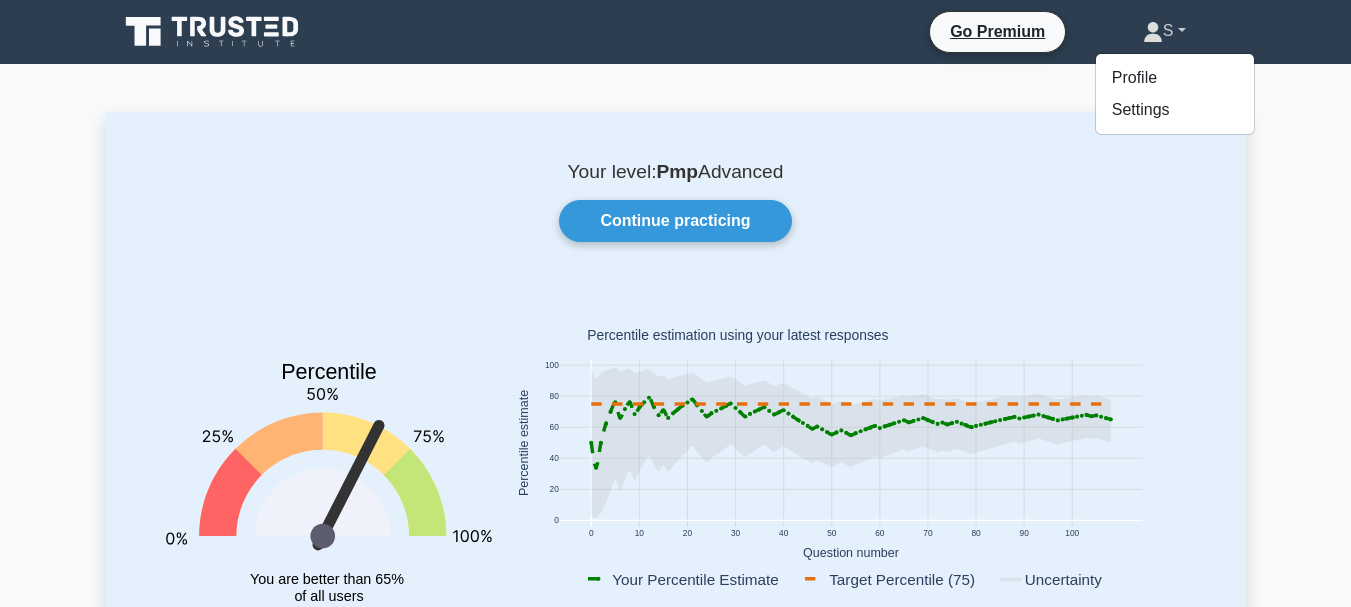 click on "S" at bounding box center [1164, 31] 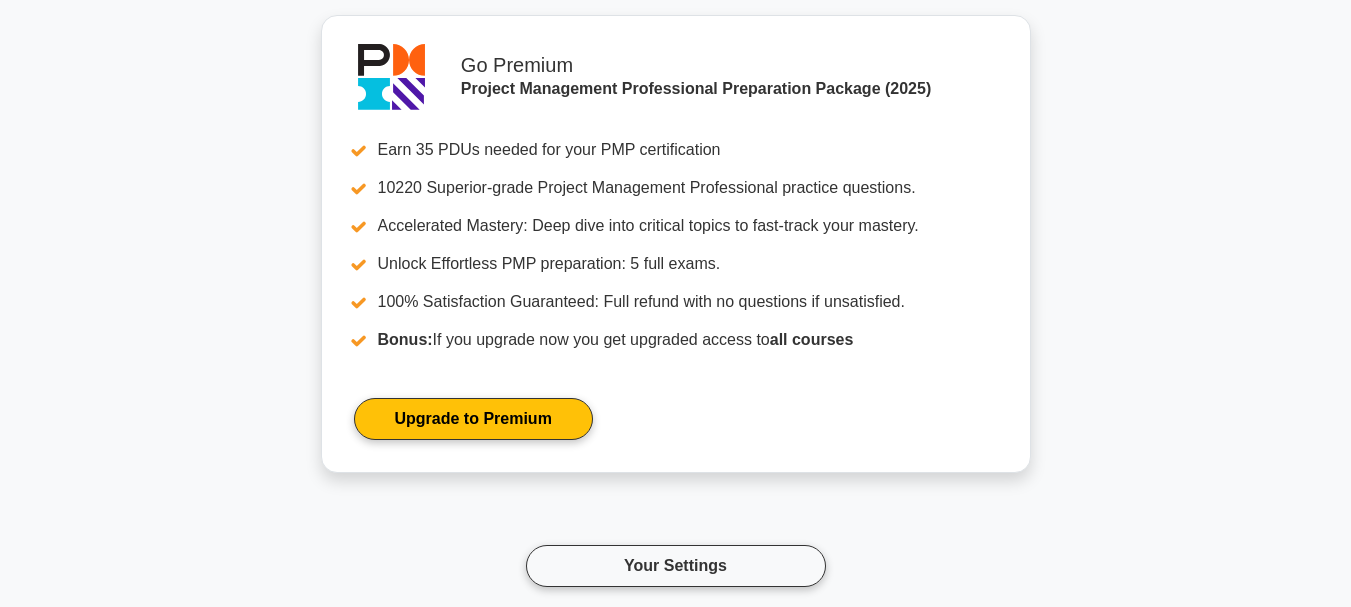 scroll, scrollTop: 4854, scrollLeft: 0, axis: vertical 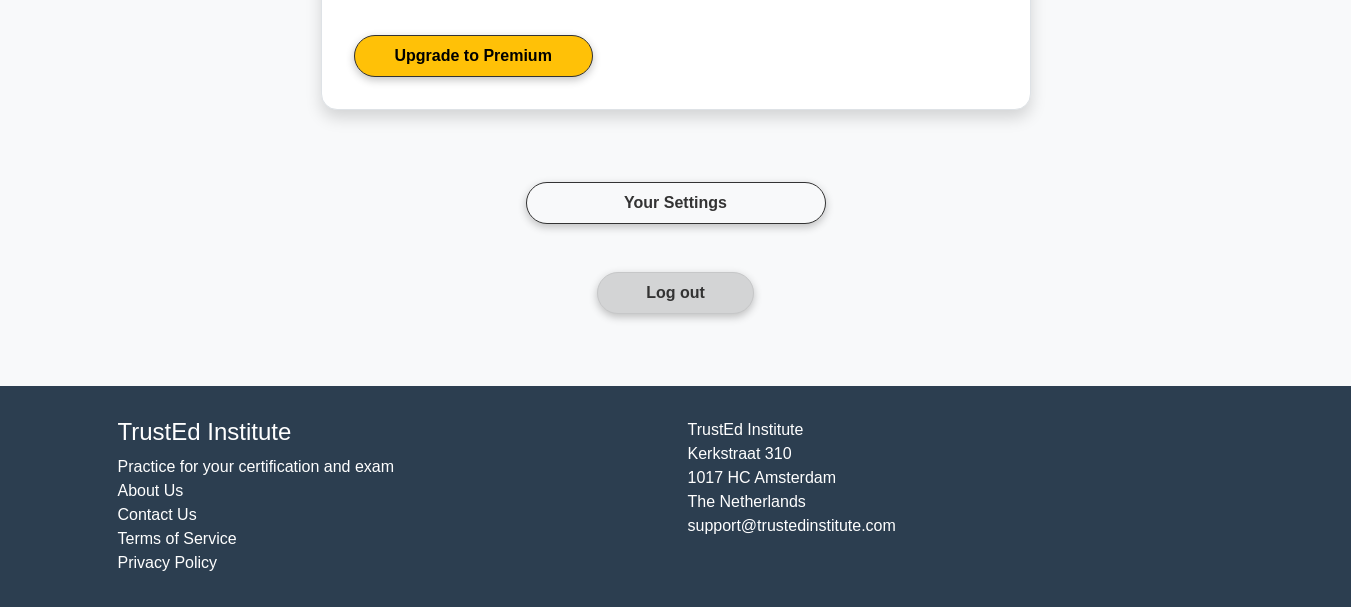 click on "Log out" at bounding box center [675, 293] 